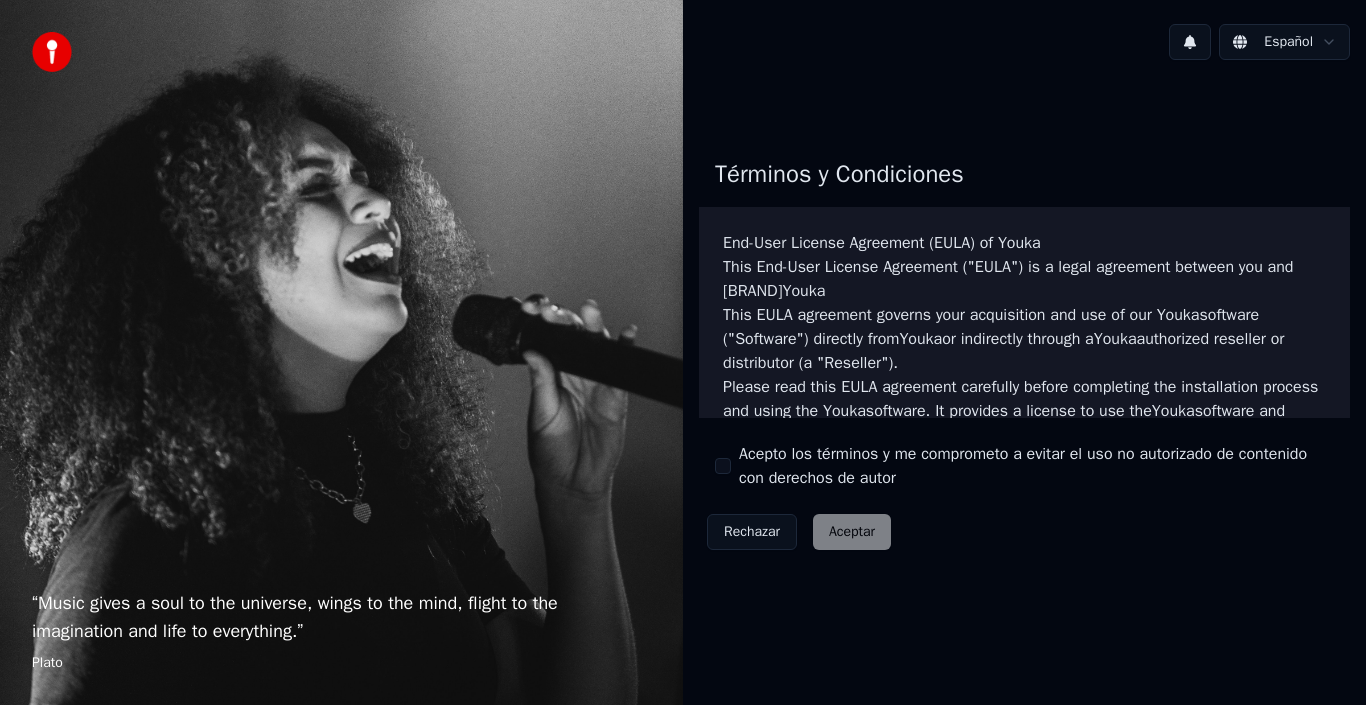scroll, scrollTop: 0, scrollLeft: 0, axis: both 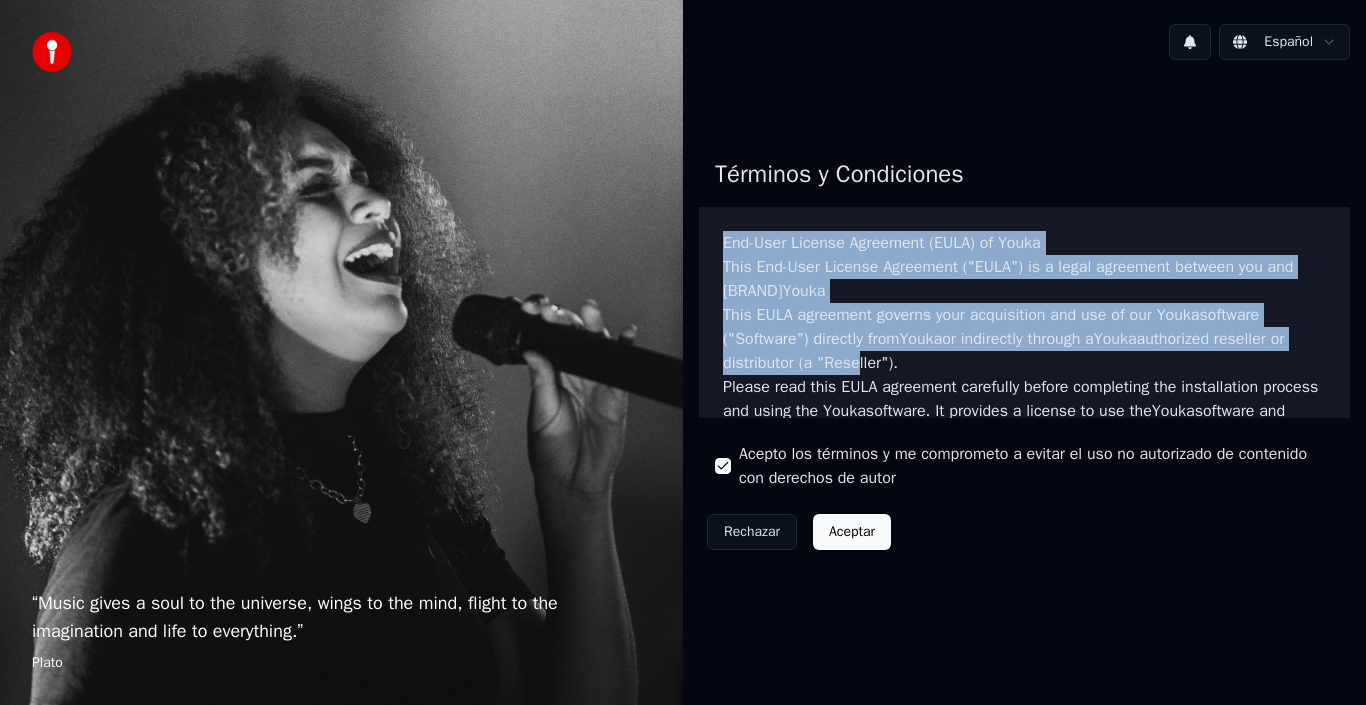 drag, startPoint x: 721, startPoint y: 234, endPoint x: 875, endPoint y: 359, distance: 198.34566 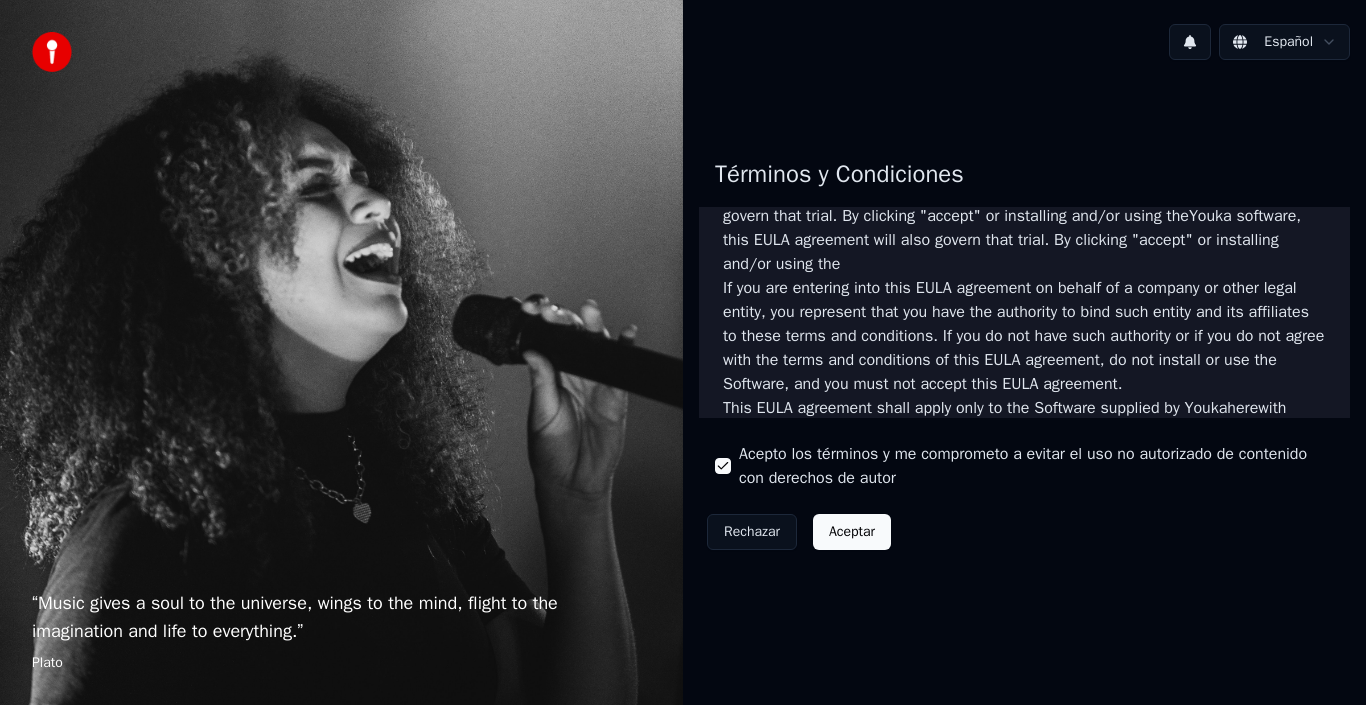 scroll, scrollTop: 0, scrollLeft: 0, axis: both 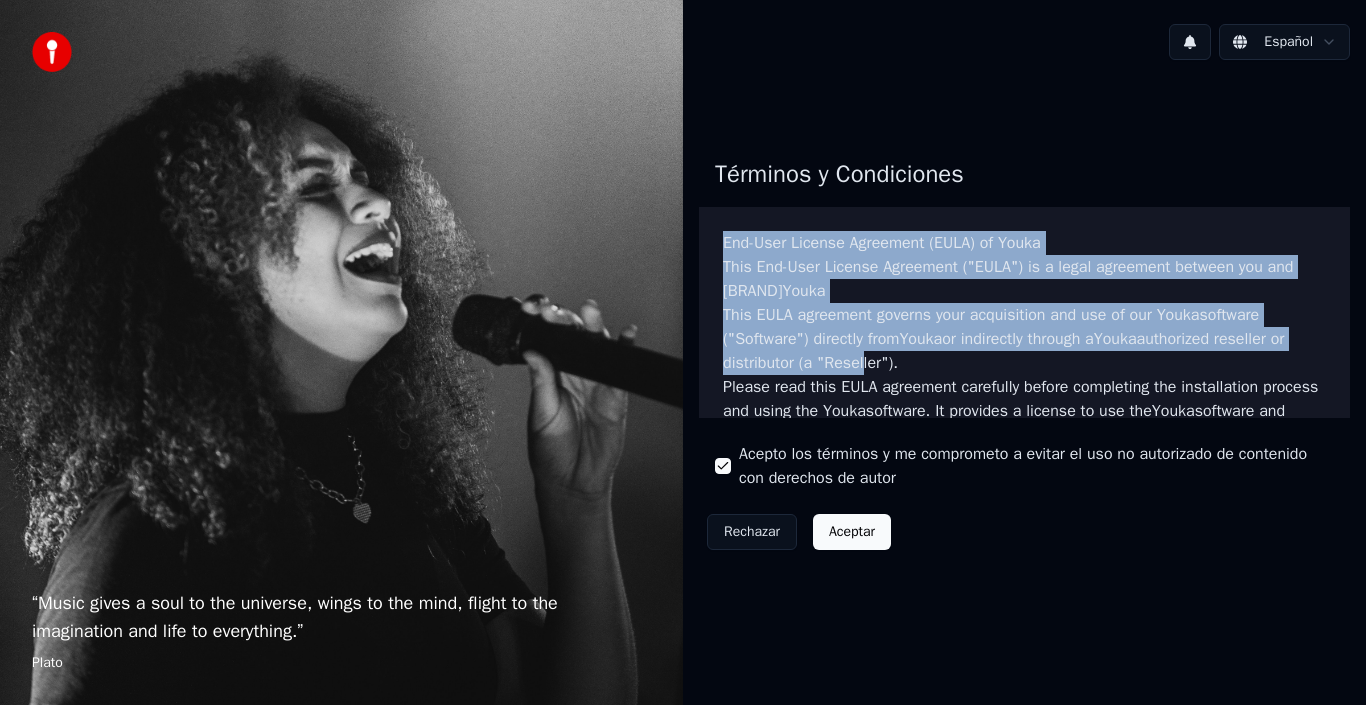 click on "End-User License Agreement (EULA) of   Youka" at bounding box center (1024, 243) 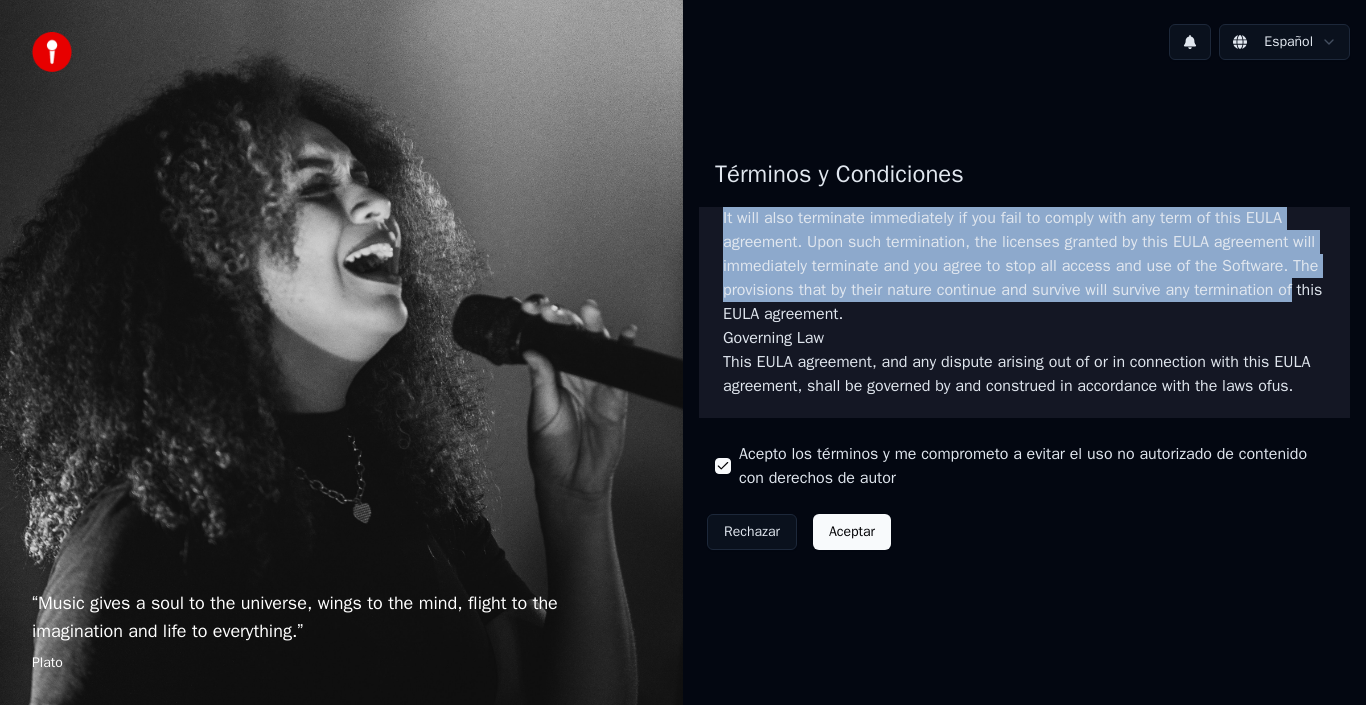scroll, scrollTop: 1372, scrollLeft: 0, axis: vertical 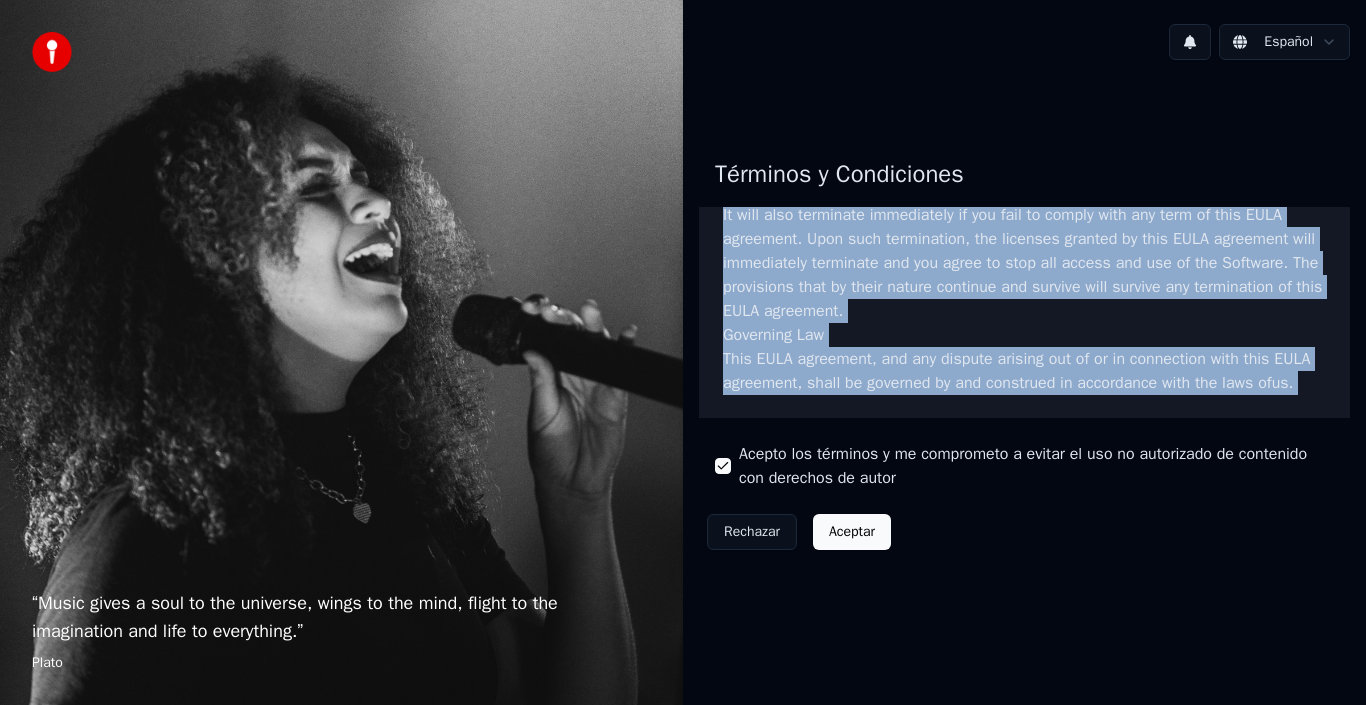 drag, startPoint x: 723, startPoint y: 239, endPoint x: 809, endPoint y: 373, distance: 159.22311 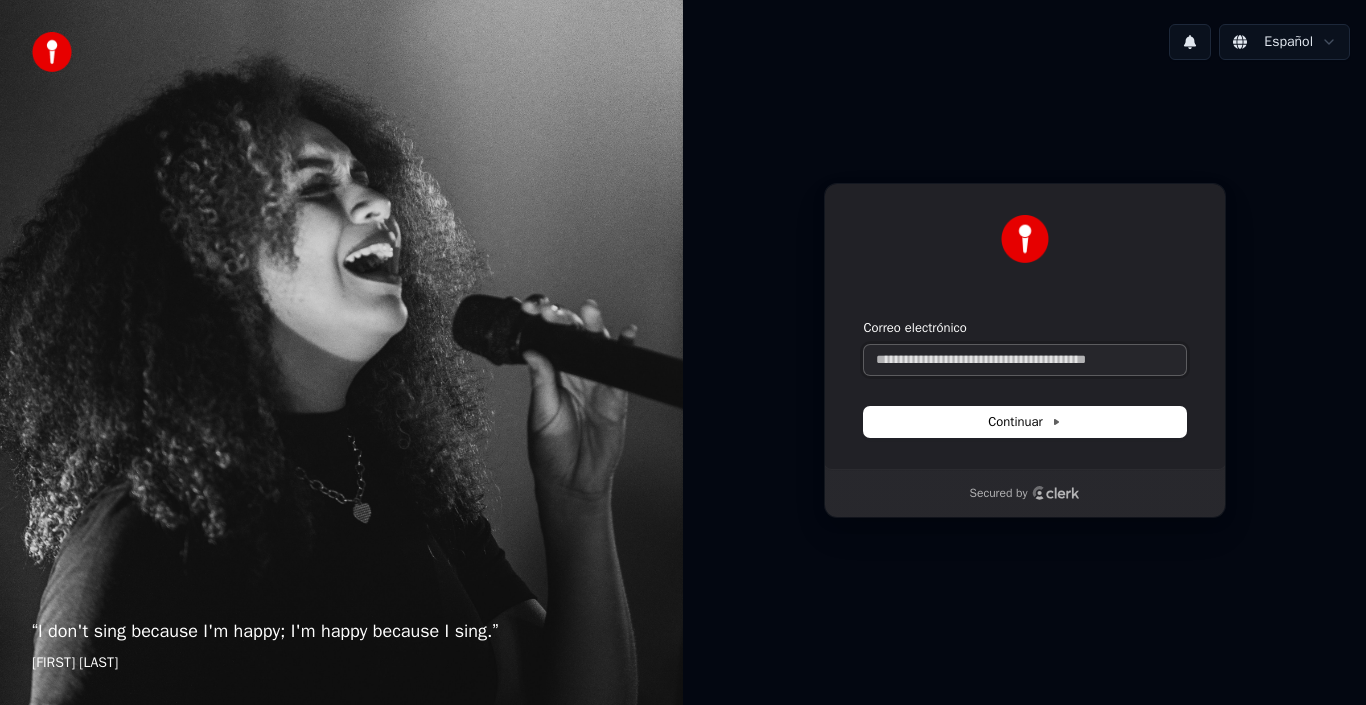 click on "Correo electrónico" at bounding box center [1025, 360] 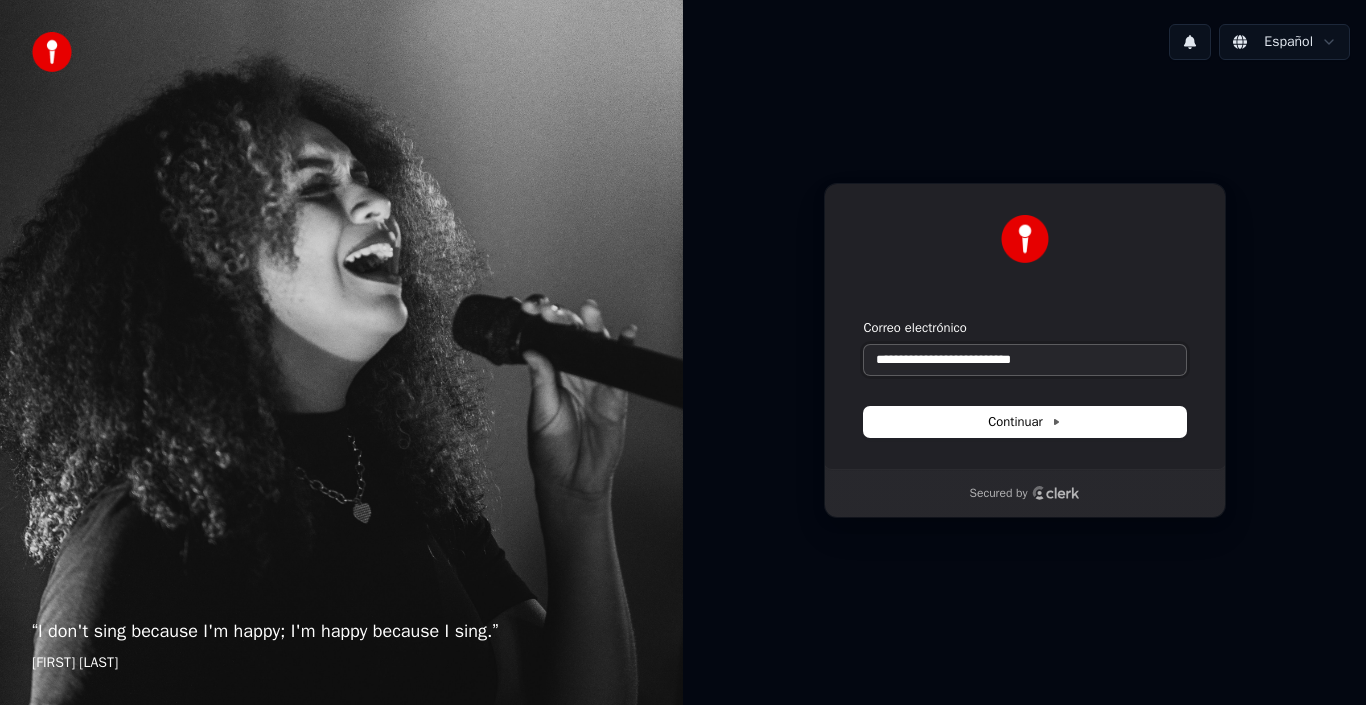 click at bounding box center [864, 319] 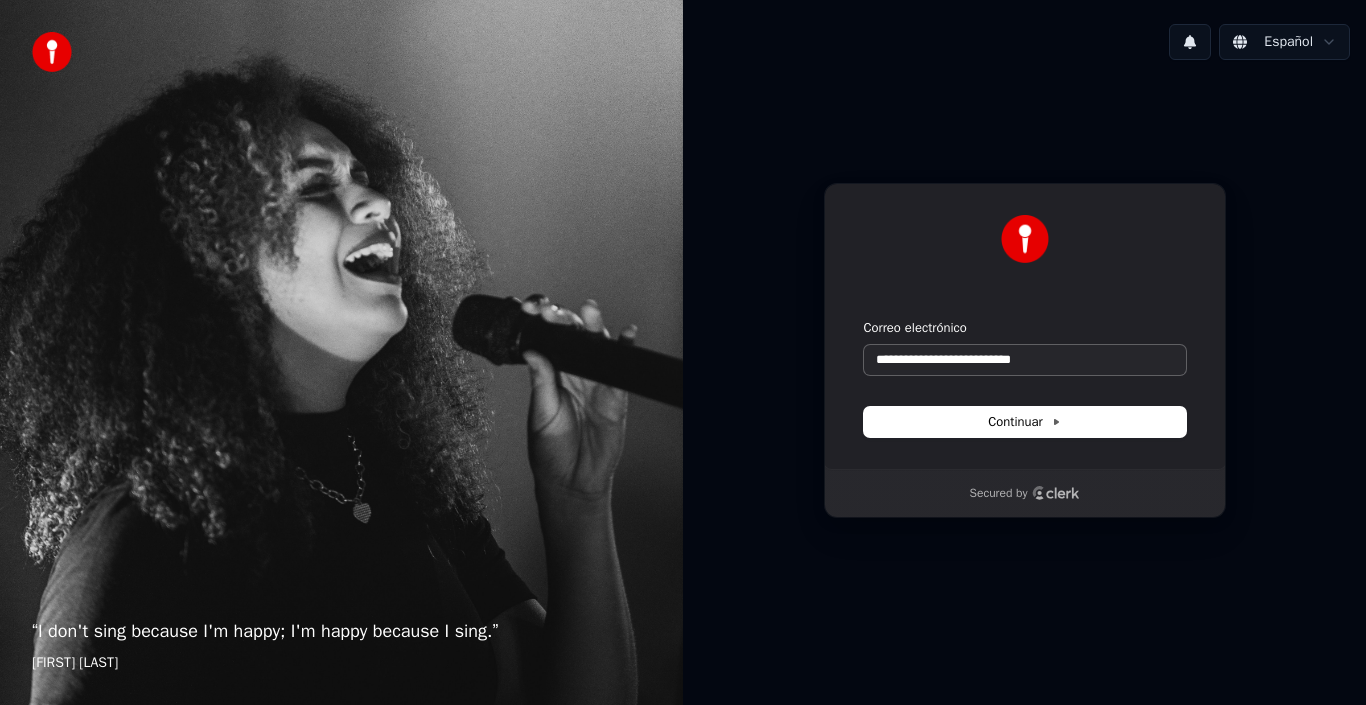 type on "**********" 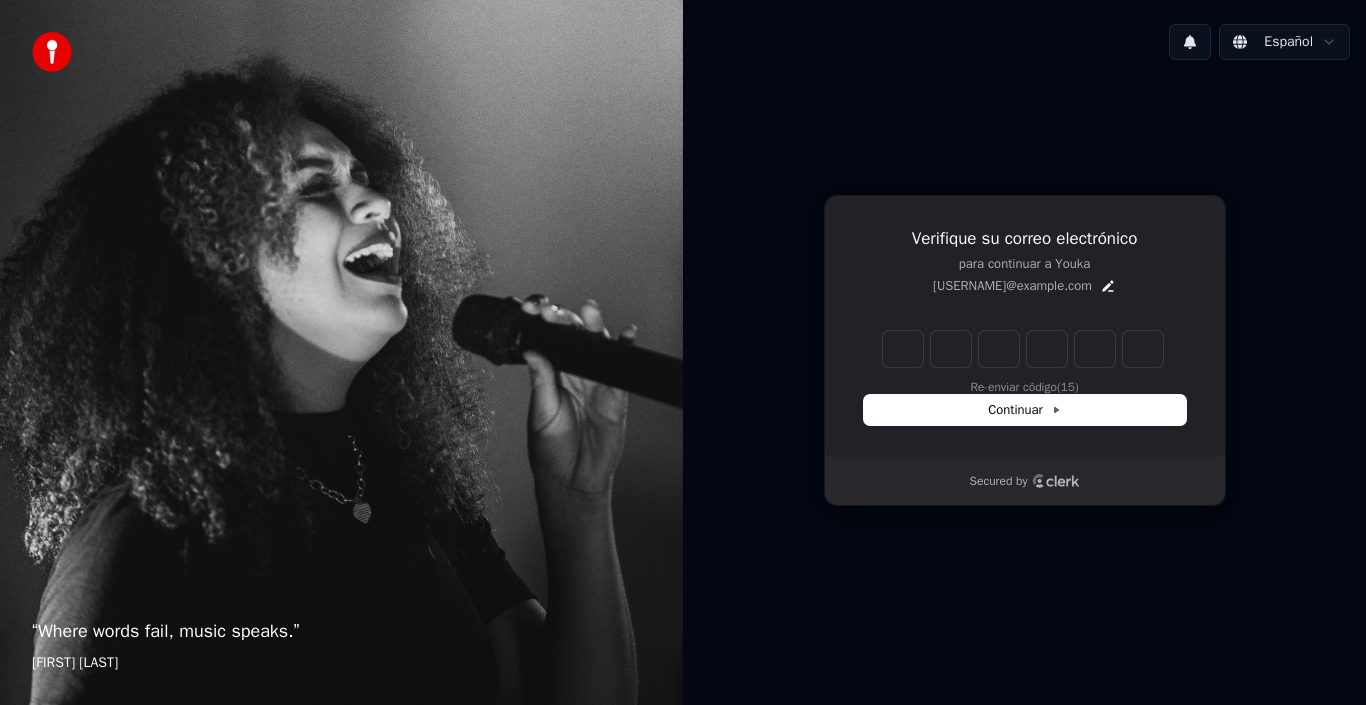 type on "*" 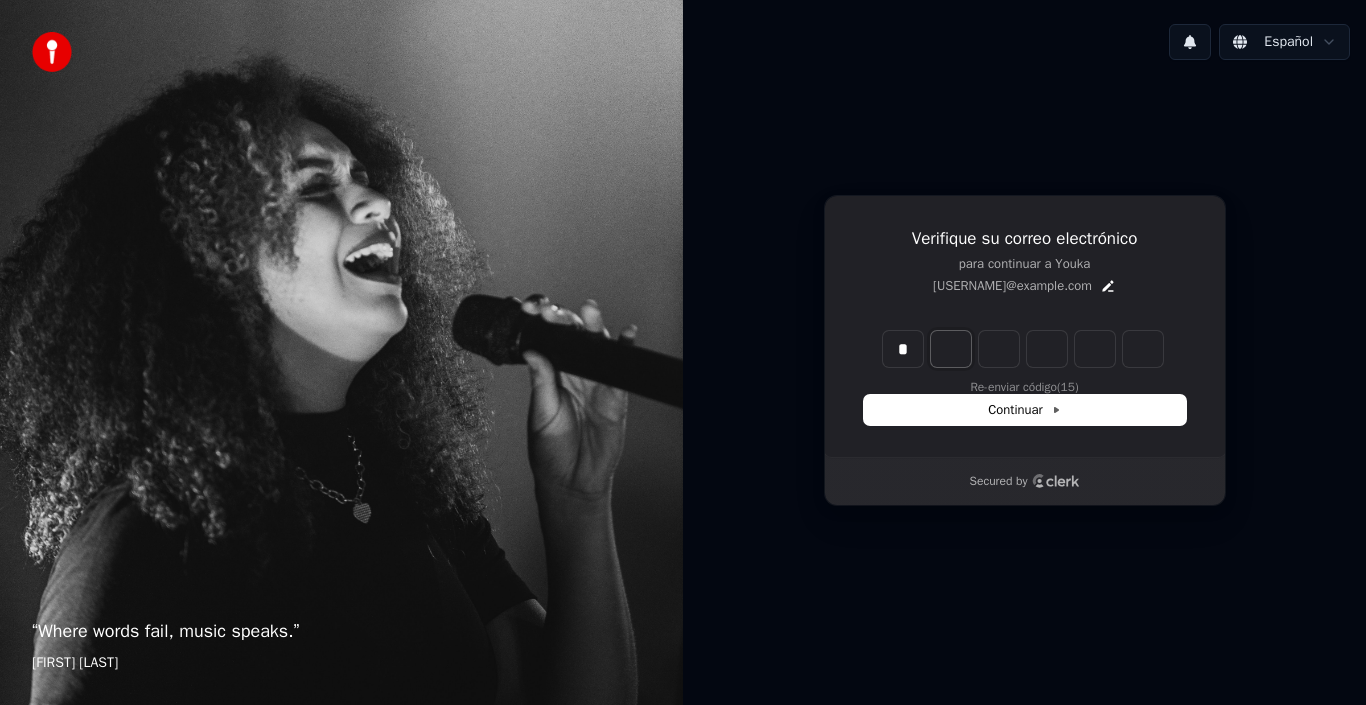 type on "*" 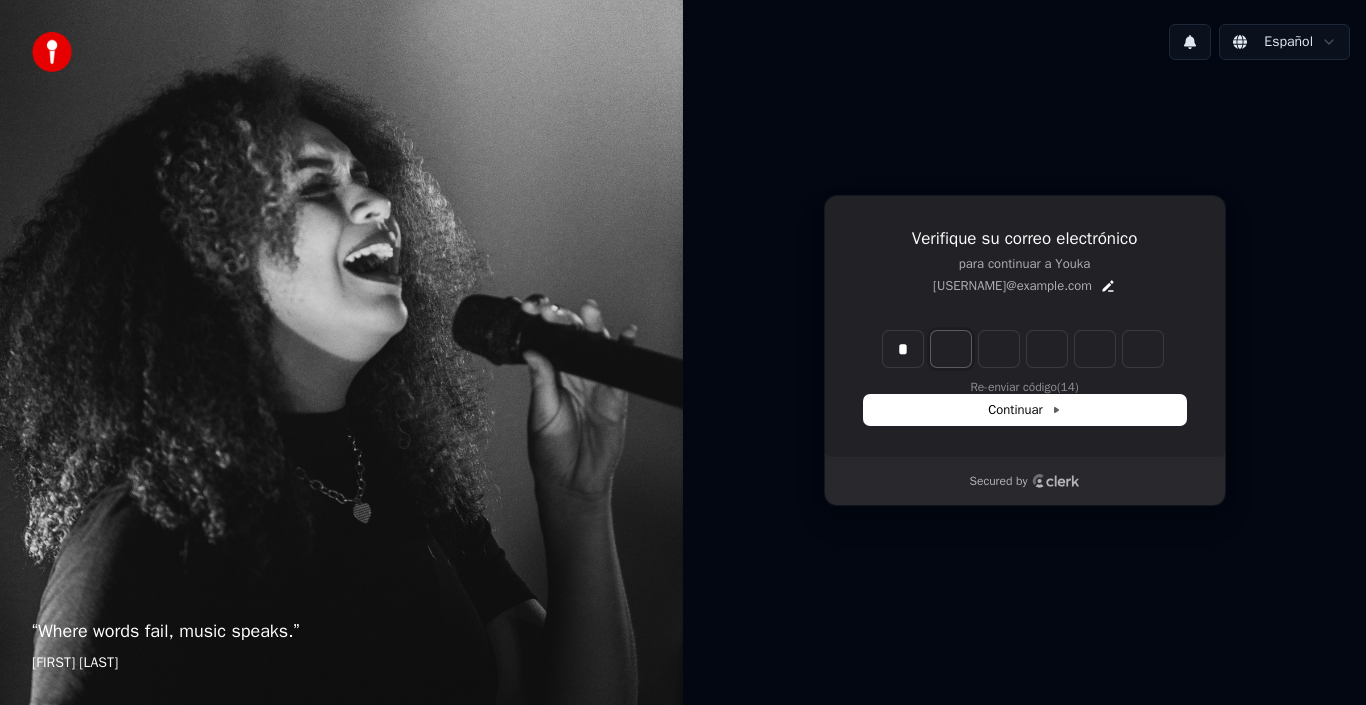type on "*" 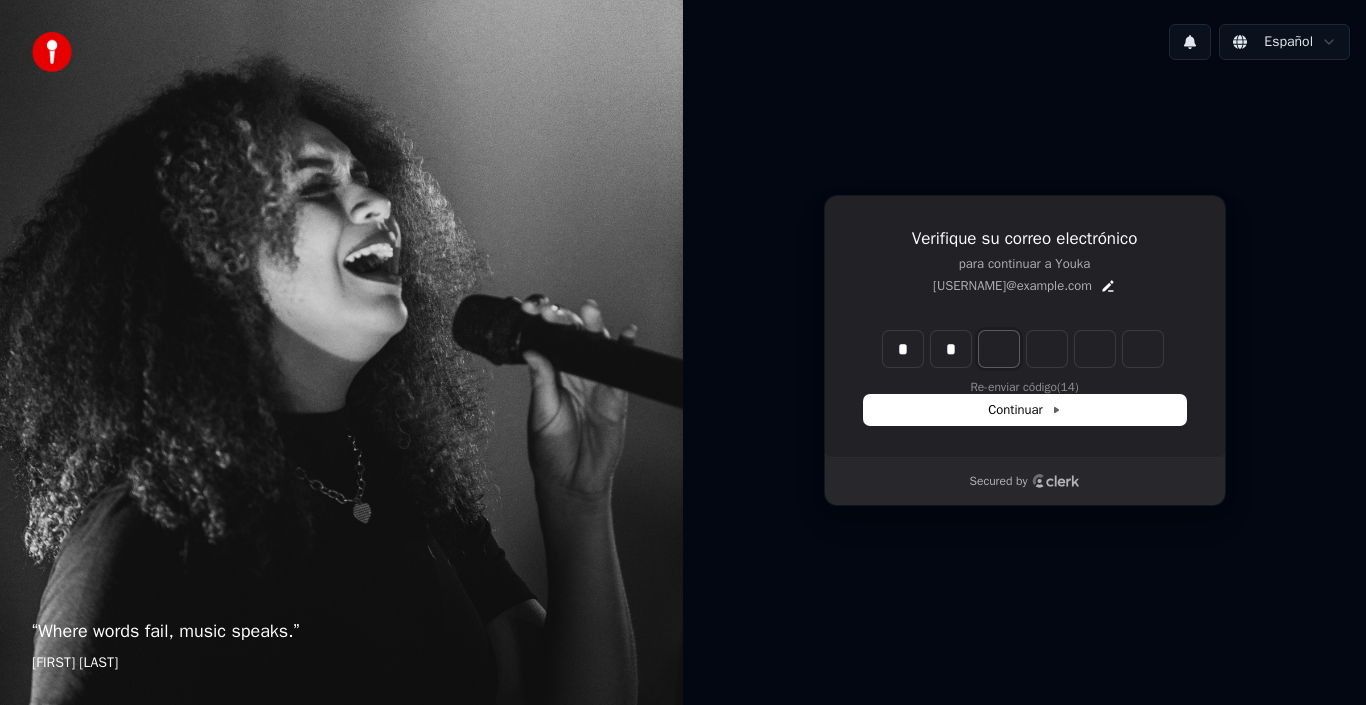 type on "**" 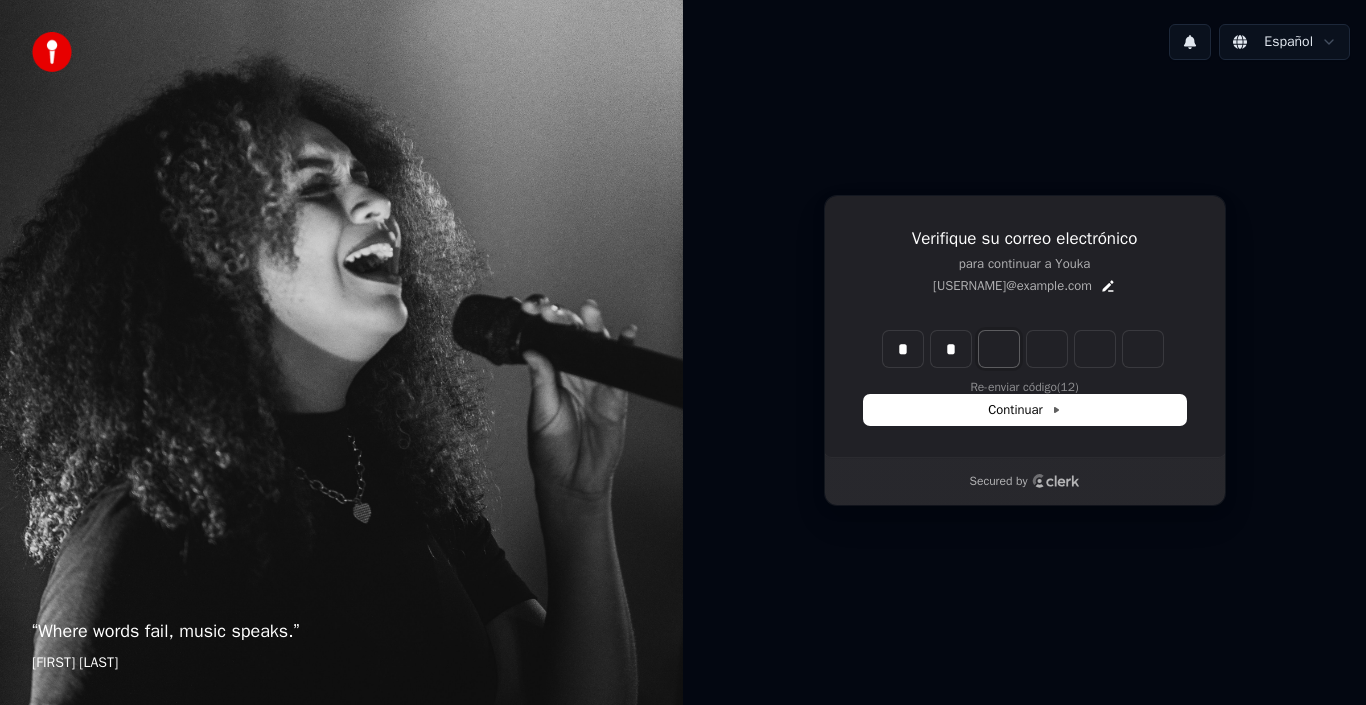 type on "*" 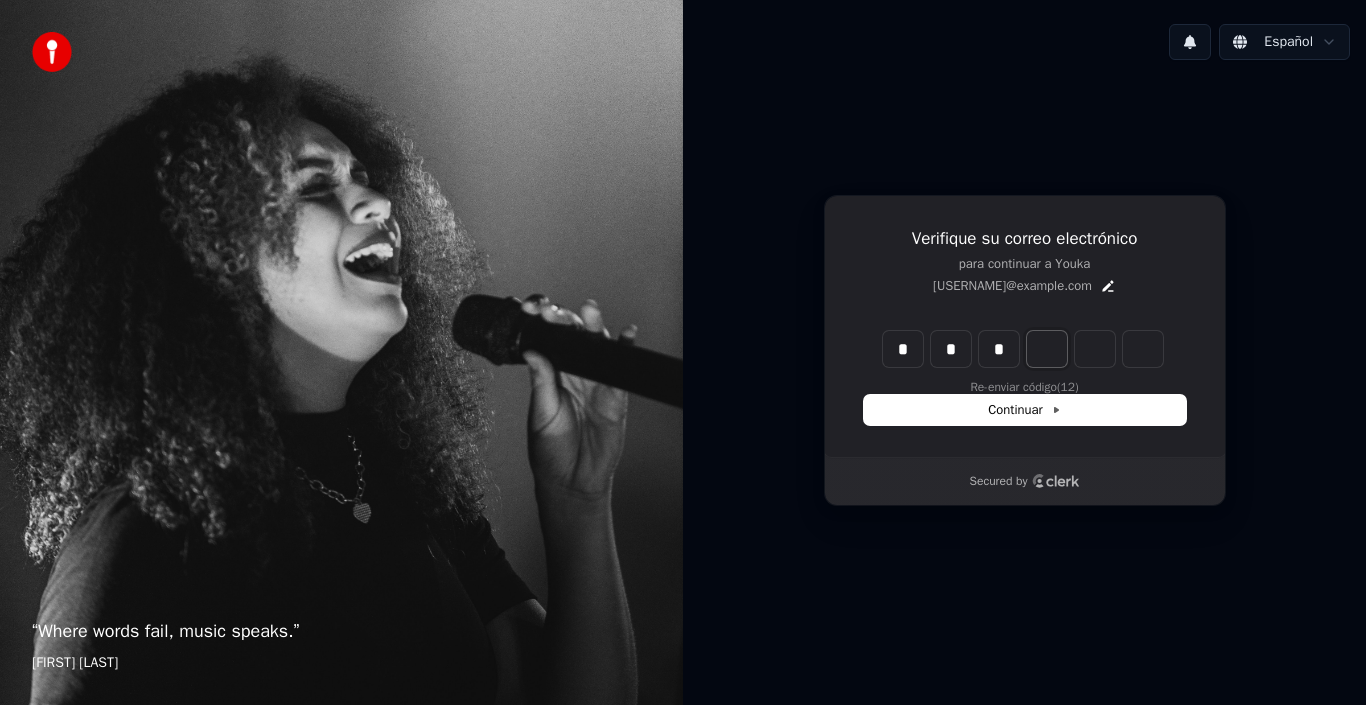 type on "***" 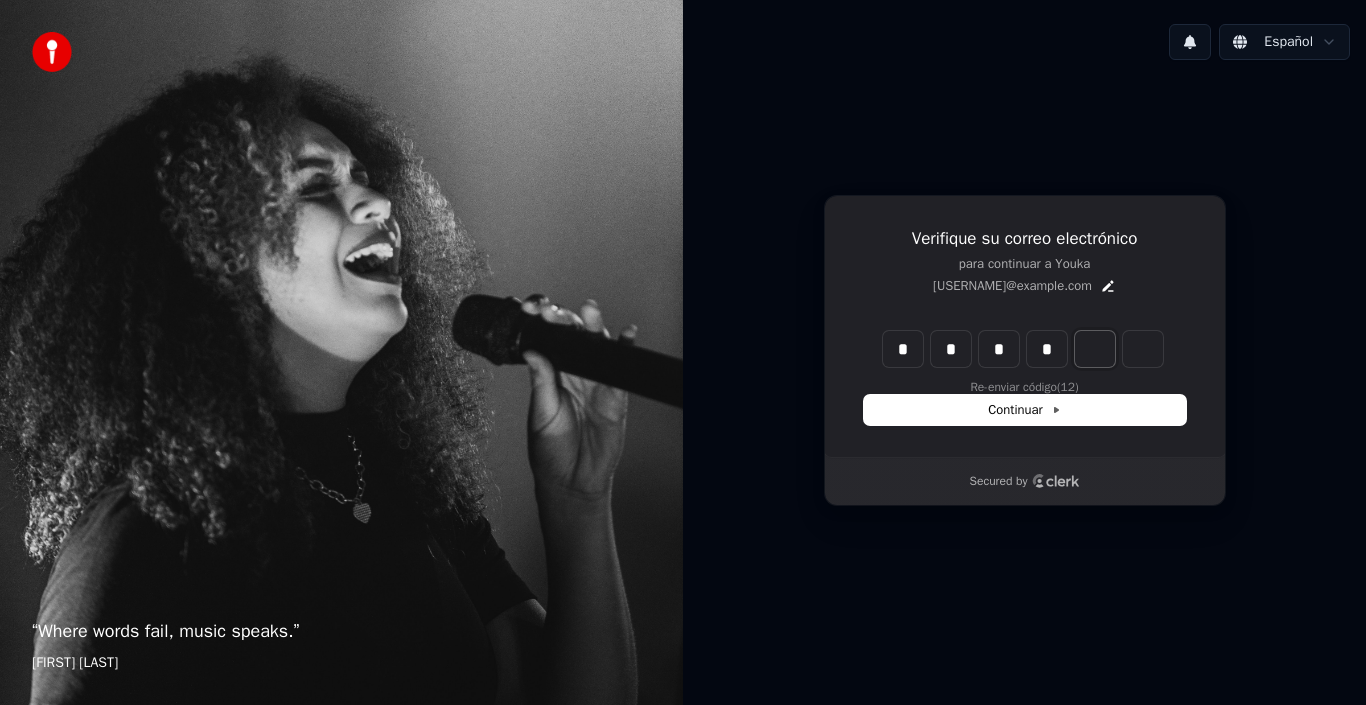 type on "****" 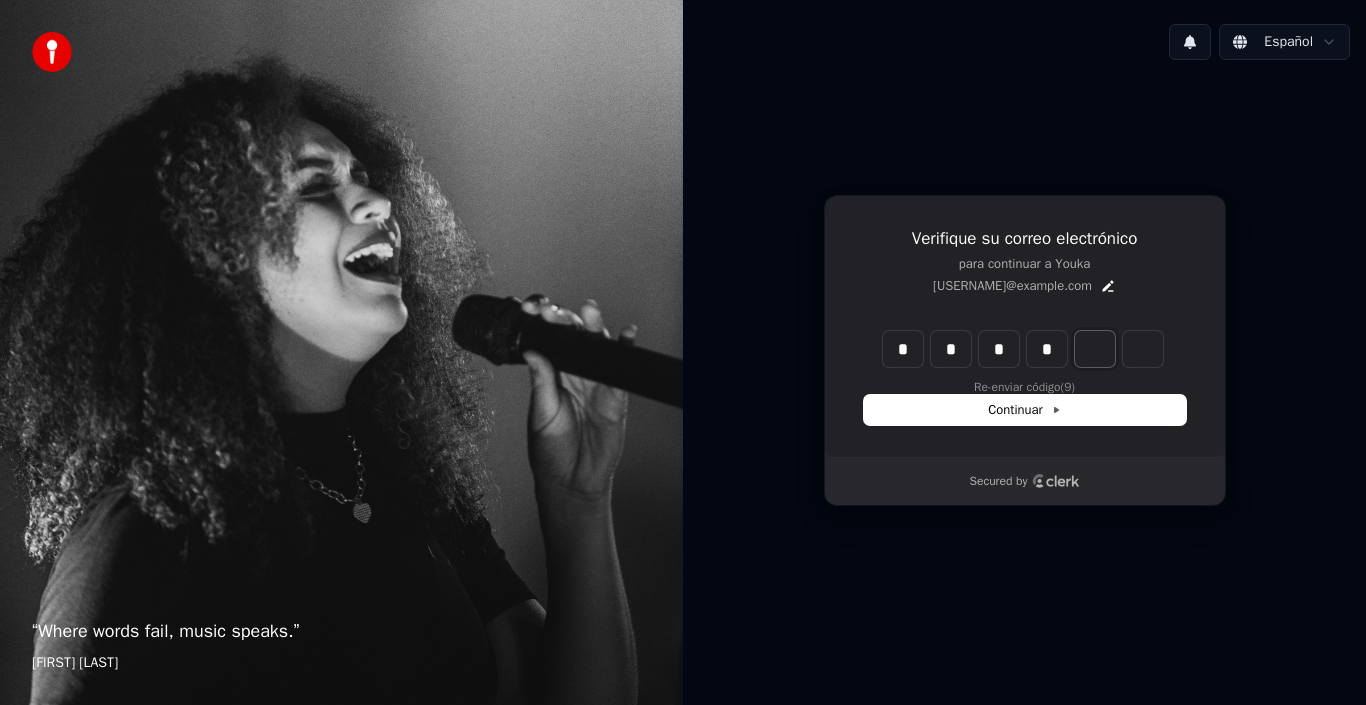 type on "*" 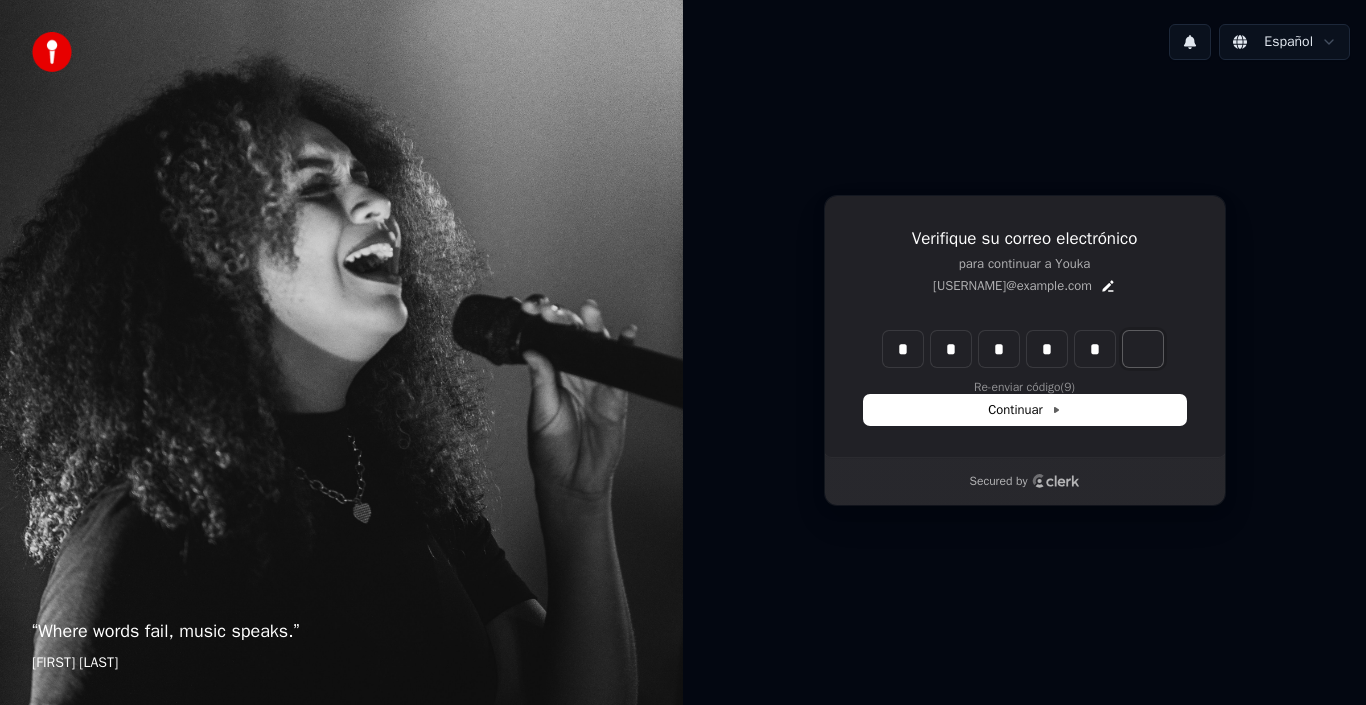 type on "******" 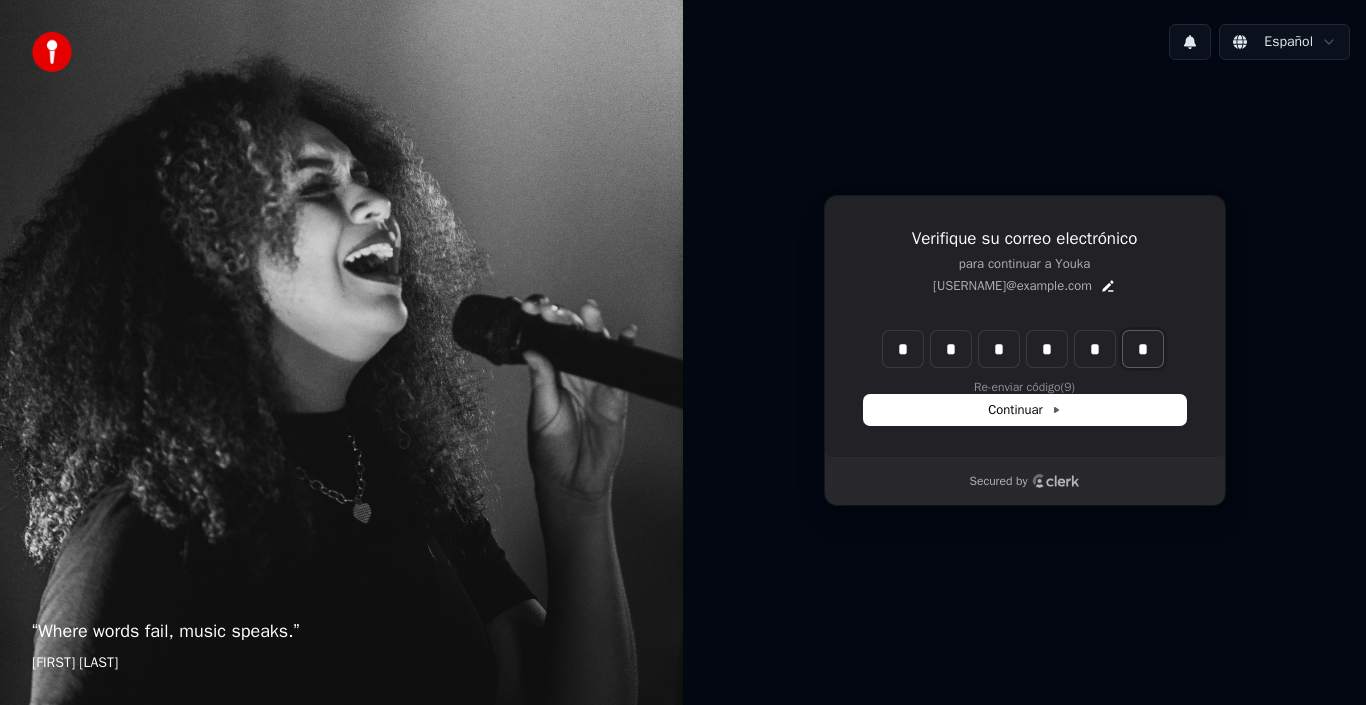 type on "*" 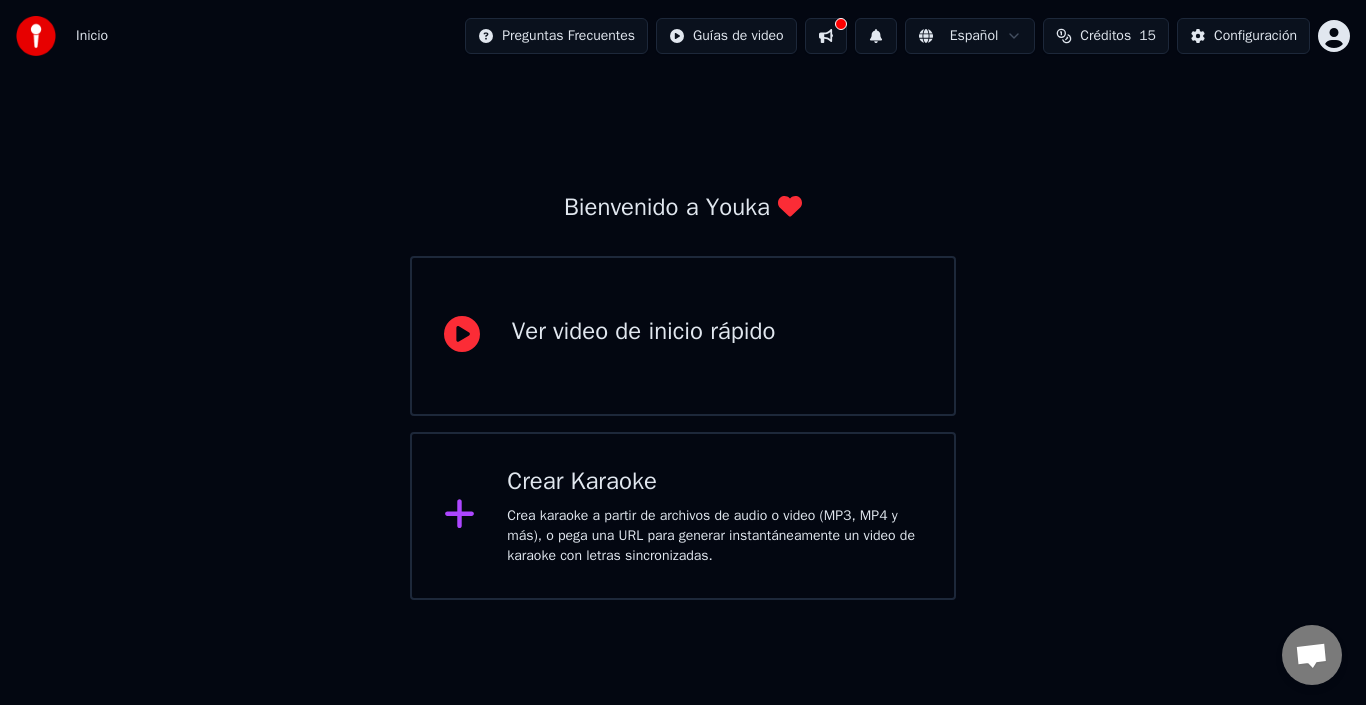 click on "Ver video de inicio rápido" at bounding box center (683, 336) 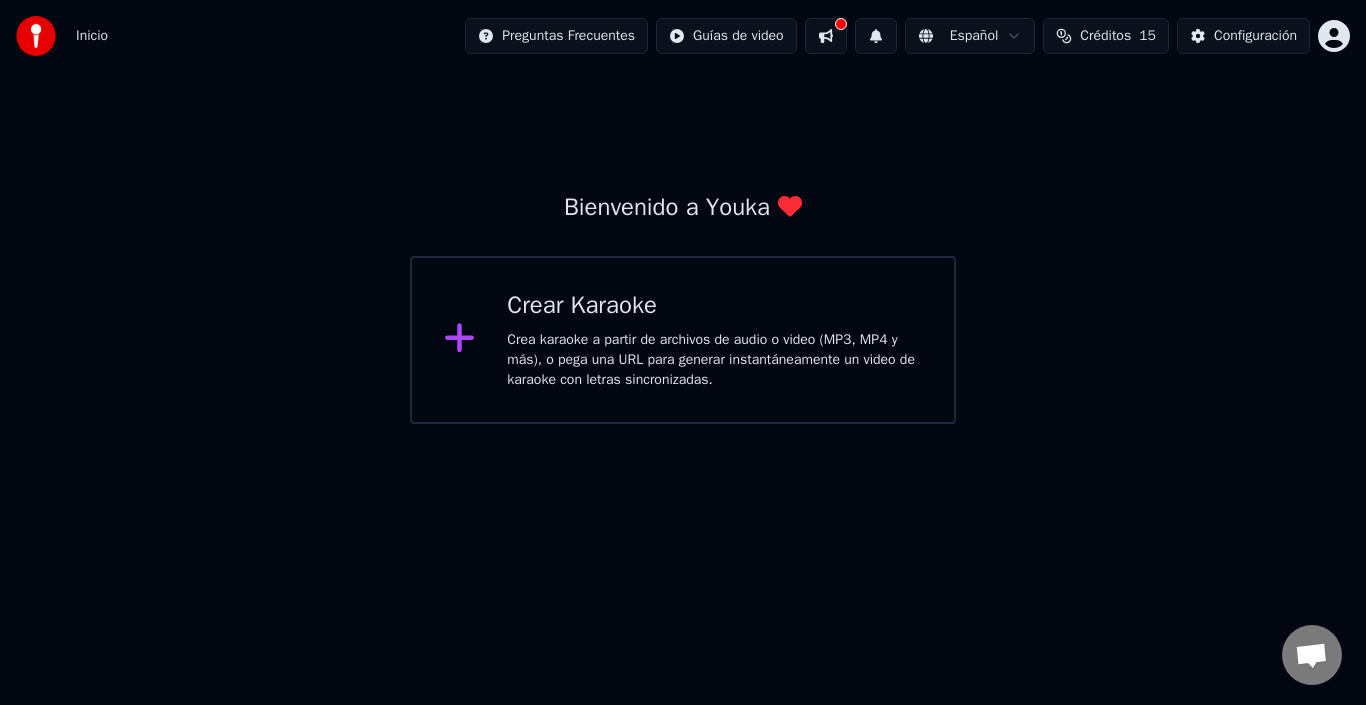click on "Crear Karaoke Crea karaoke a partir de archivos de audio o video (MP3, MP4 y más), o pega una URL para generar instantáneamente un video de karaoke con letras sincronizadas." at bounding box center [683, 340] 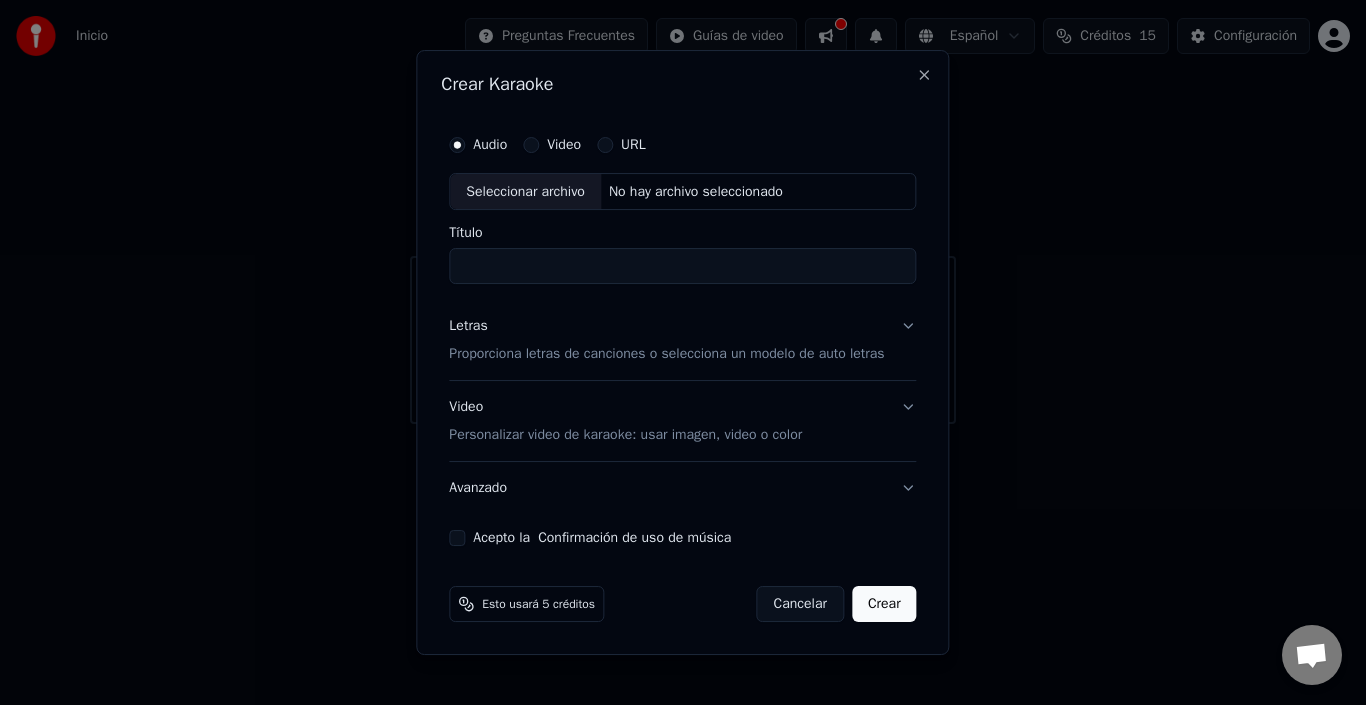 click on "Video" at bounding box center (531, 145) 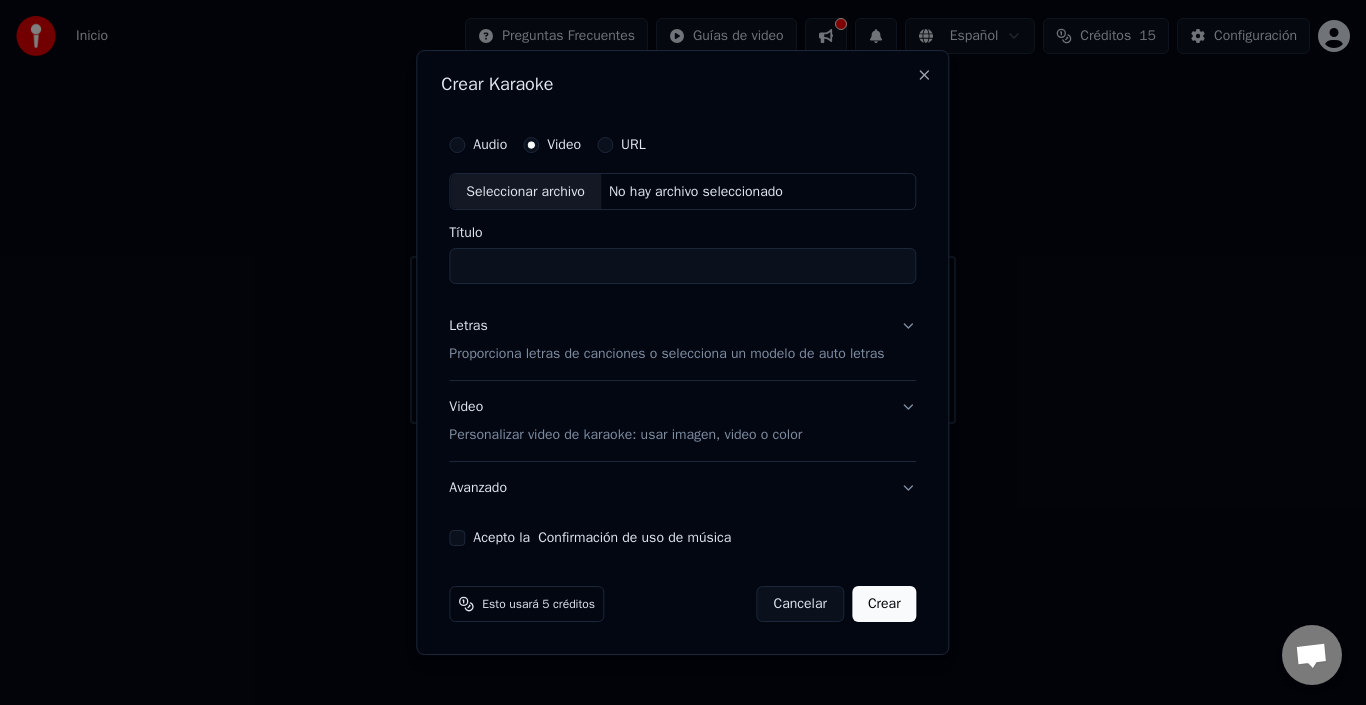 click on "Título" at bounding box center [682, 267] 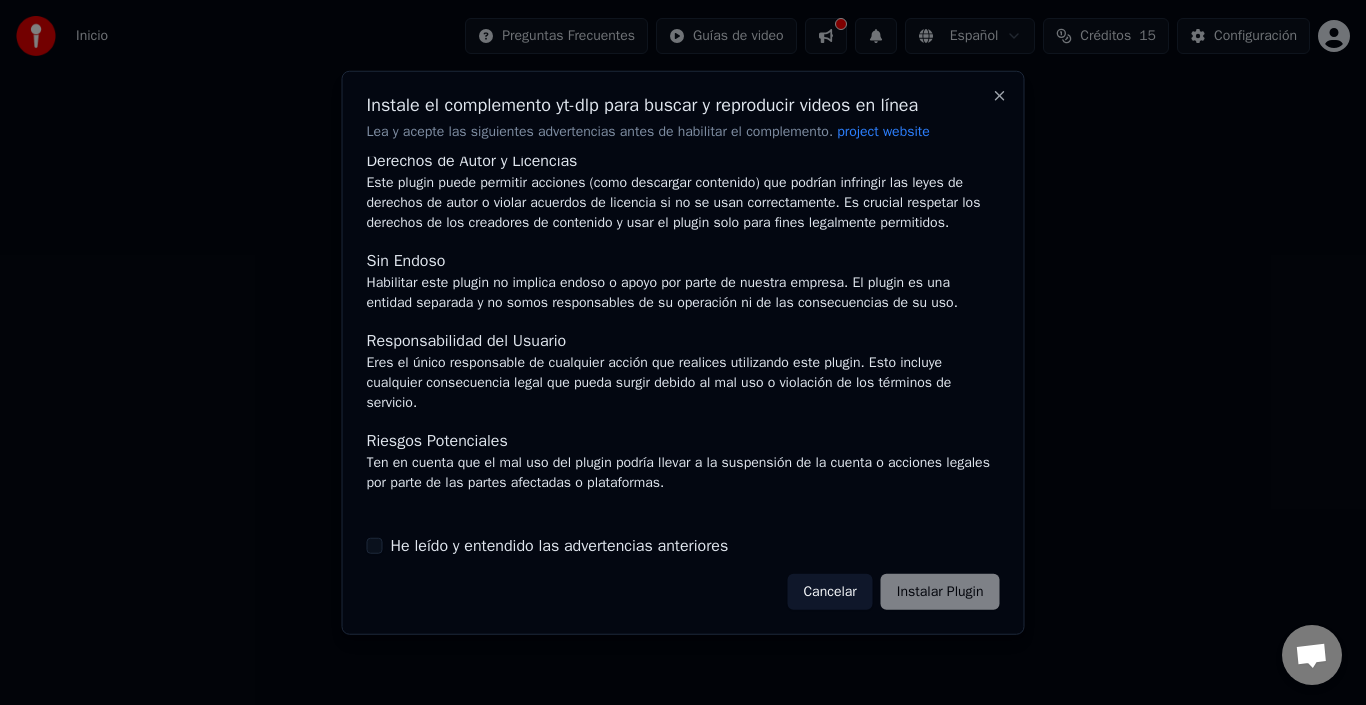 scroll, scrollTop: 151, scrollLeft: 0, axis: vertical 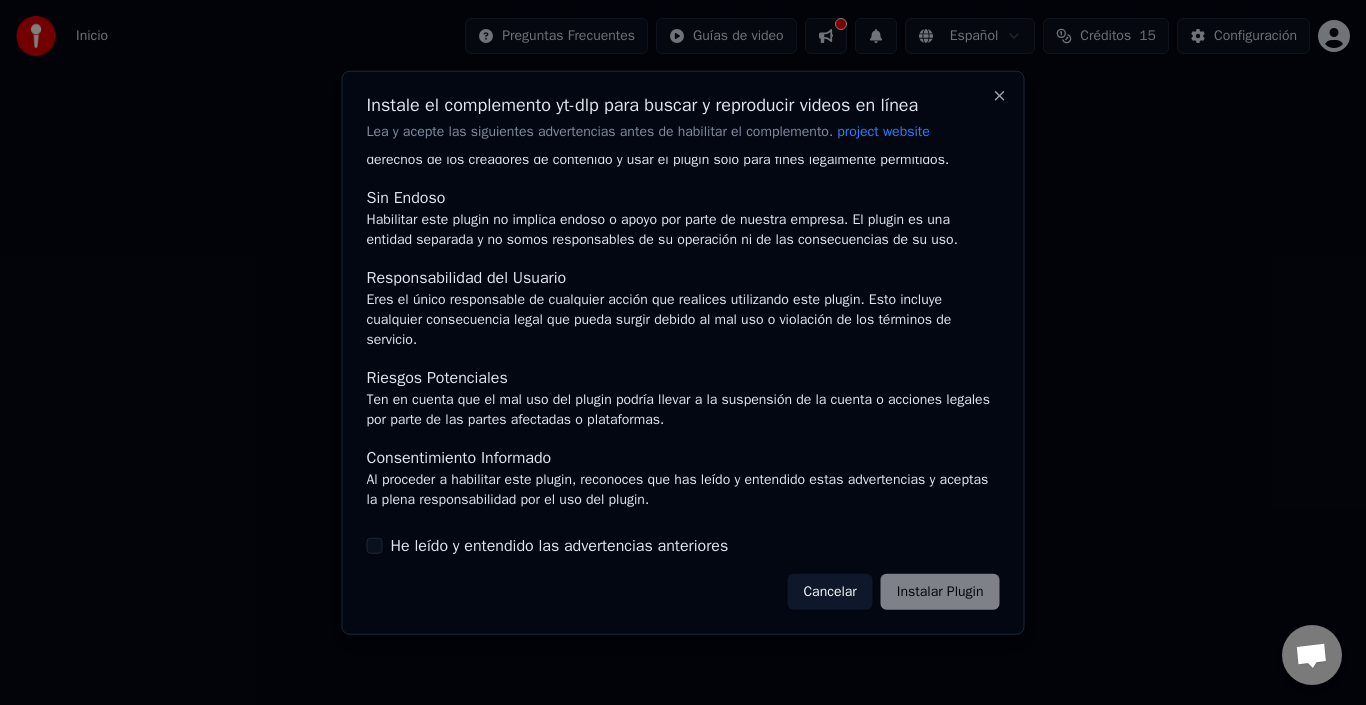 click on "Cancelar Instalar Plugin" at bounding box center (893, 592) 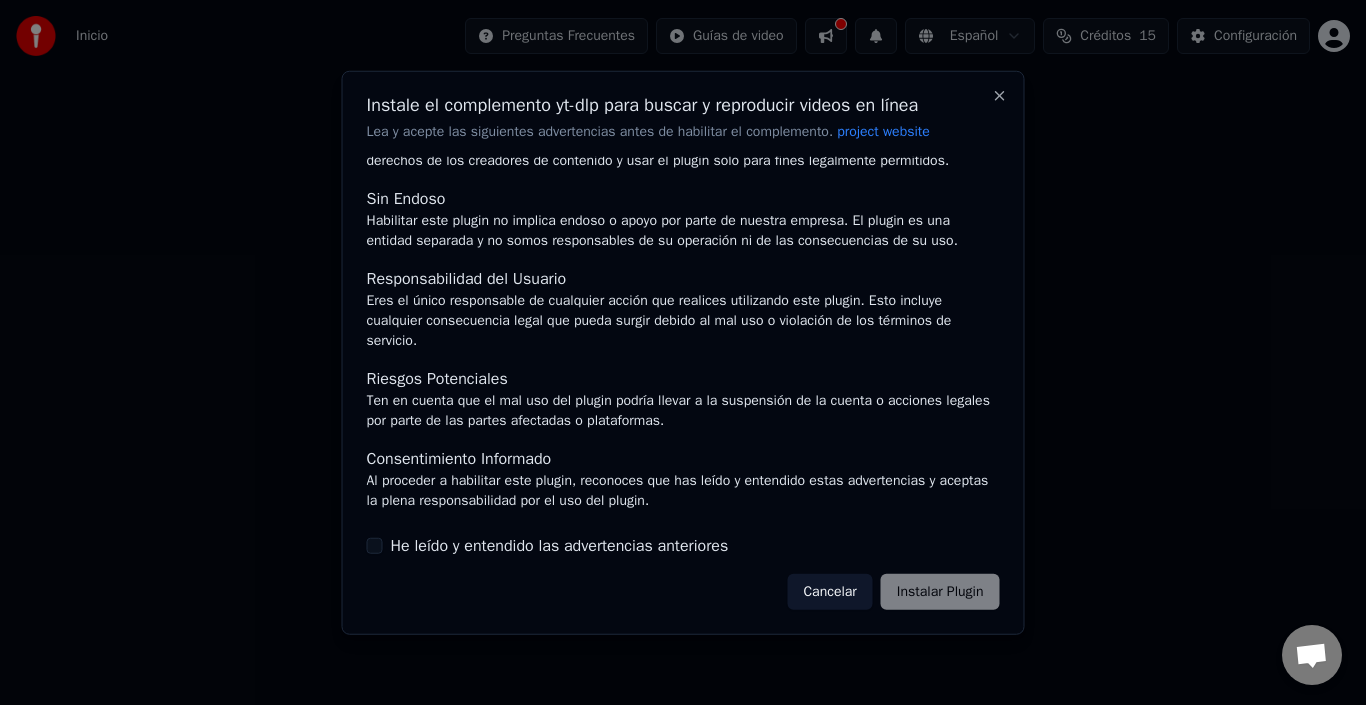 scroll, scrollTop: 151, scrollLeft: 0, axis: vertical 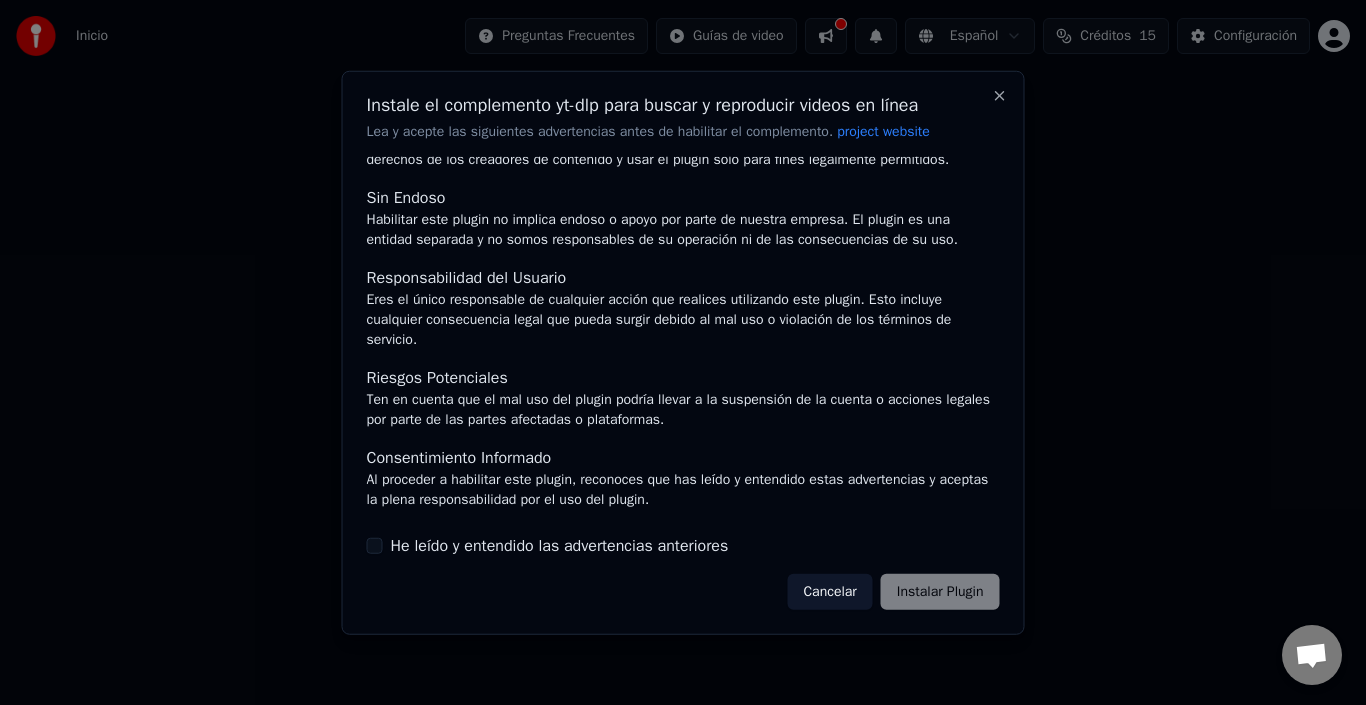 click on "He leído y entendido las advertencias anteriores" at bounding box center (560, 546) 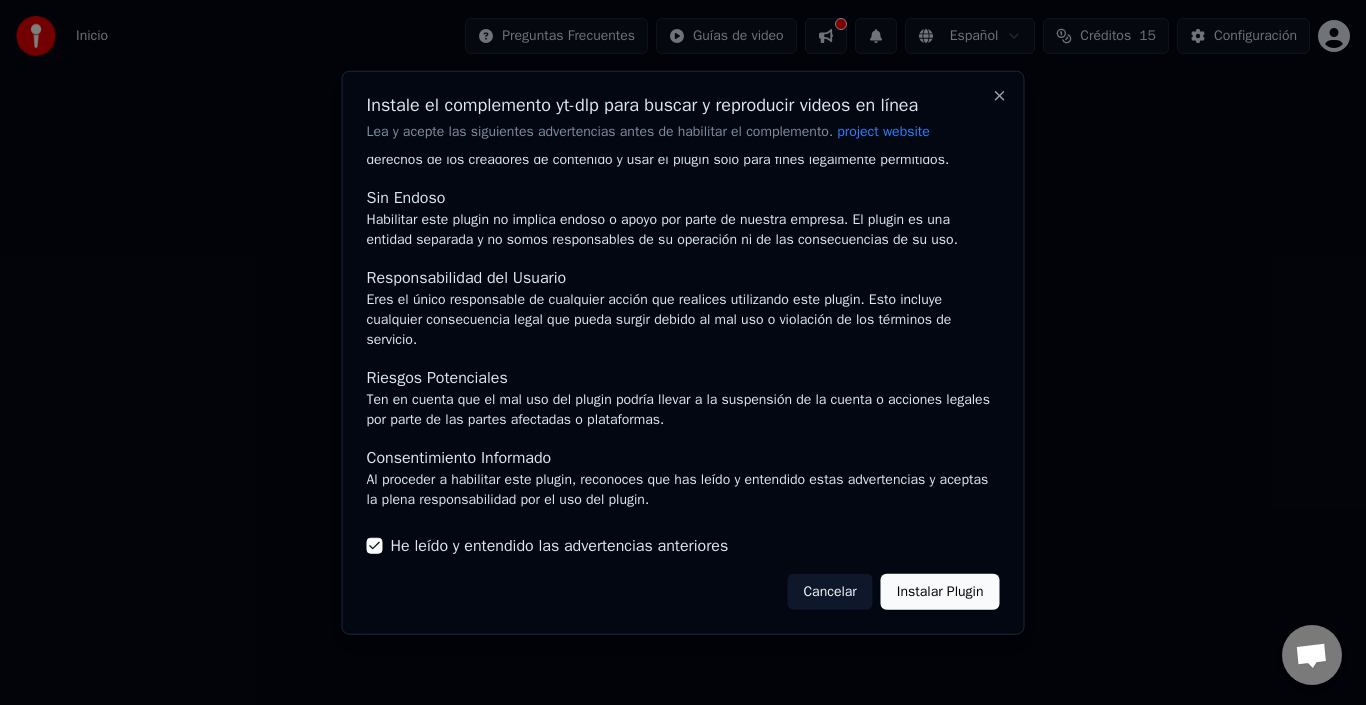 click on "Instalar Plugin" at bounding box center (940, 592) 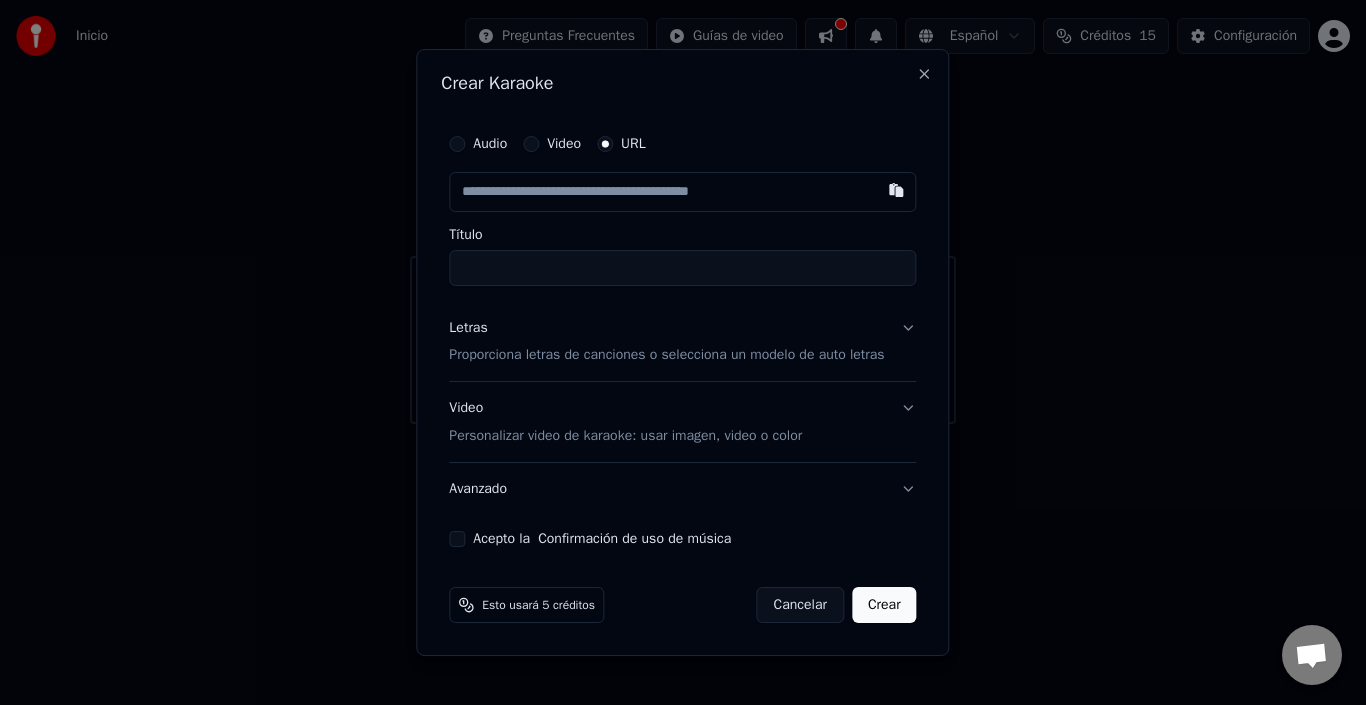 click at bounding box center [682, 192] 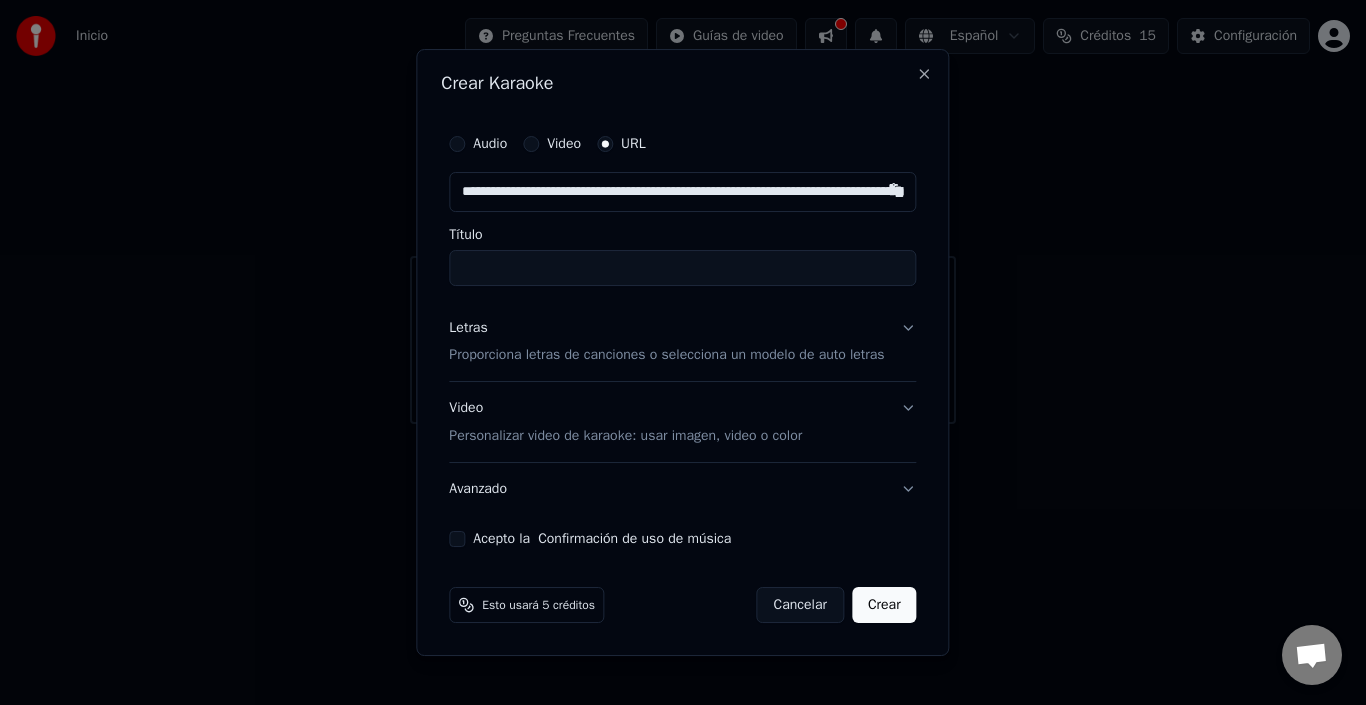 scroll, scrollTop: 0, scrollLeft: 23680, axis: horizontal 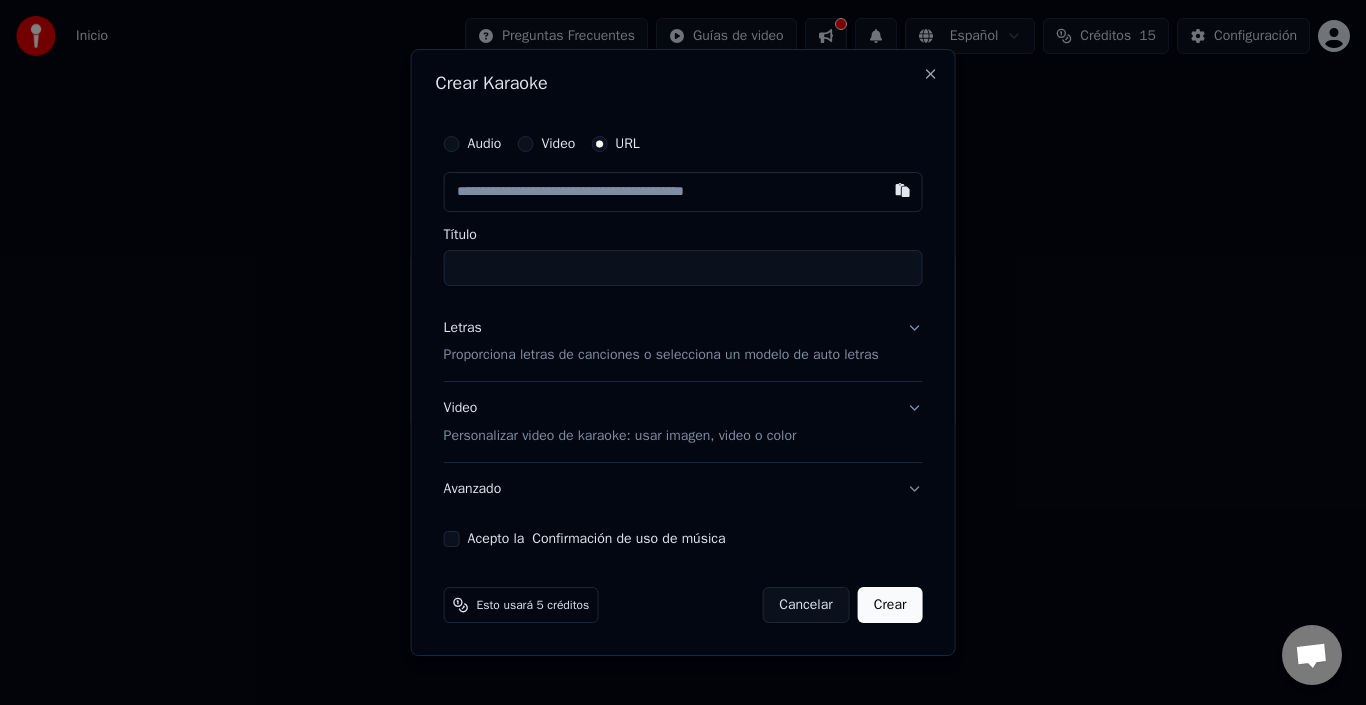 paste on "**********" 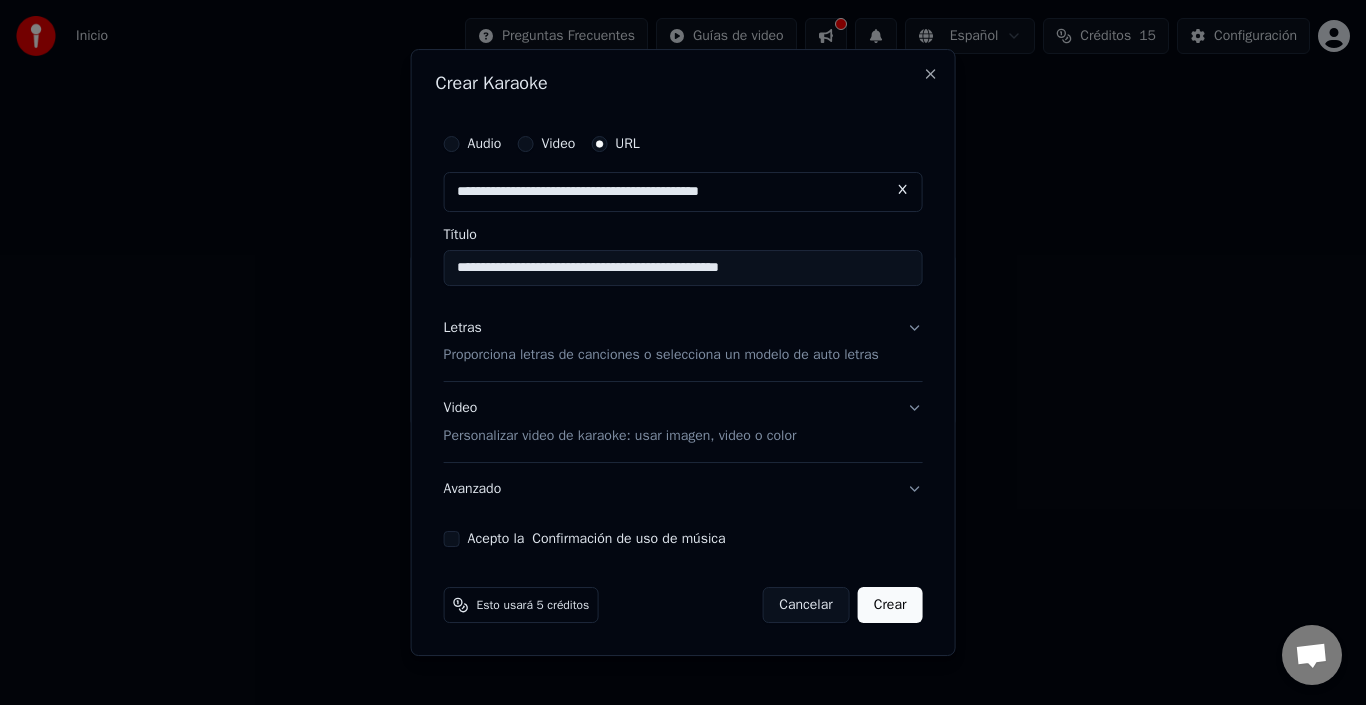 type on "**********" 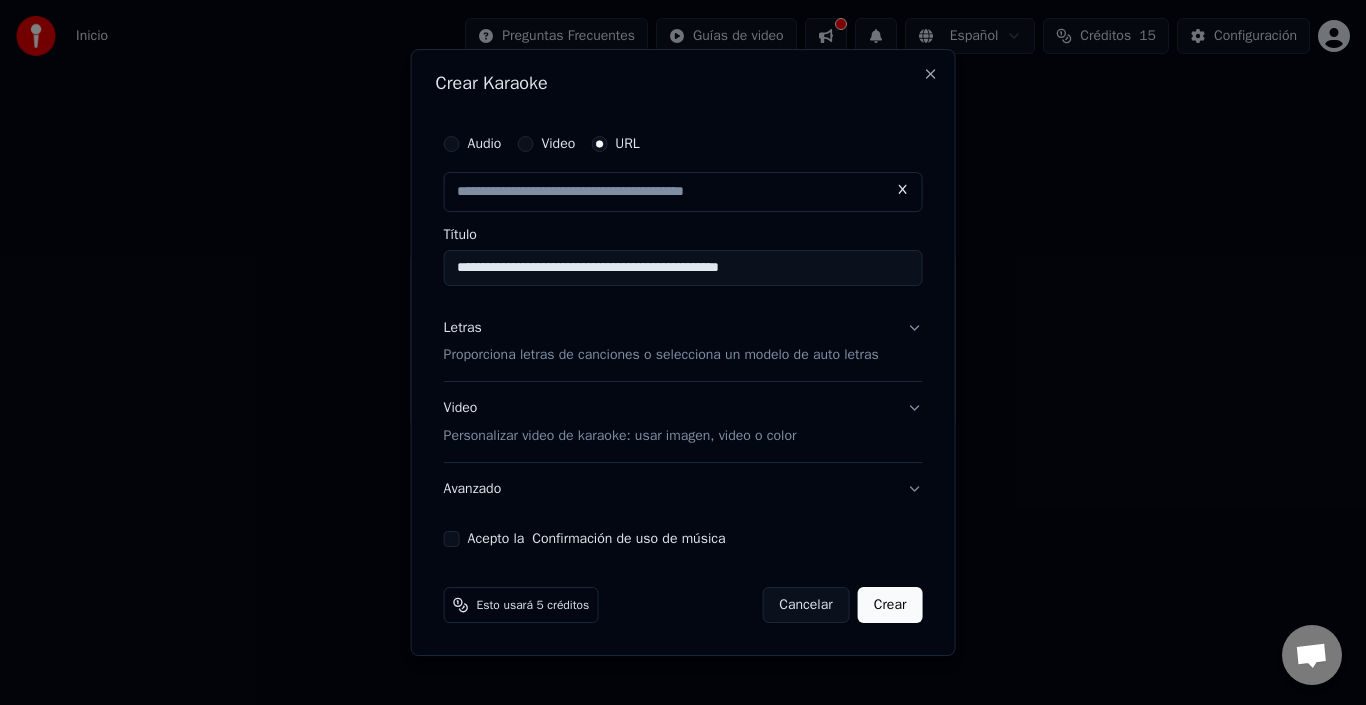 click on "Crear" at bounding box center (890, 605) 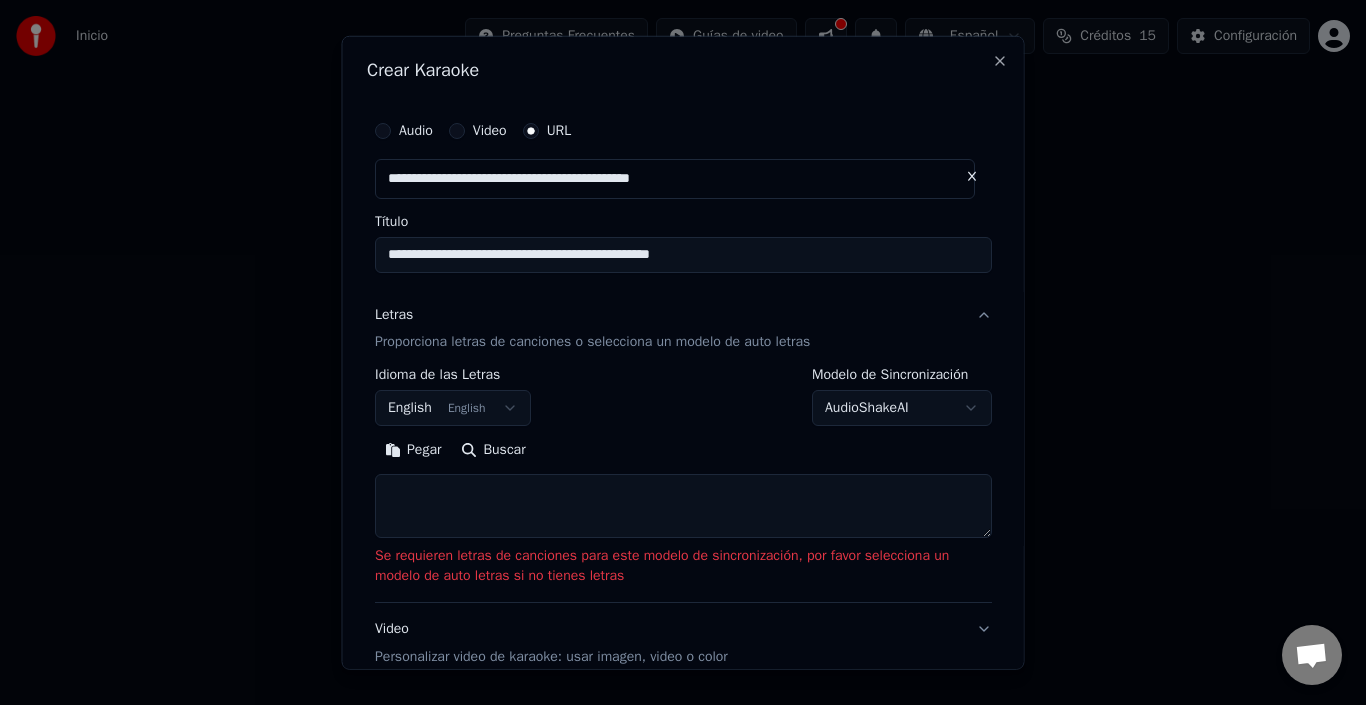 click on "English English" at bounding box center (453, 408) 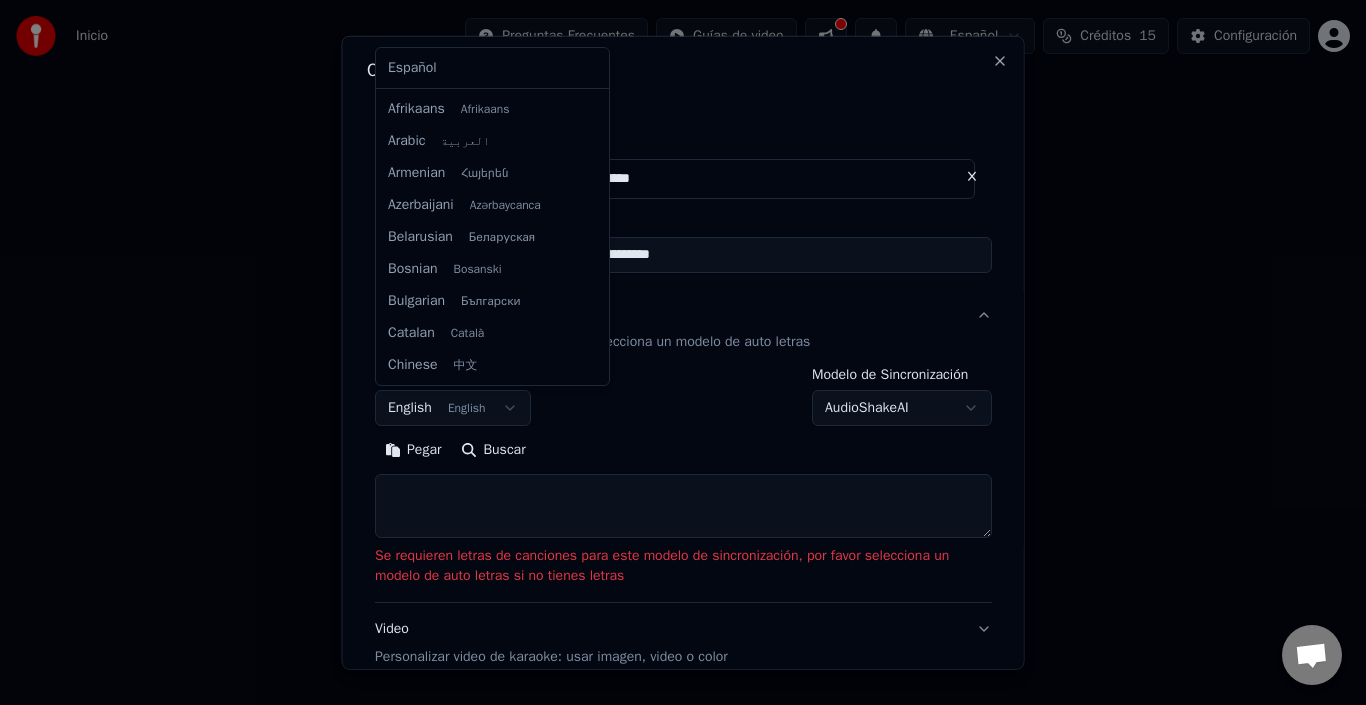 scroll, scrollTop: 160, scrollLeft: 0, axis: vertical 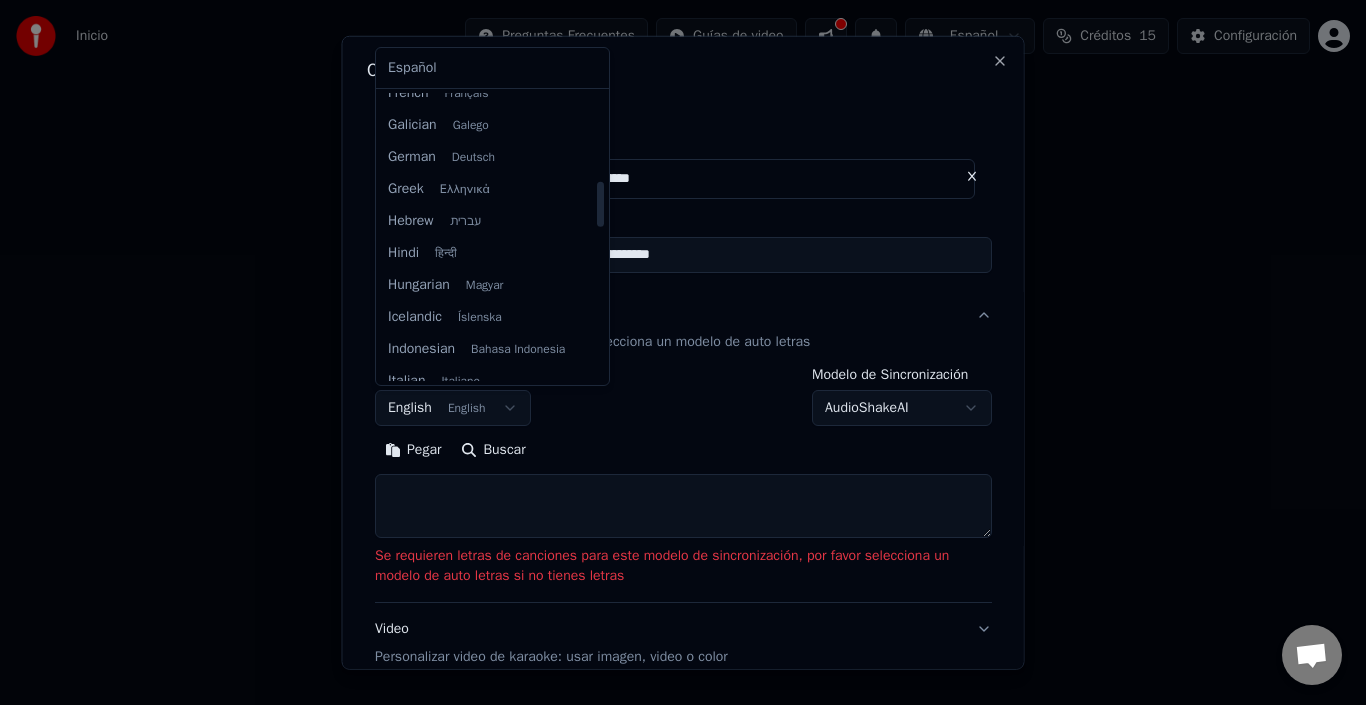 select on "**" 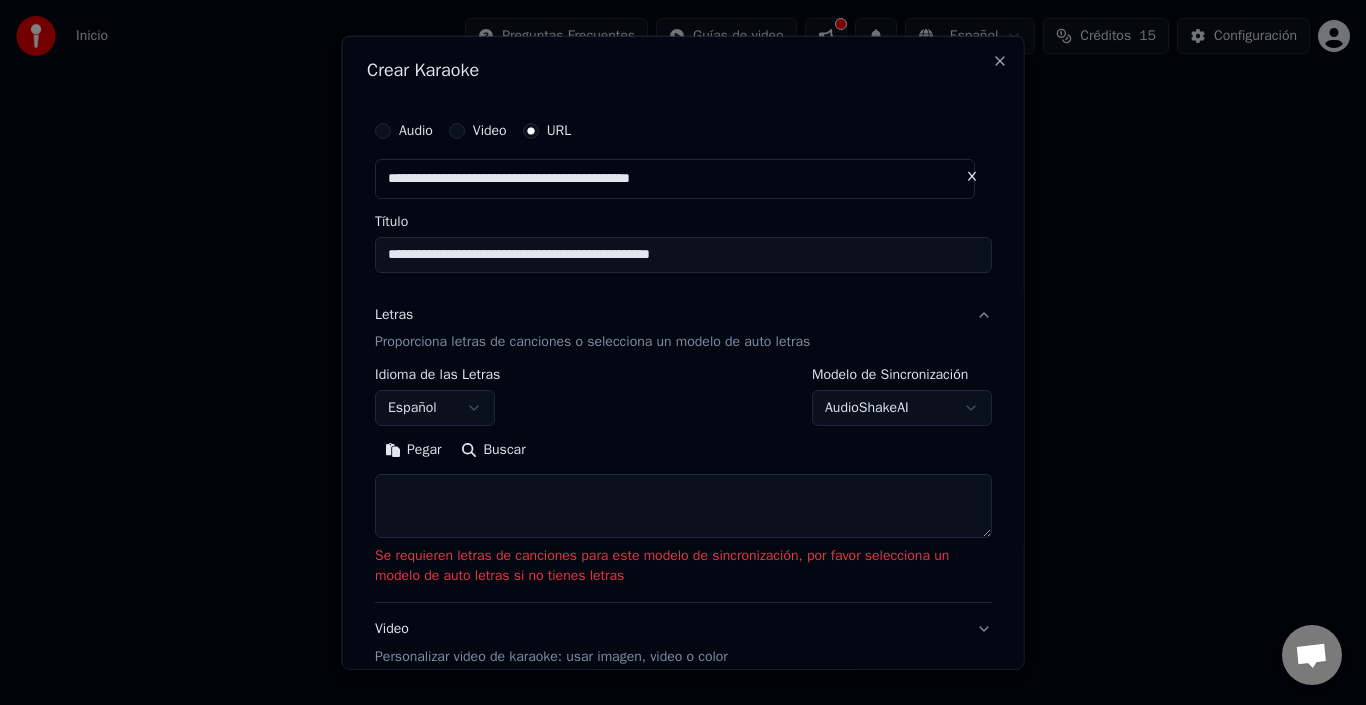 click at bounding box center (683, 506) 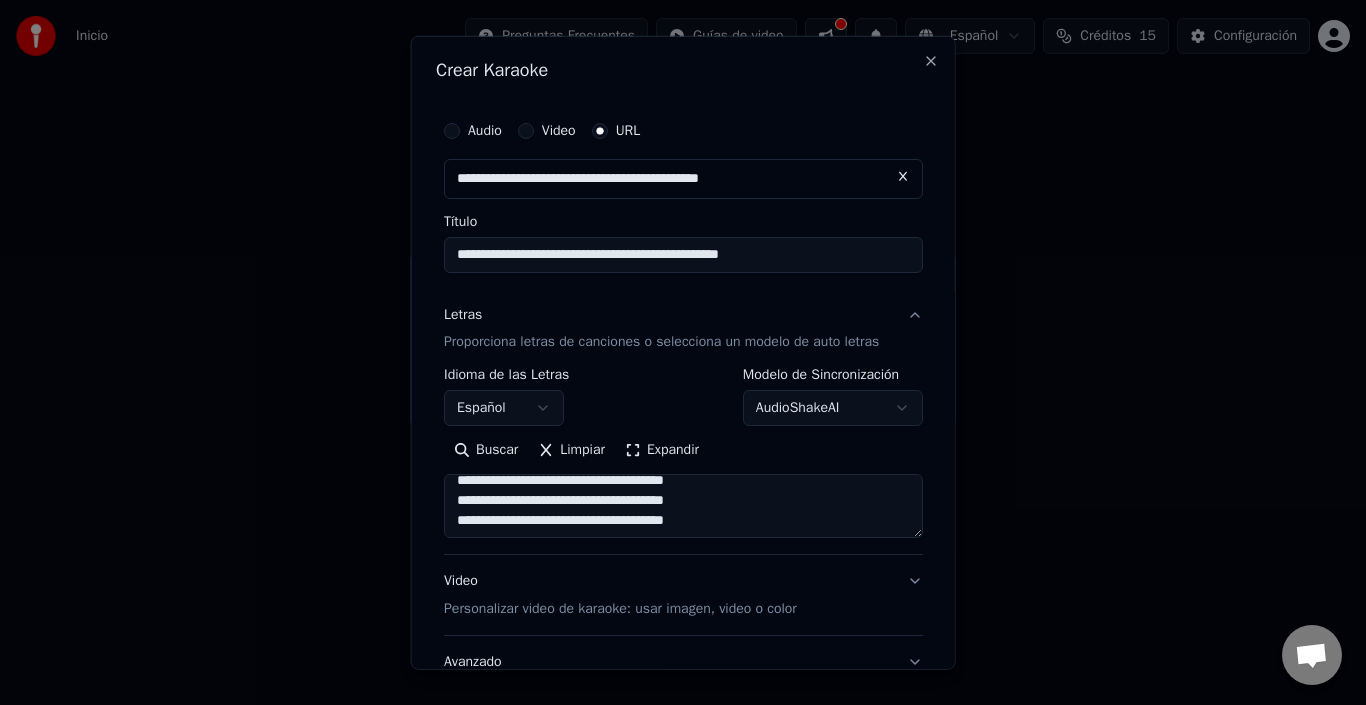 scroll, scrollTop: 953, scrollLeft: 0, axis: vertical 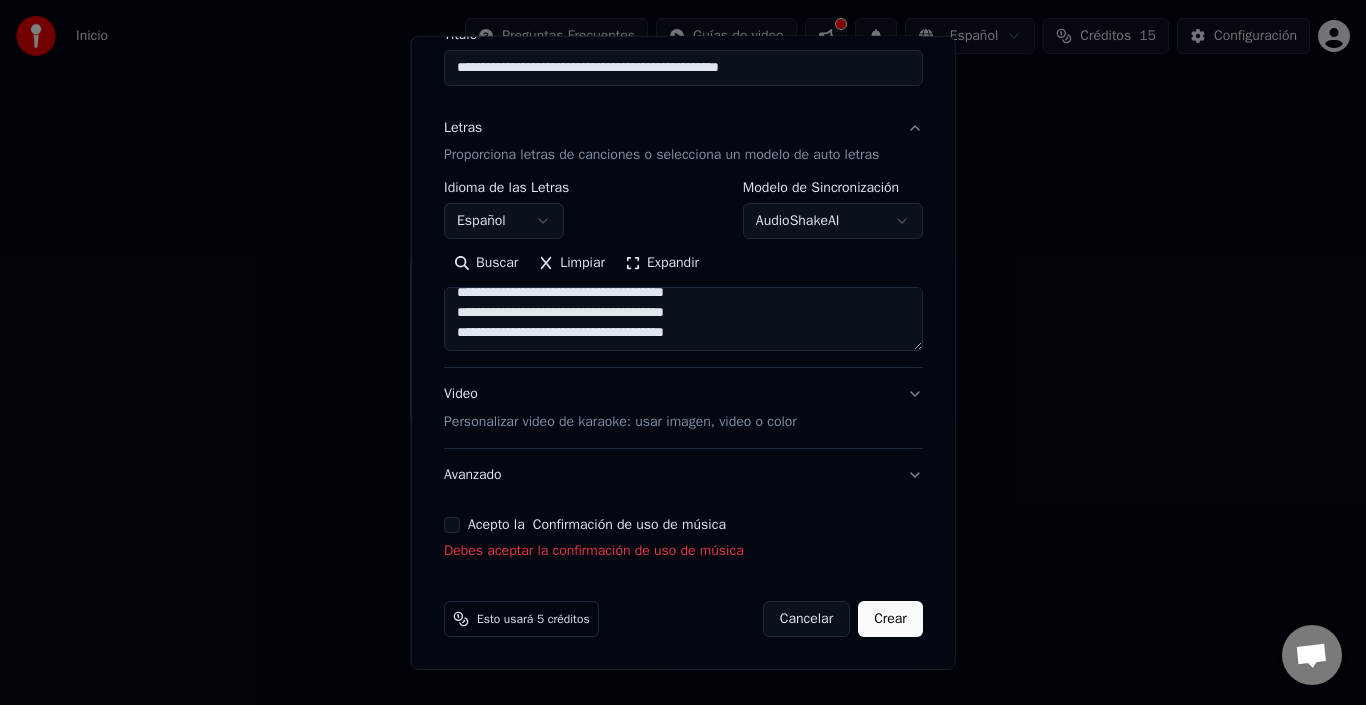 type on "**********" 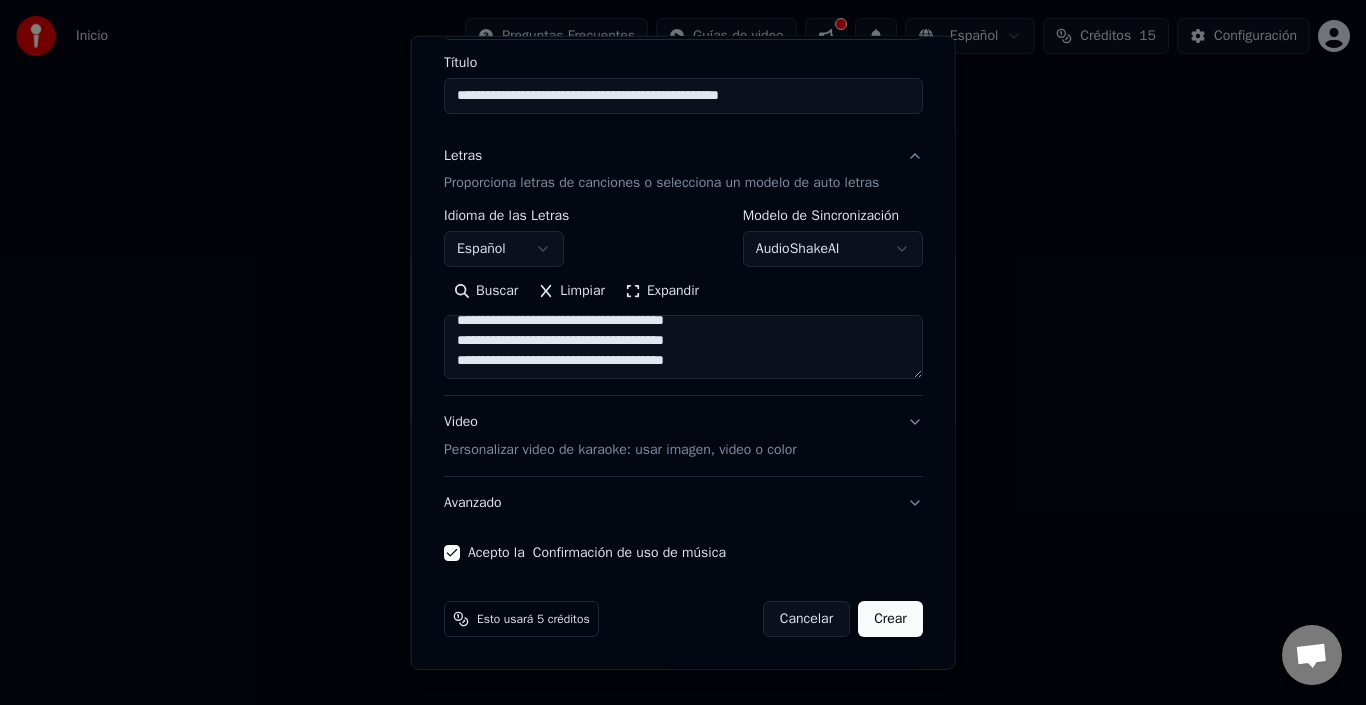 click on "Video Personalizar video de karaoke: usar imagen, video o color" at bounding box center (683, 436) 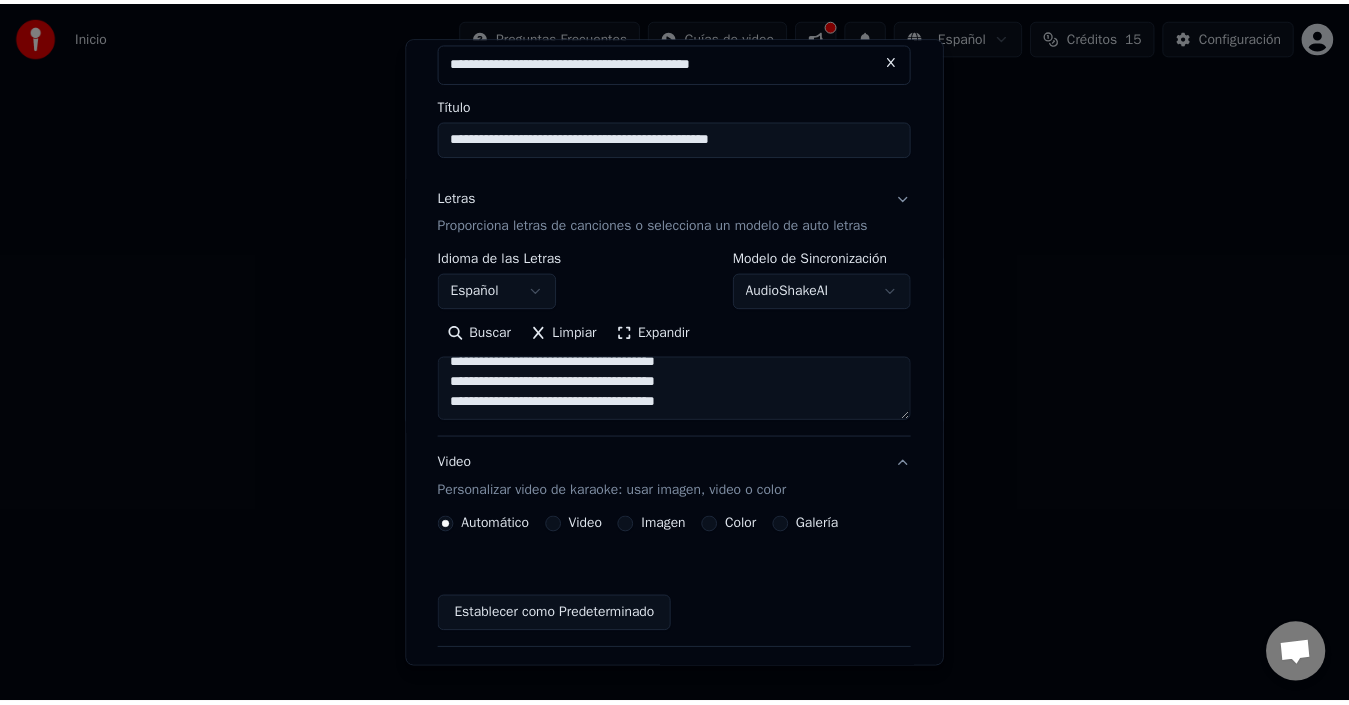 scroll, scrollTop: 105, scrollLeft: 0, axis: vertical 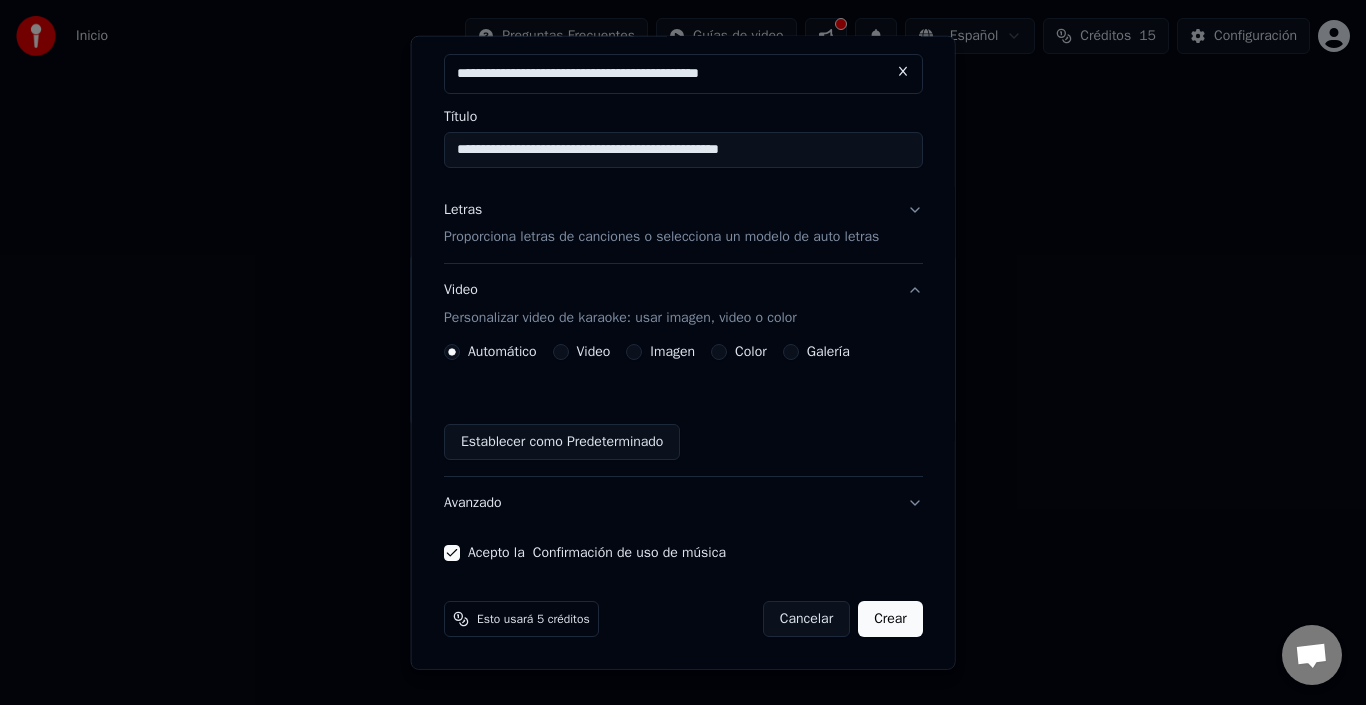 click on "Imagen" at bounding box center (660, 352) 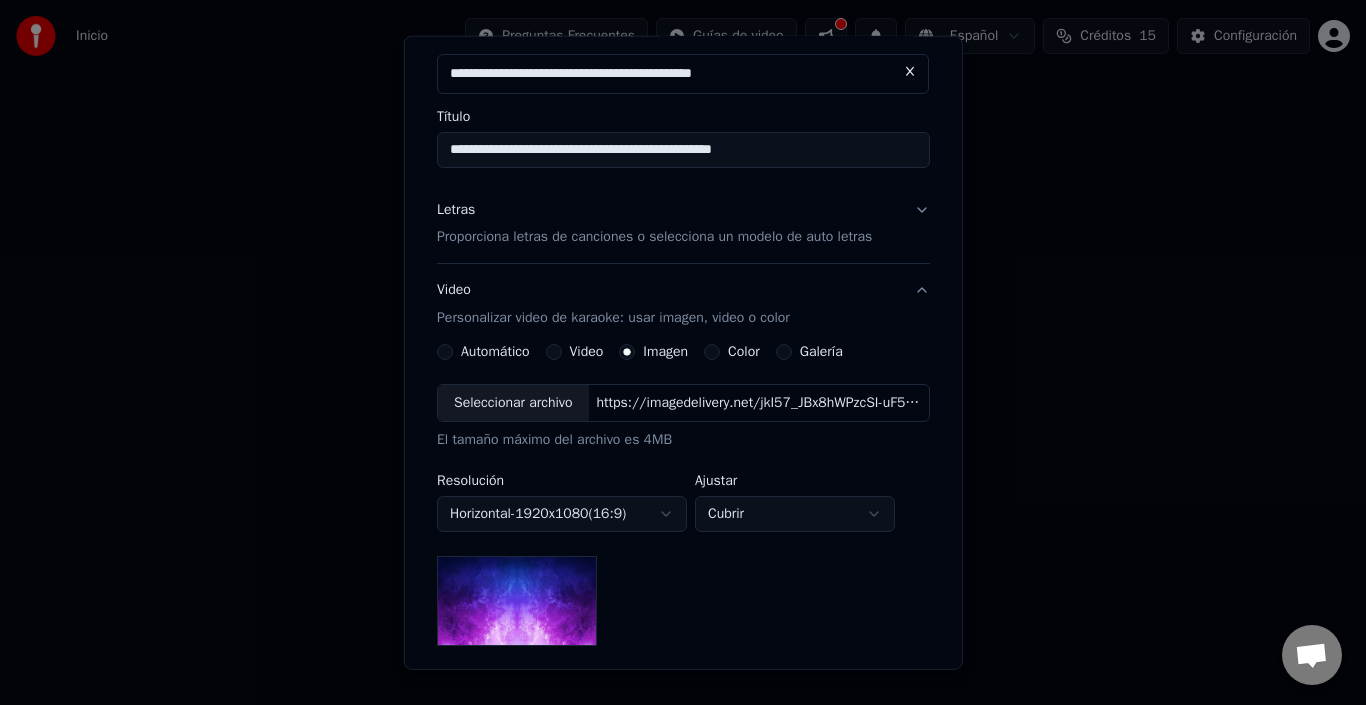 click on "Color" at bounding box center (712, 352) 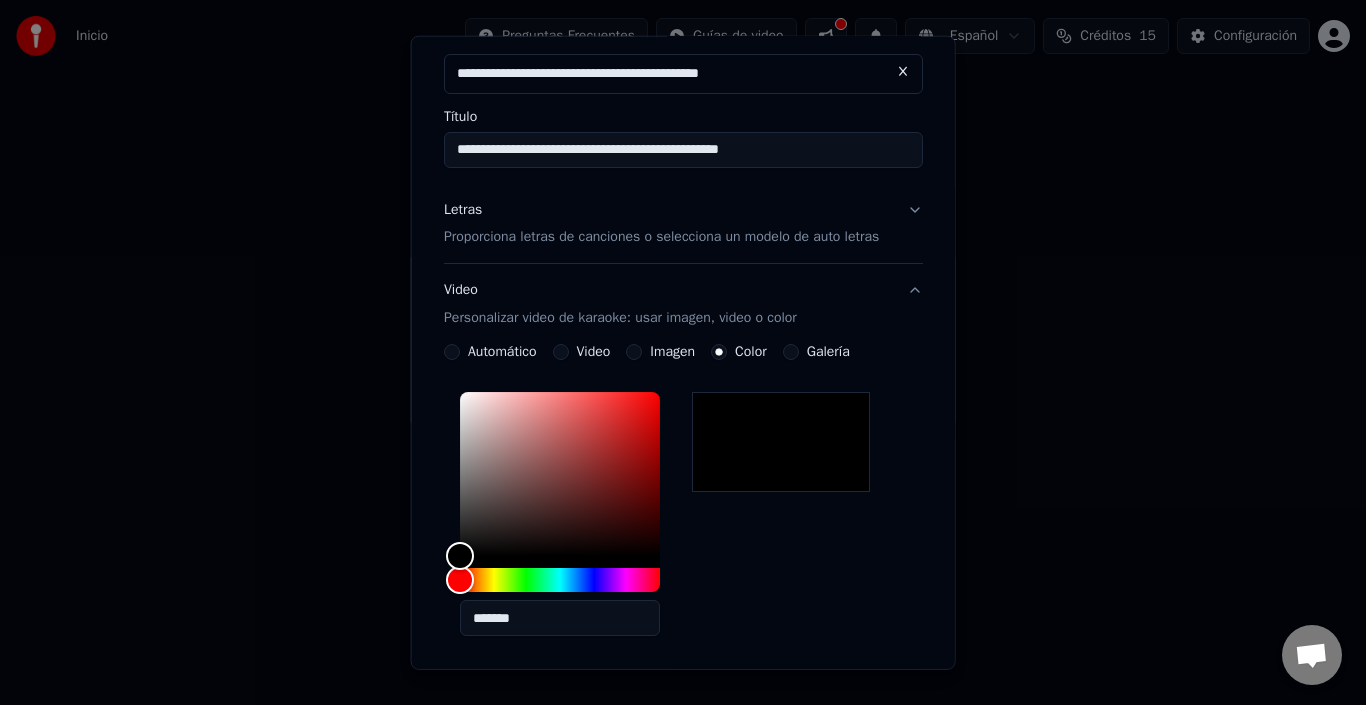 click on "Imagen" at bounding box center [634, 352] 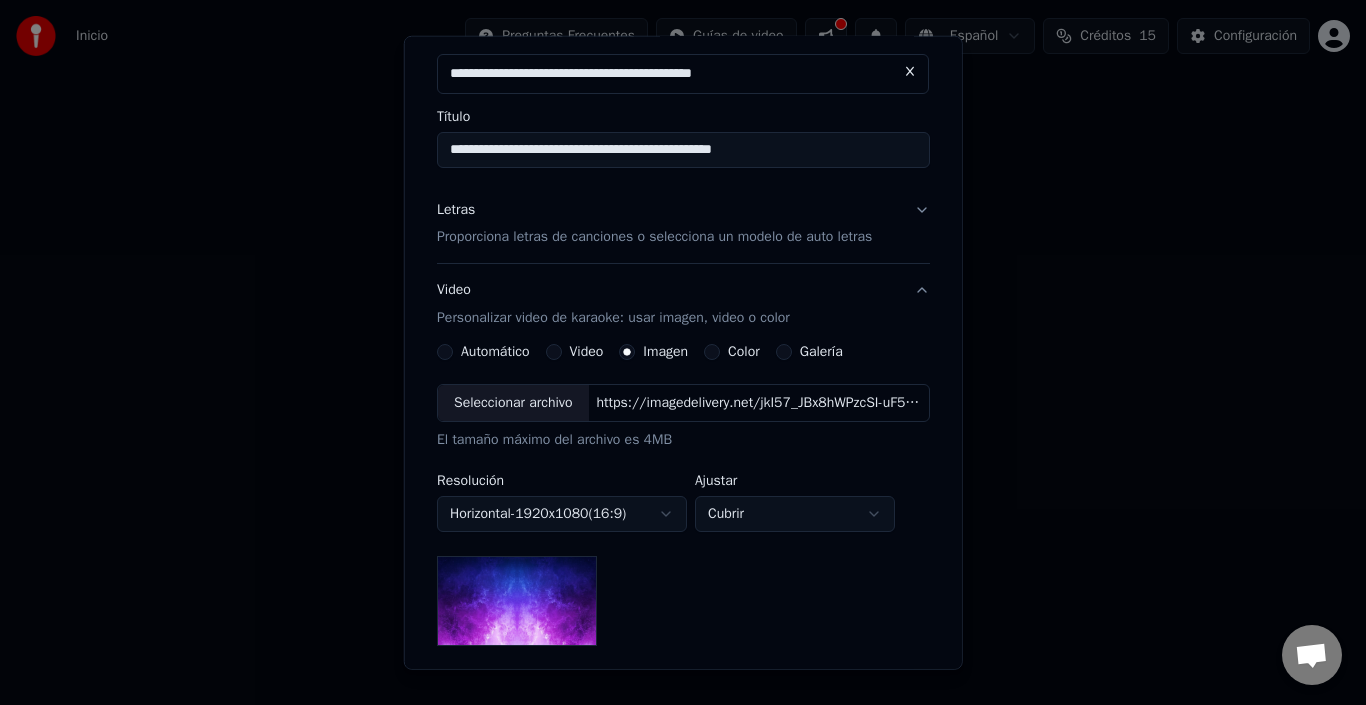 click on "Automático" at bounding box center (445, 352) 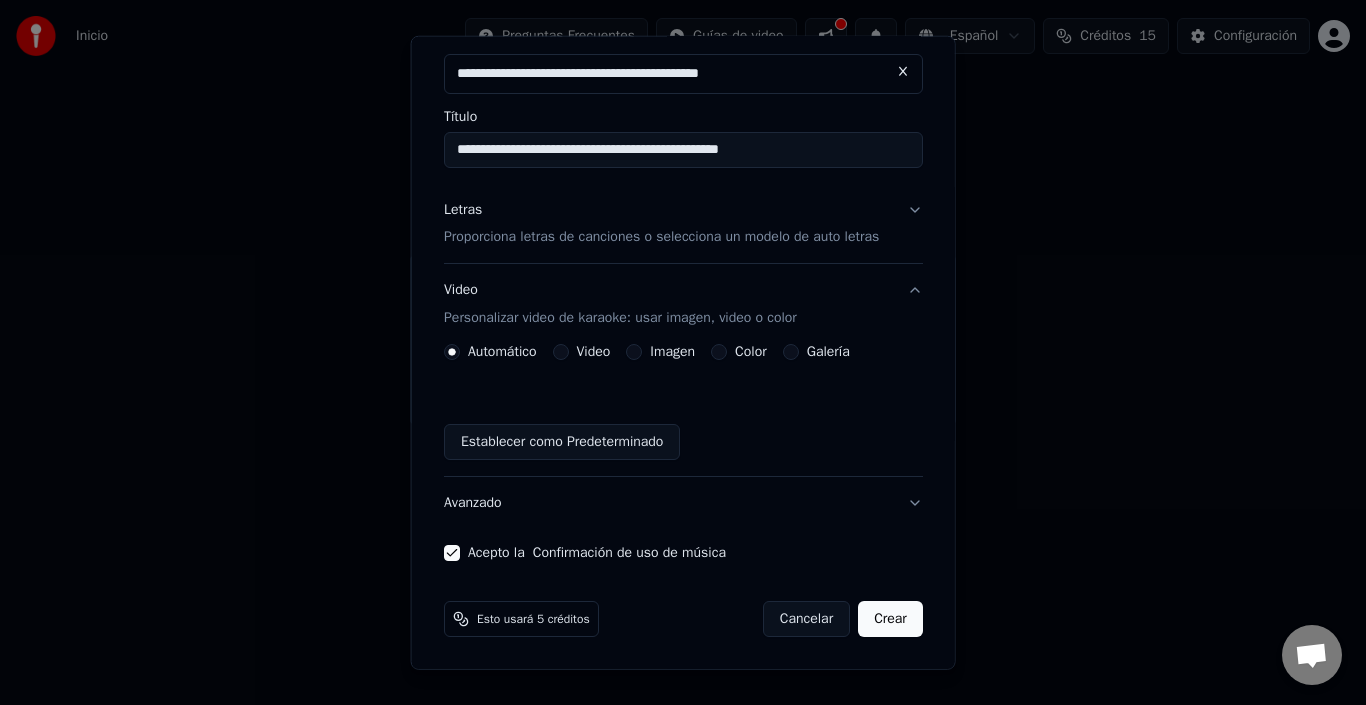 click on "Crear" at bounding box center [890, 619] 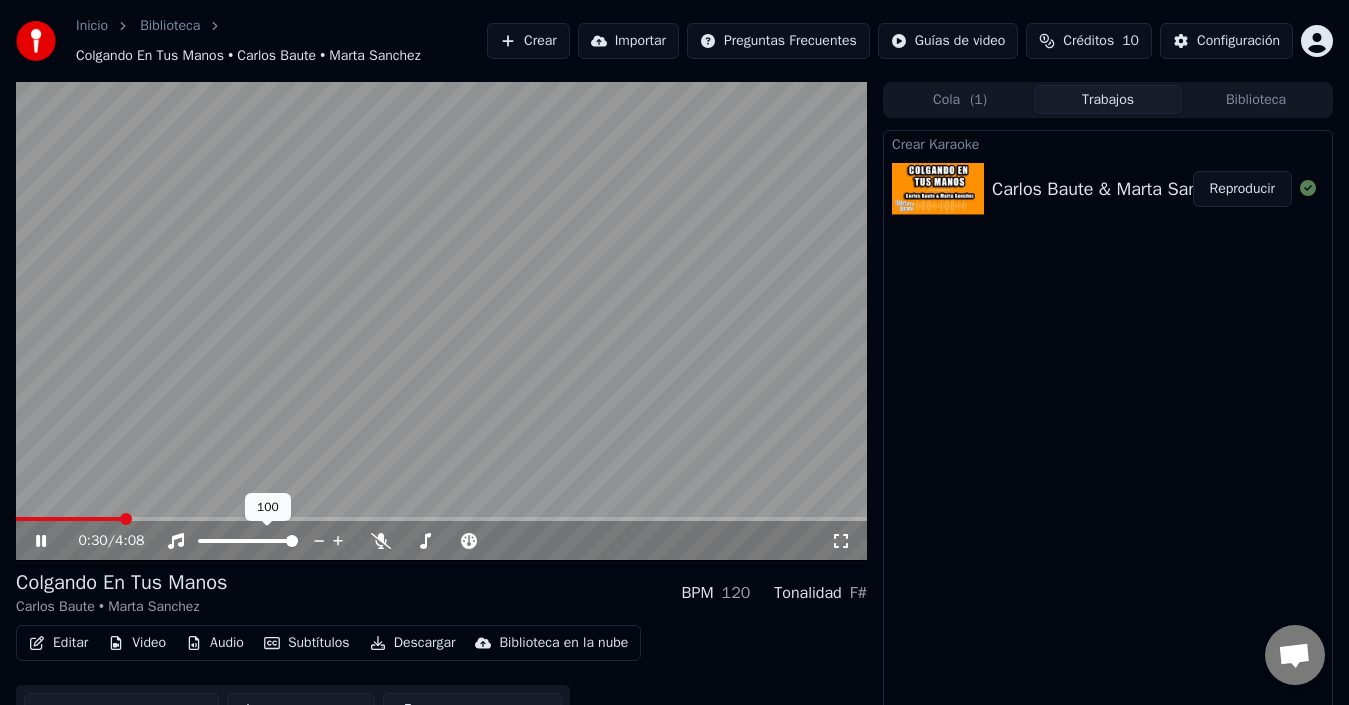 click at bounding box center (248, 541) 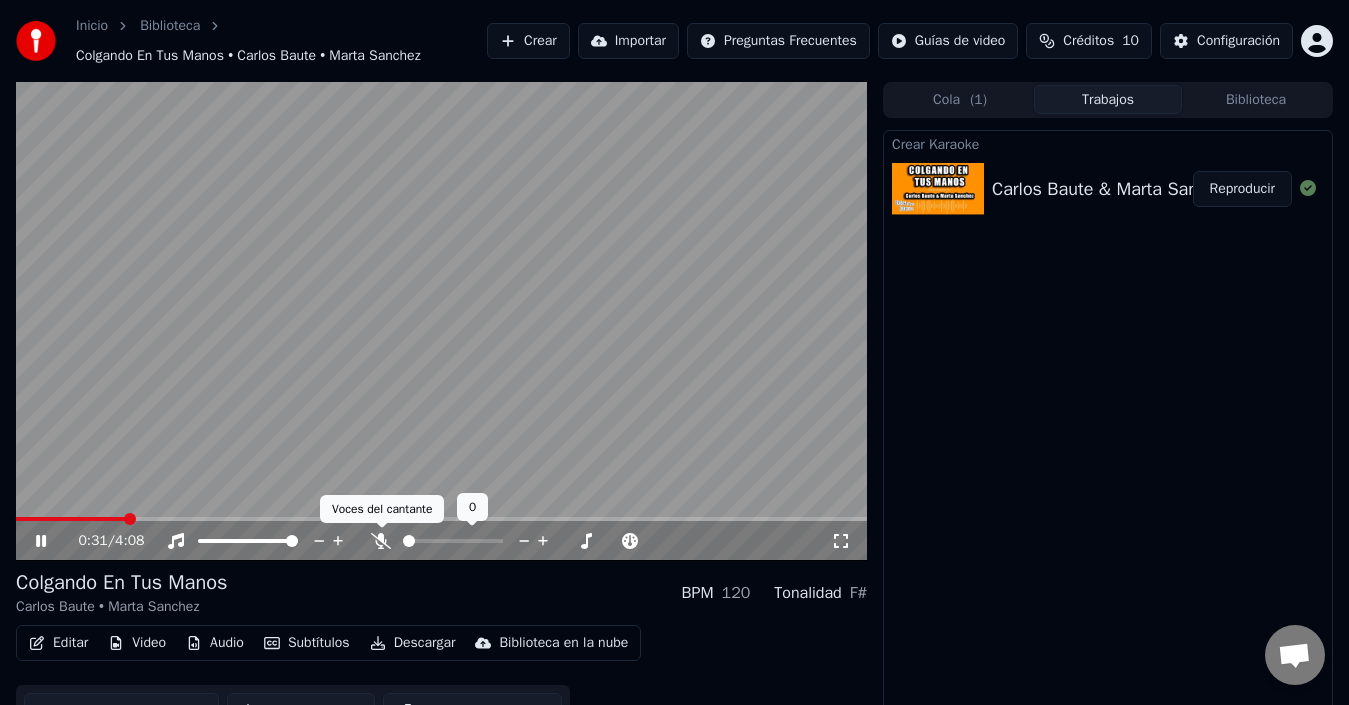 click 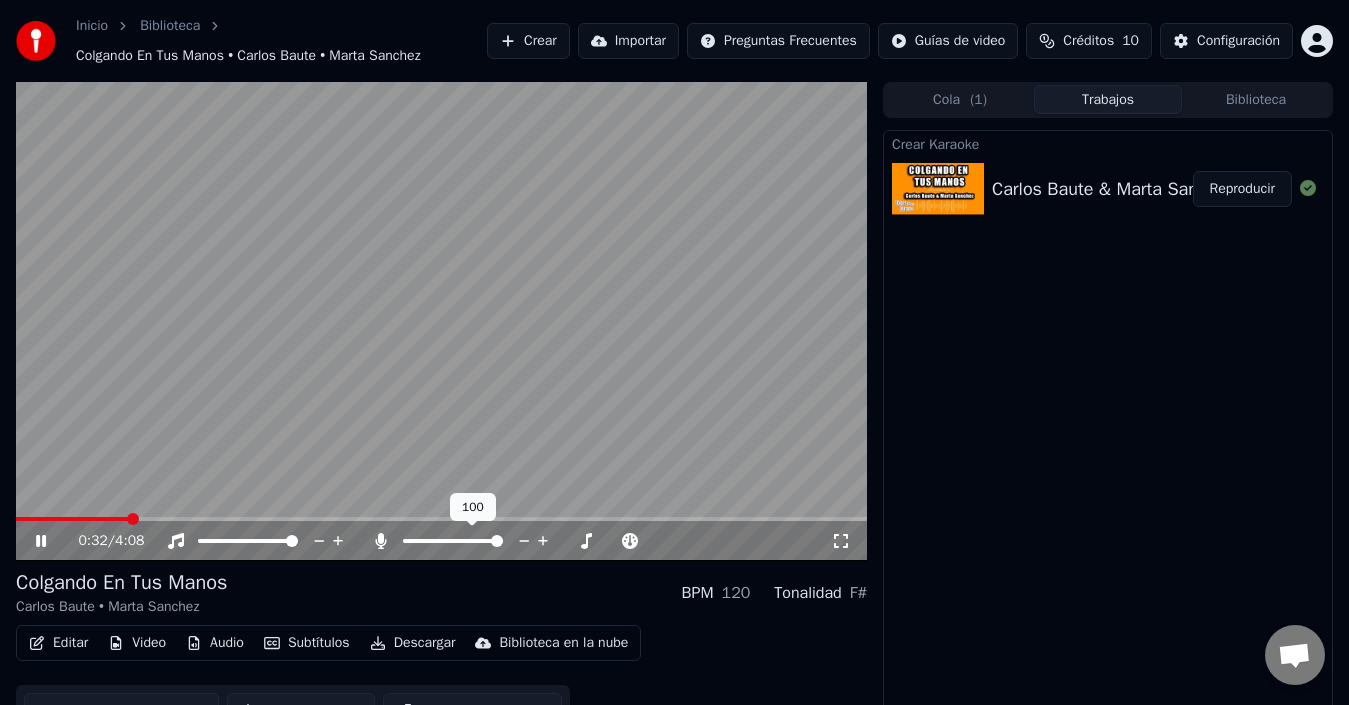 click 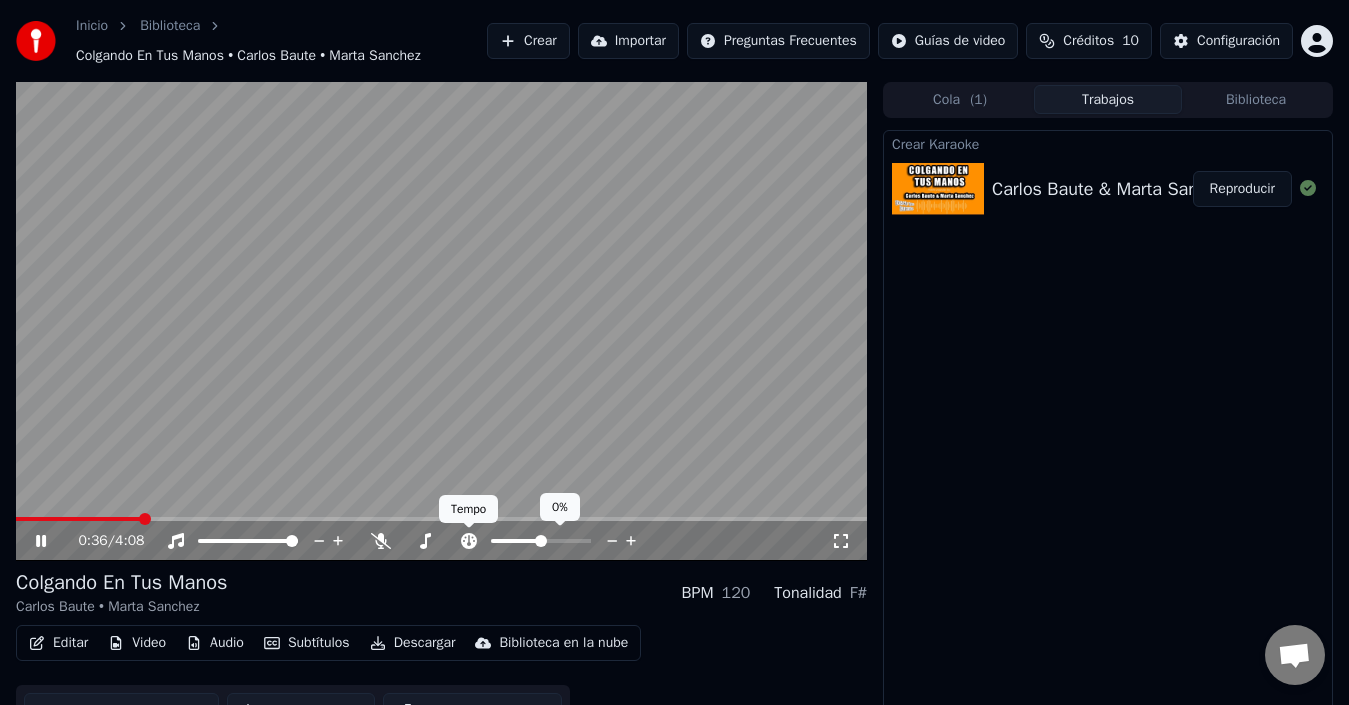 click 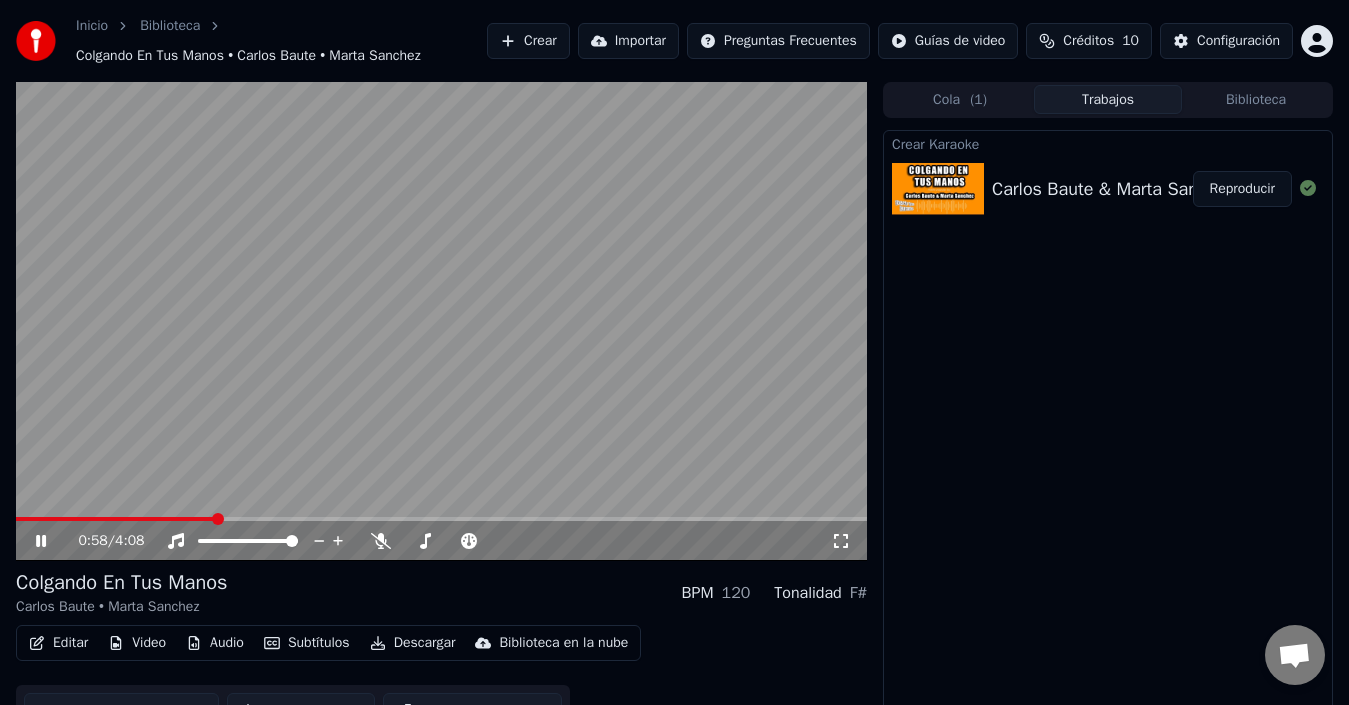 click 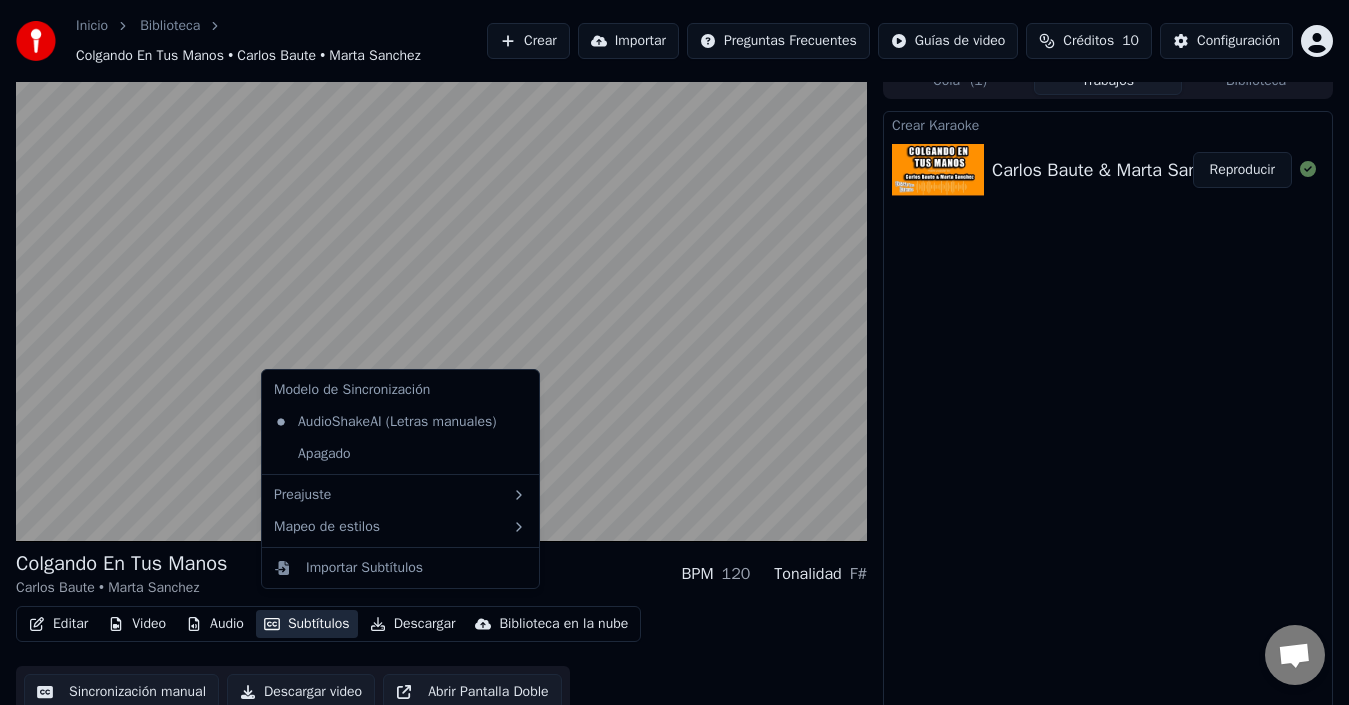 scroll, scrollTop: 32, scrollLeft: 0, axis: vertical 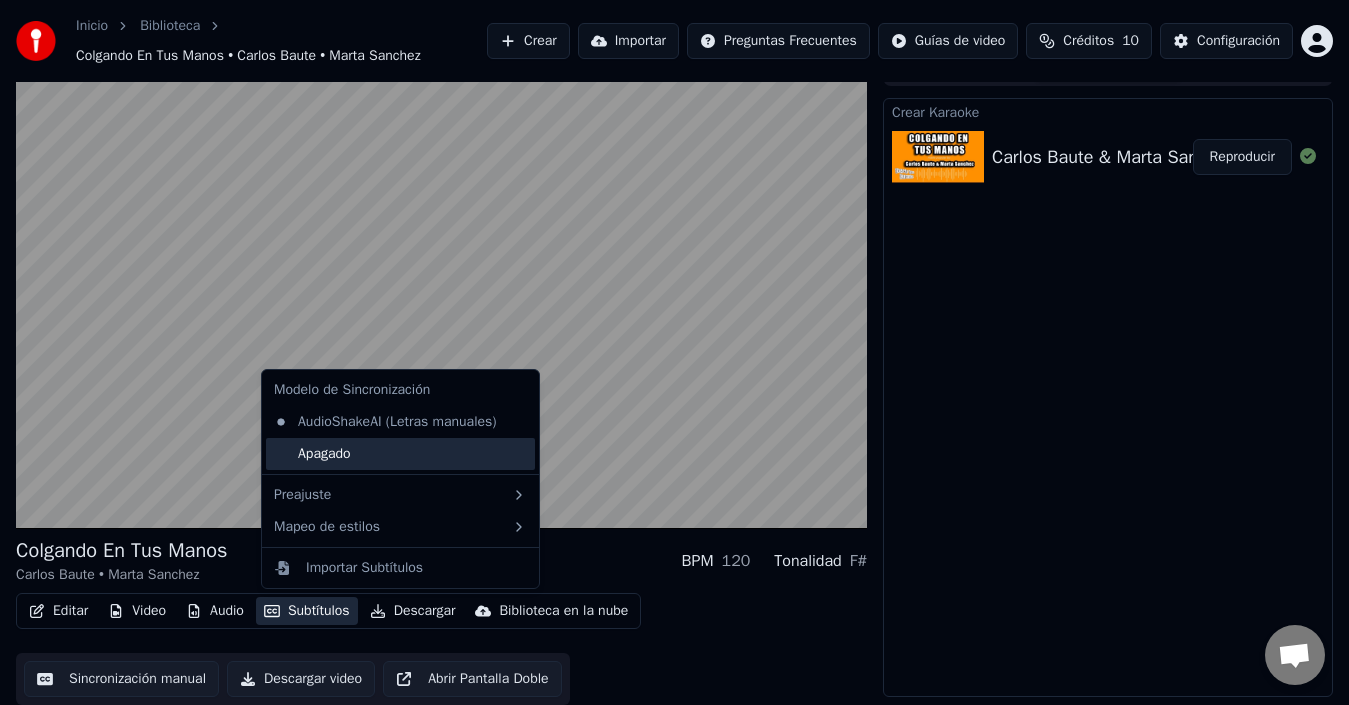 click on "Apagado" at bounding box center [400, 454] 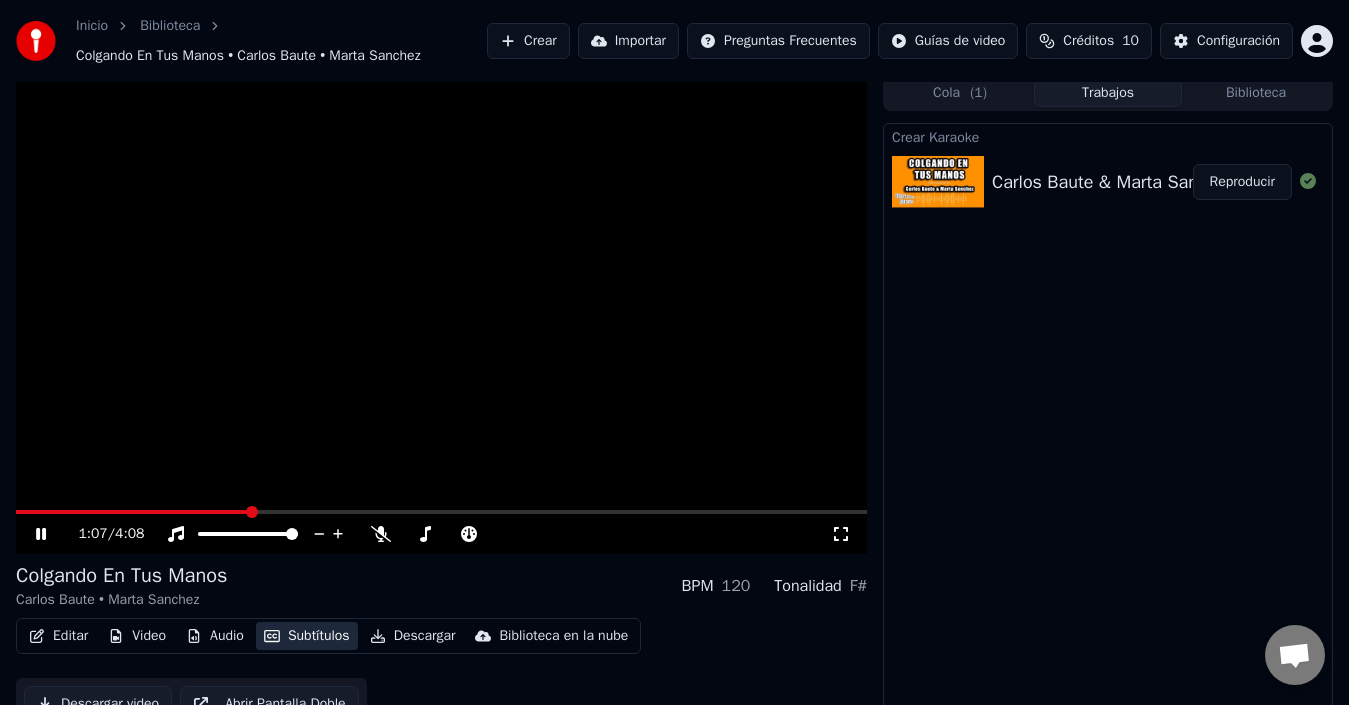 scroll, scrollTop: 0, scrollLeft: 0, axis: both 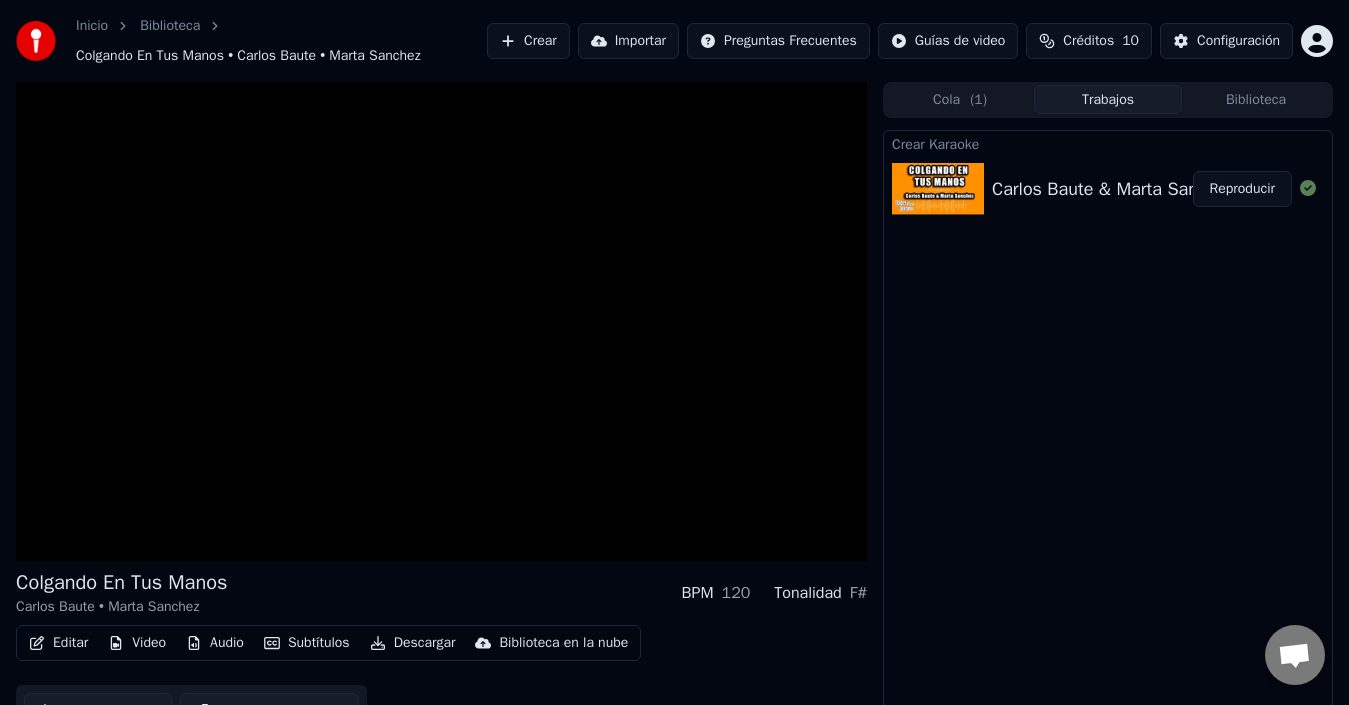 click on "Descargar" at bounding box center (413, 643) 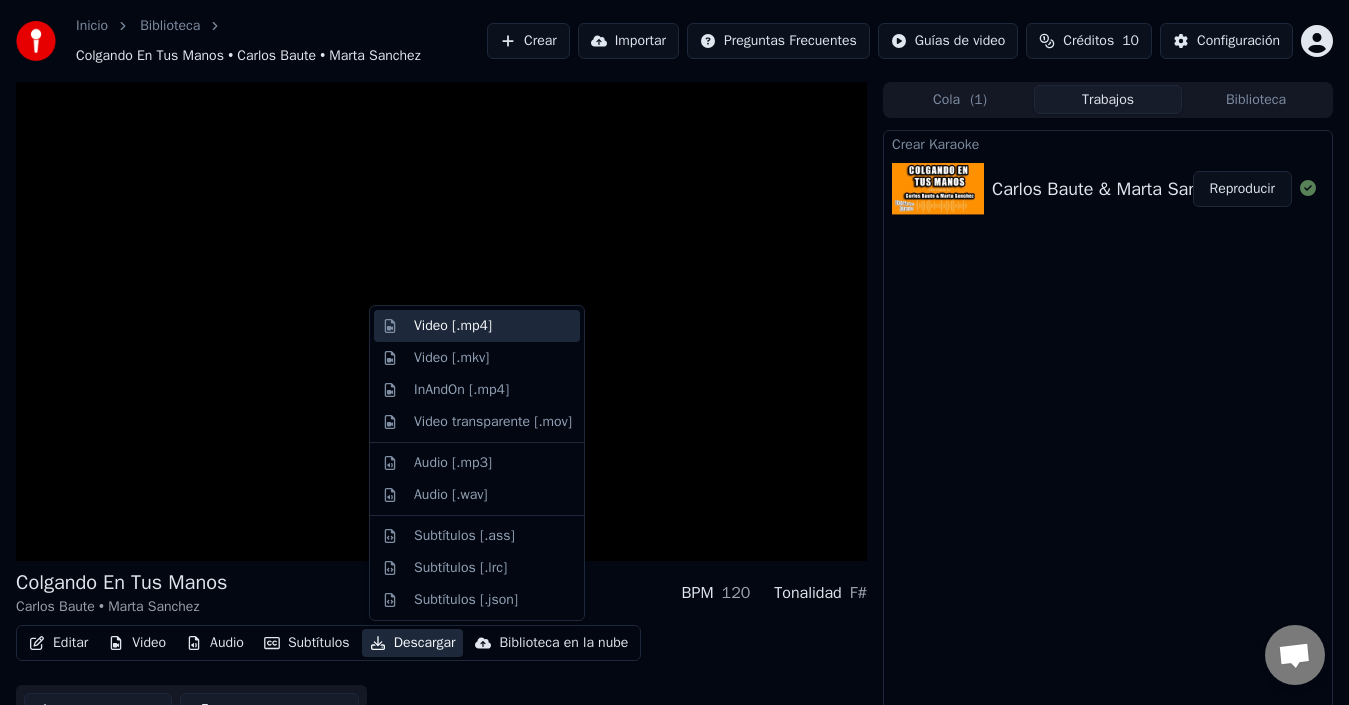 click on "Video [.mp4]" at bounding box center [453, 326] 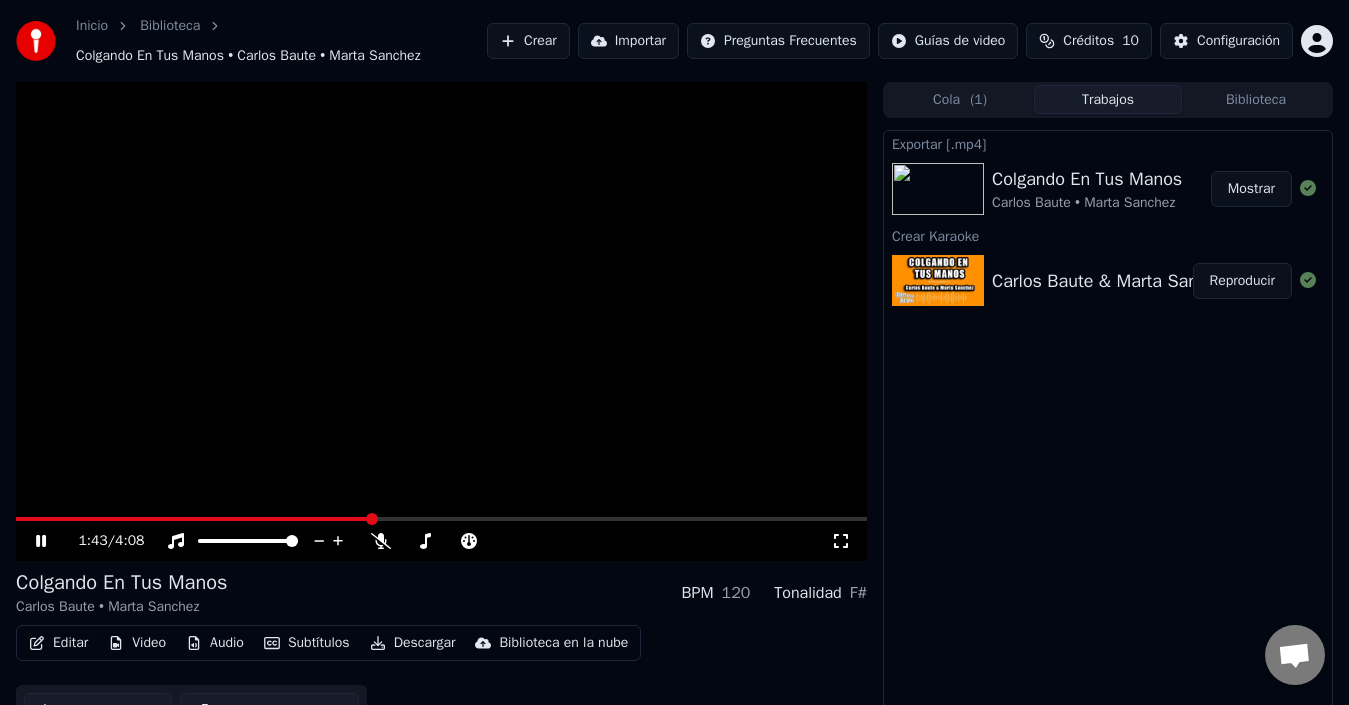 click on "Exportar [.mp4] Colgando En Tus Manos Carlos Baute • Marta Sanchez Mostrar Crear Karaoke Carlos Baute & Marta Sanchez - Colgando En Tus Manos Reproducir" at bounding box center [1108, 429] 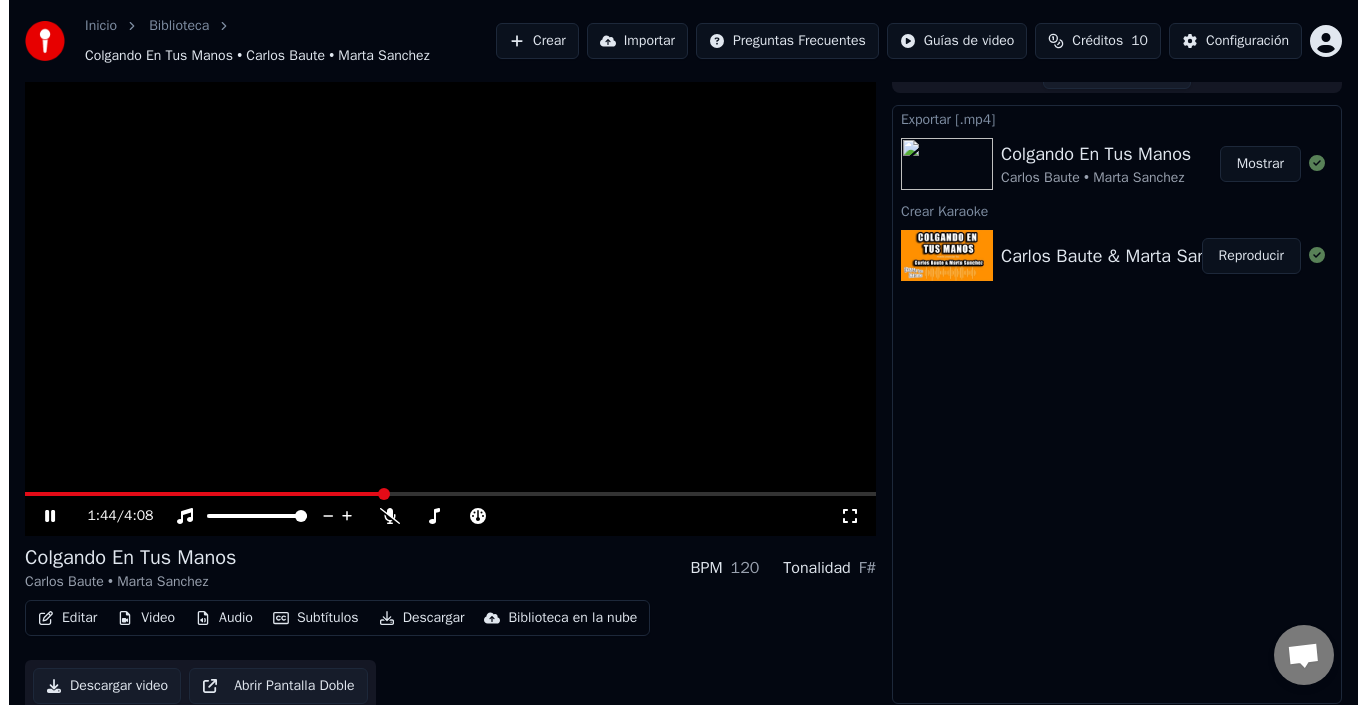 scroll, scrollTop: 32, scrollLeft: 0, axis: vertical 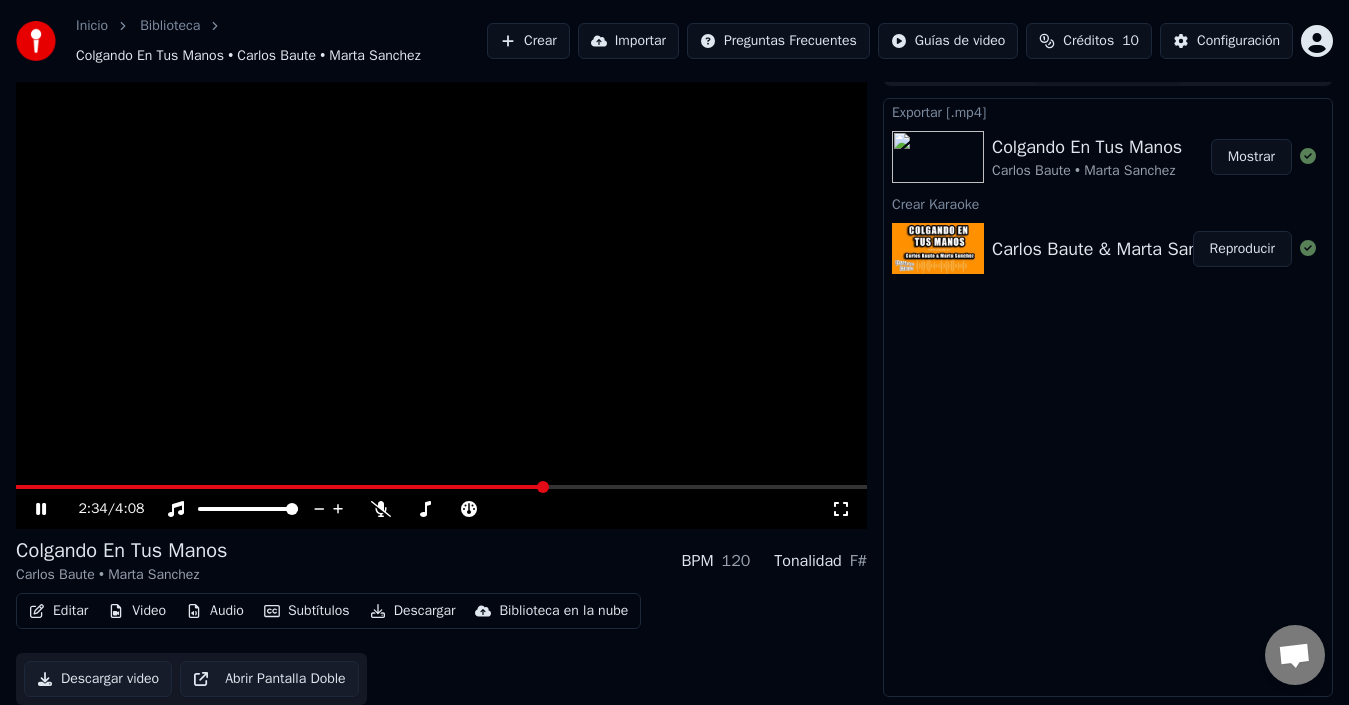click on "Crear" at bounding box center [528, 41] 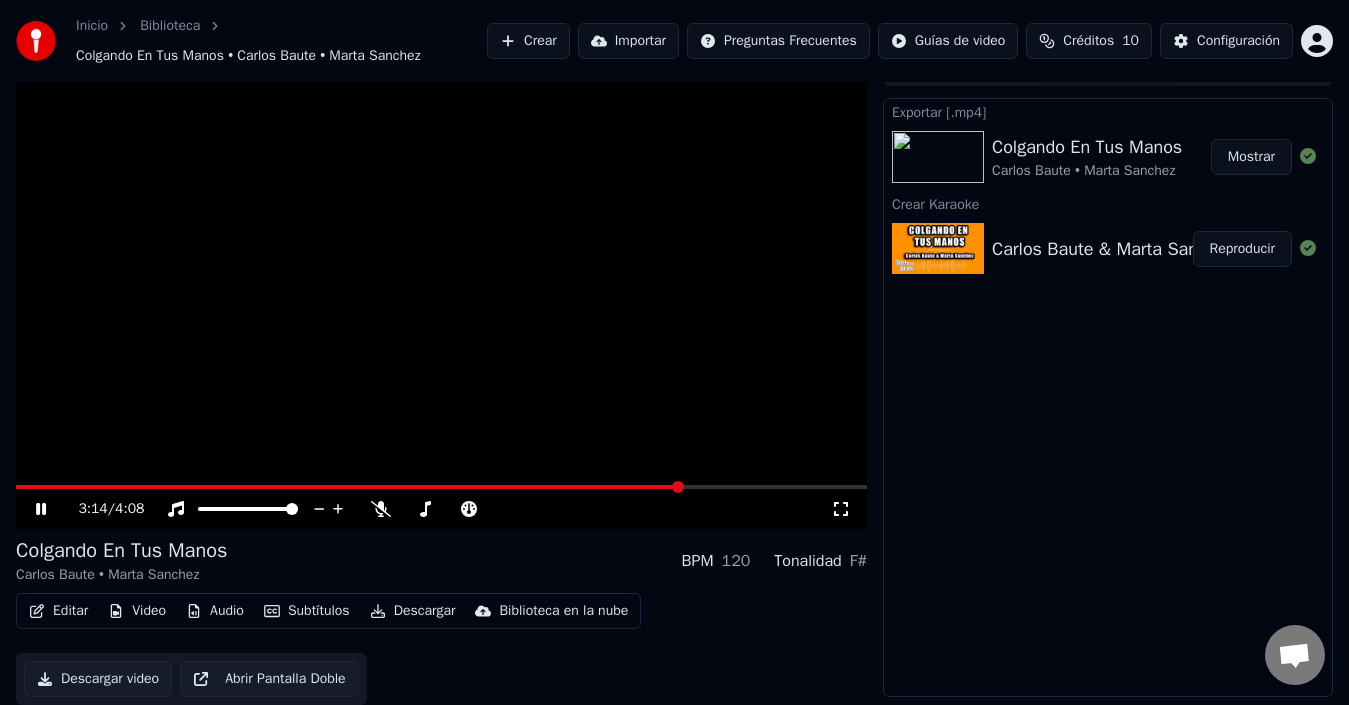 click at bounding box center [441, 289] 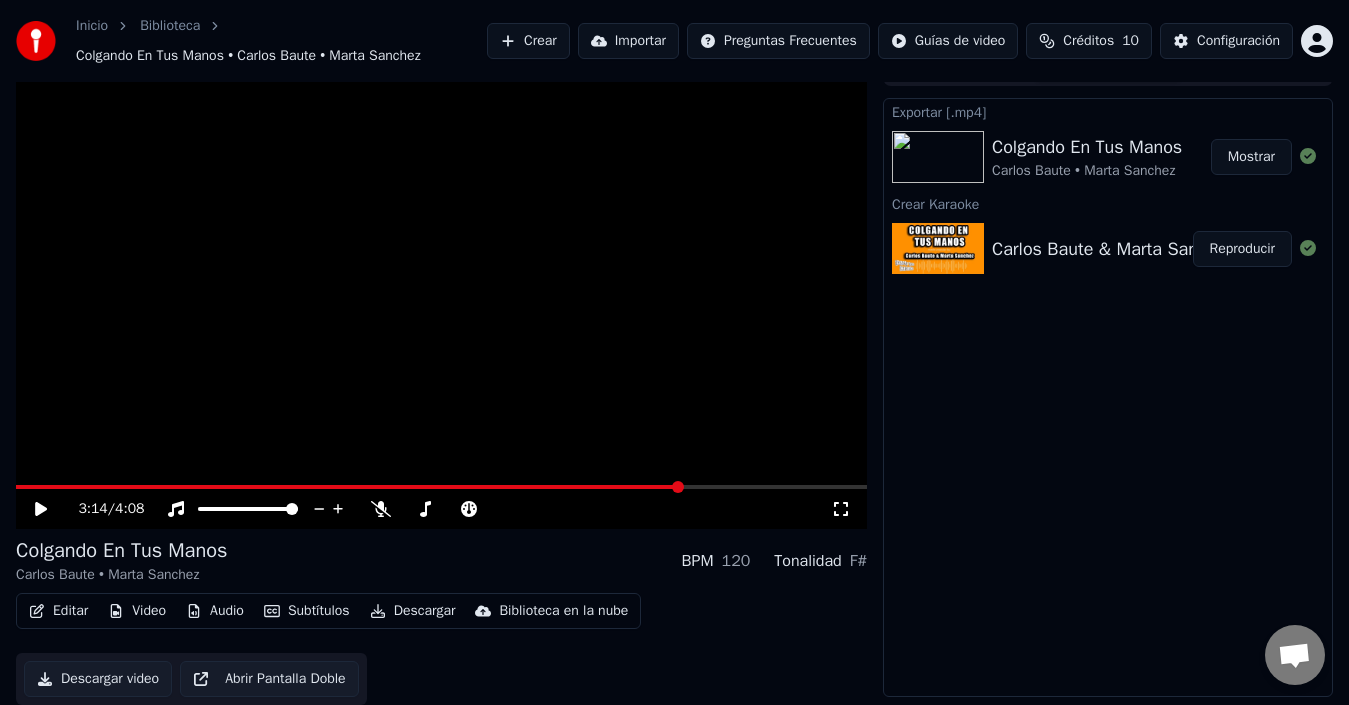 click on "Crear" at bounding box center [528, 41] 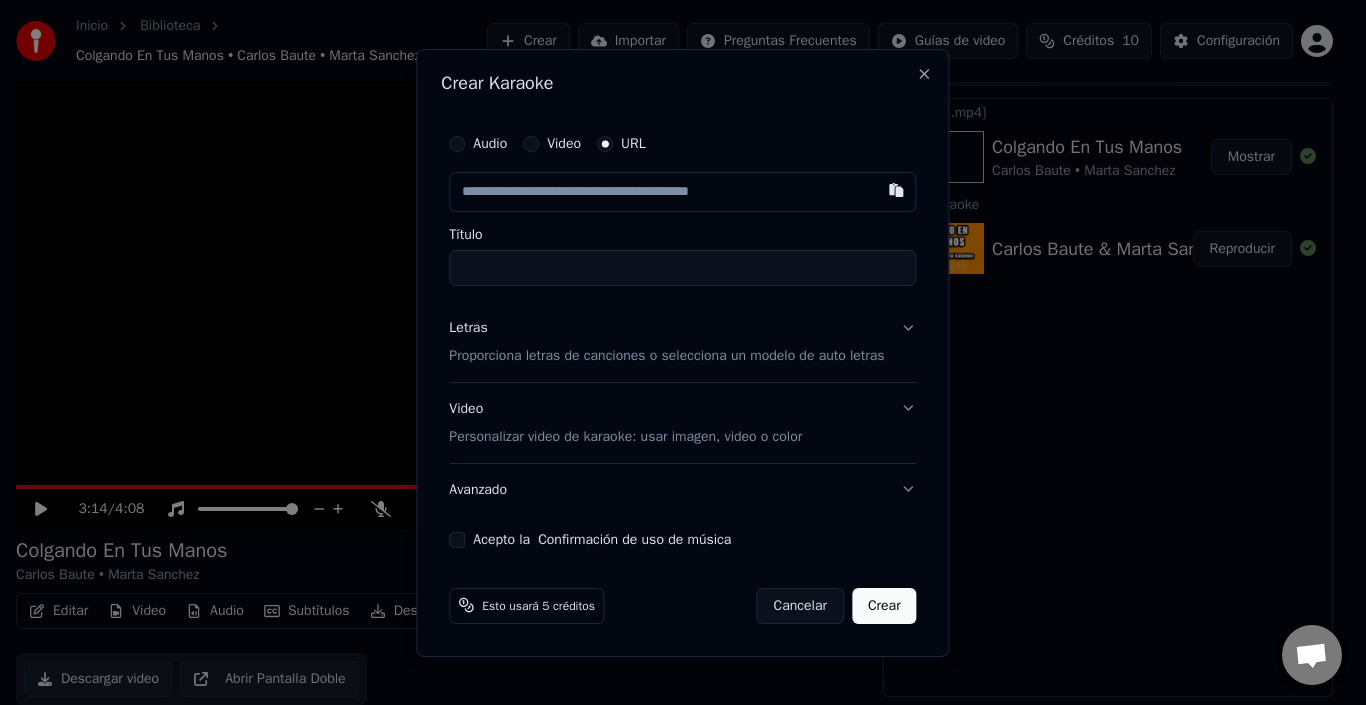 type on "**********" 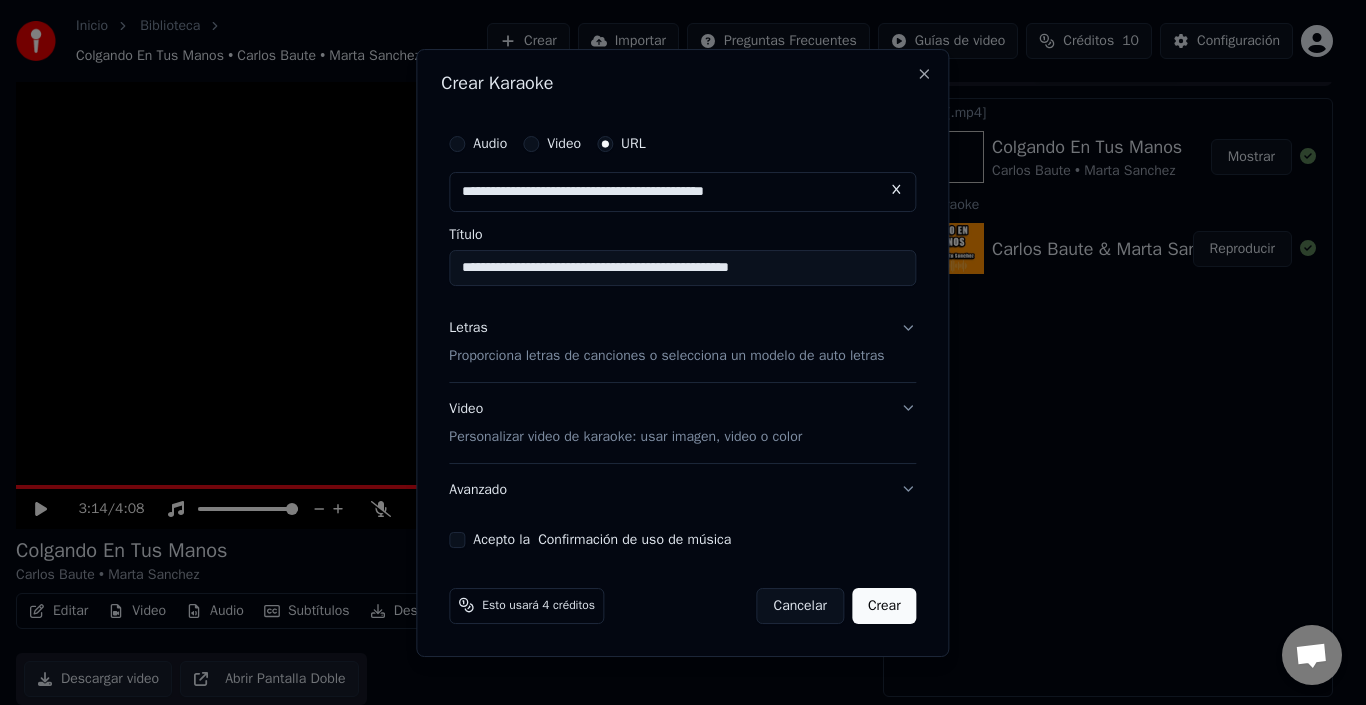 type on "**********" 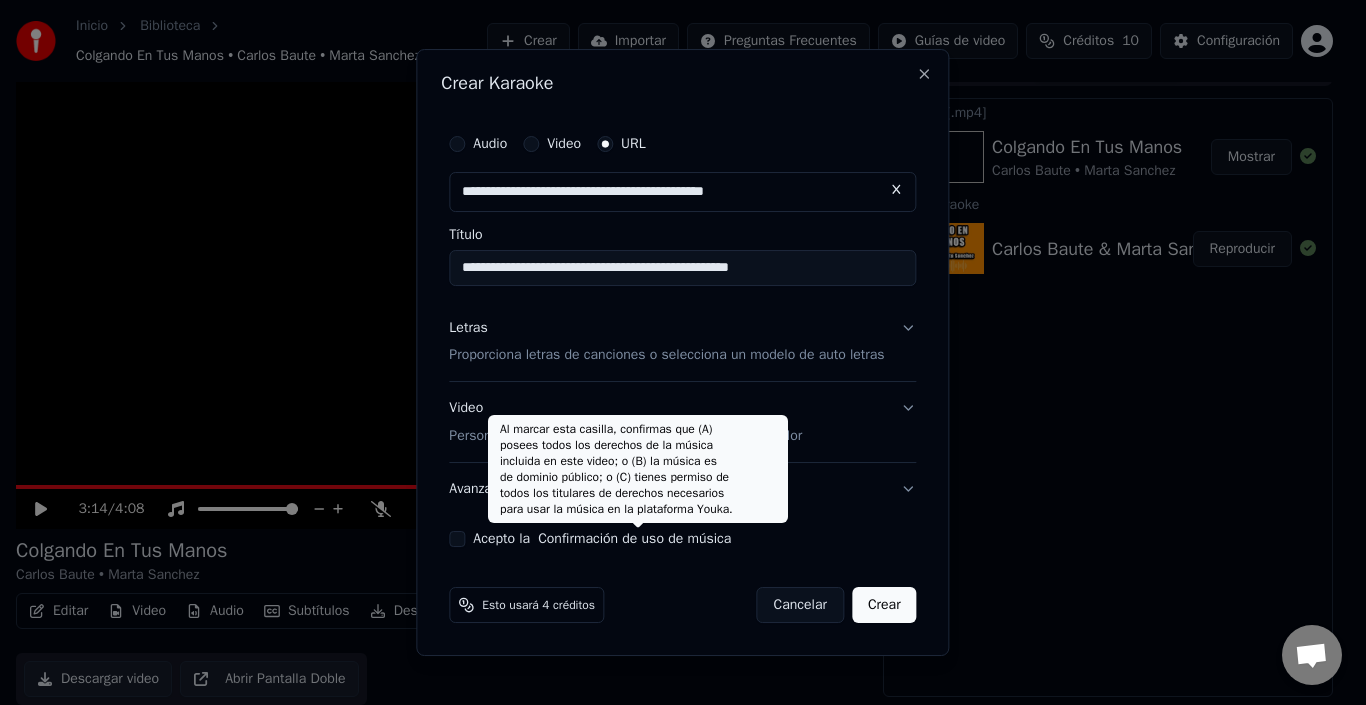 type on "**********" 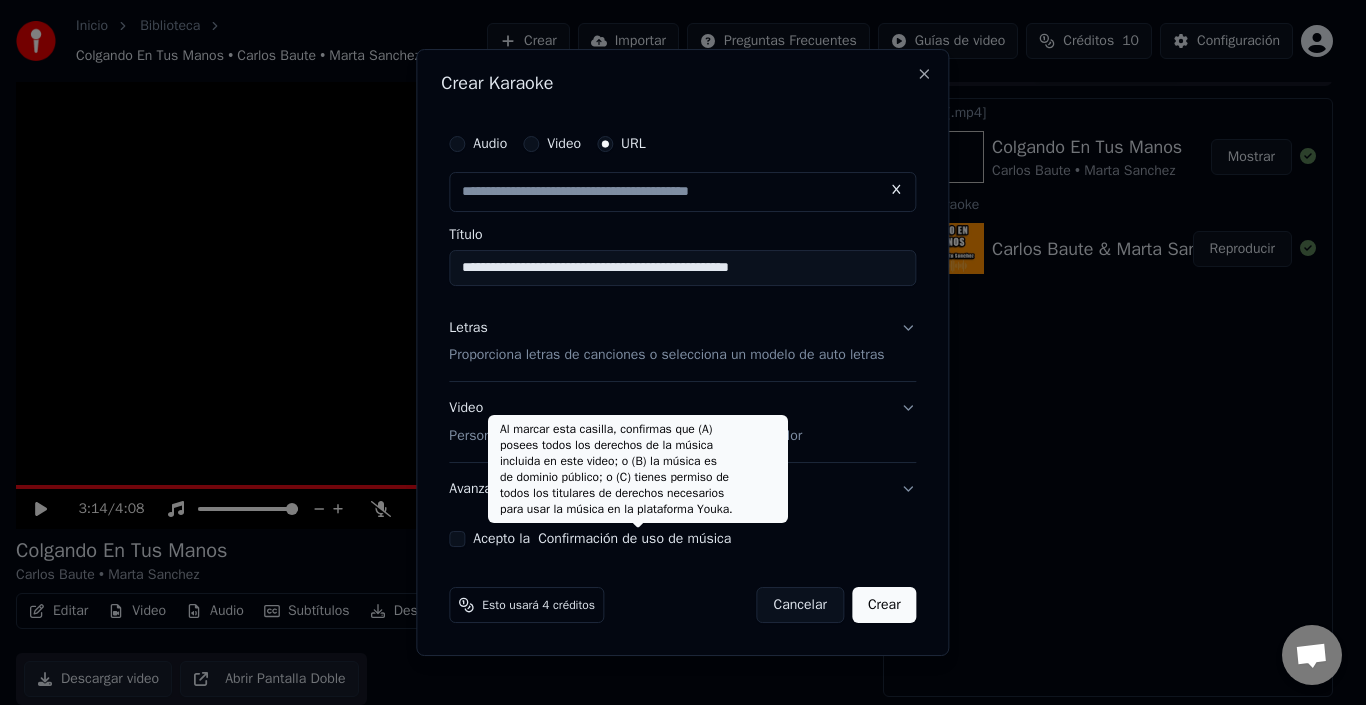 click on "Confirmación de uso de música" at bounding box center (634, 539) 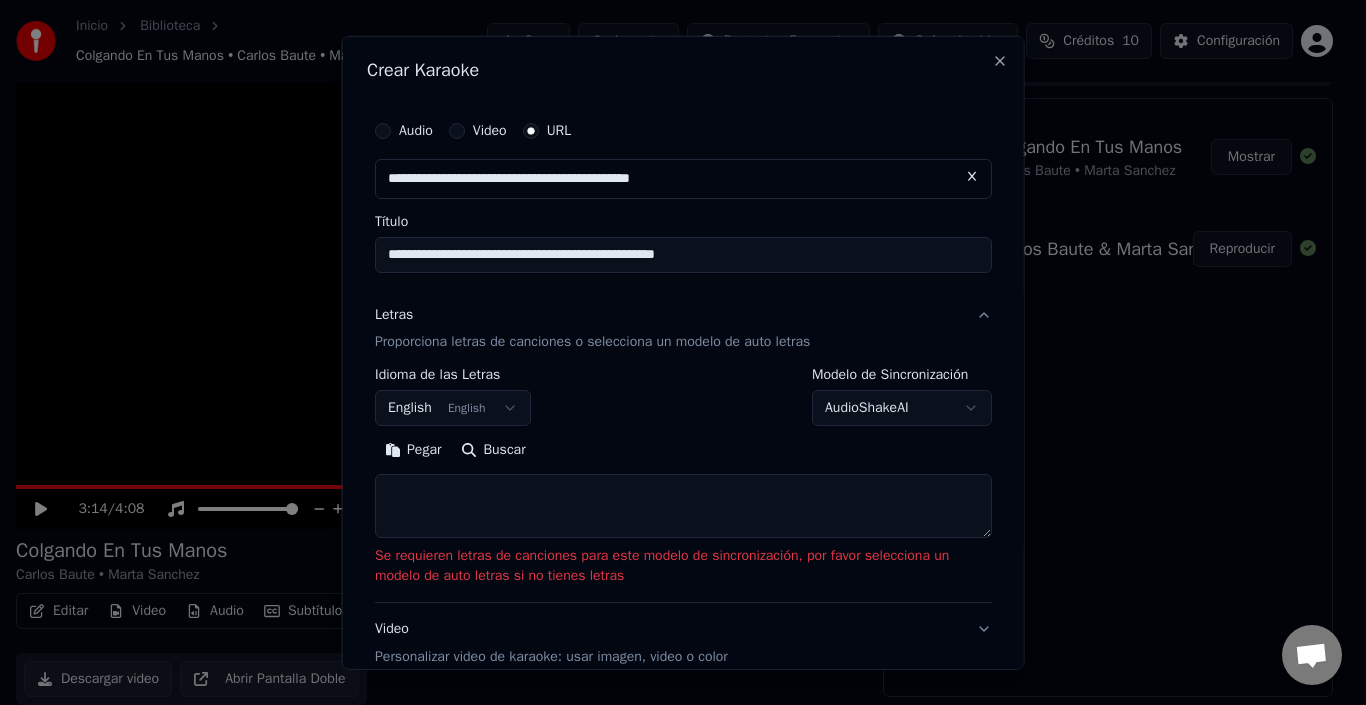 click on "Pegar" at bounding box center (413, 450) 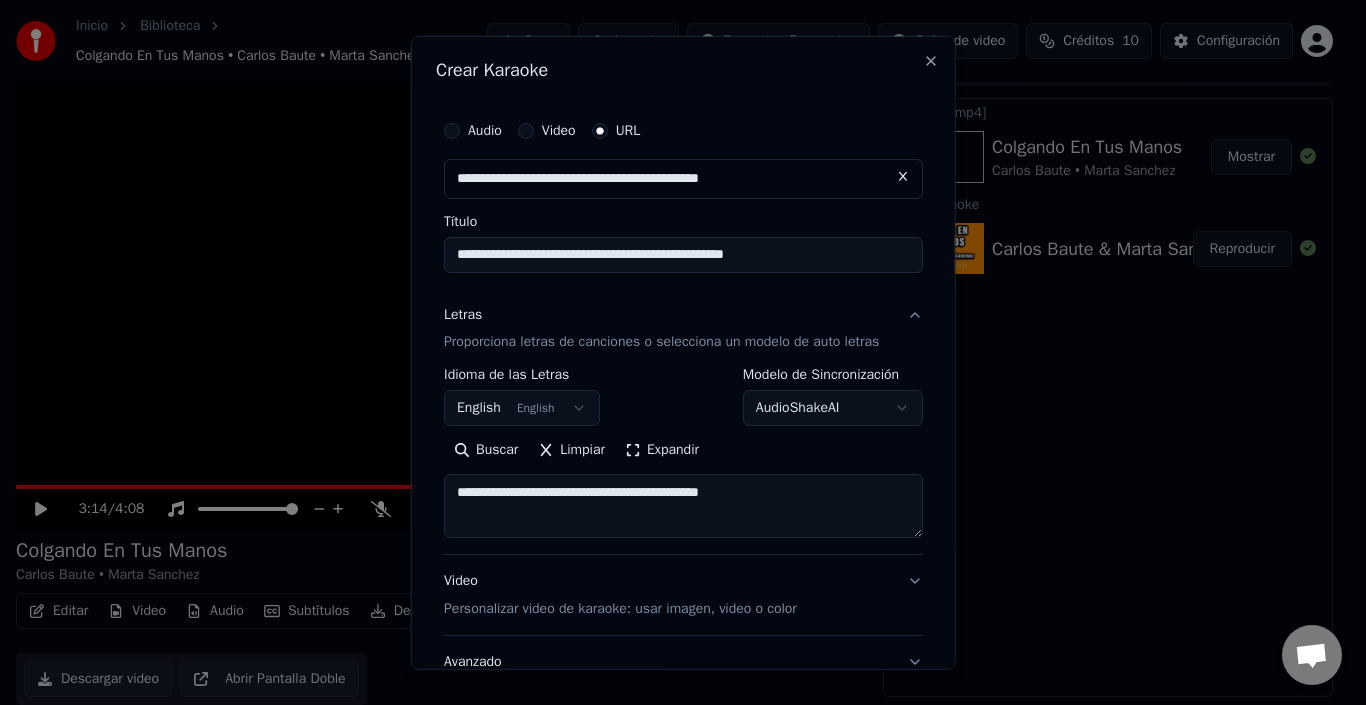click on "**********" at bounding box center (683, 506) 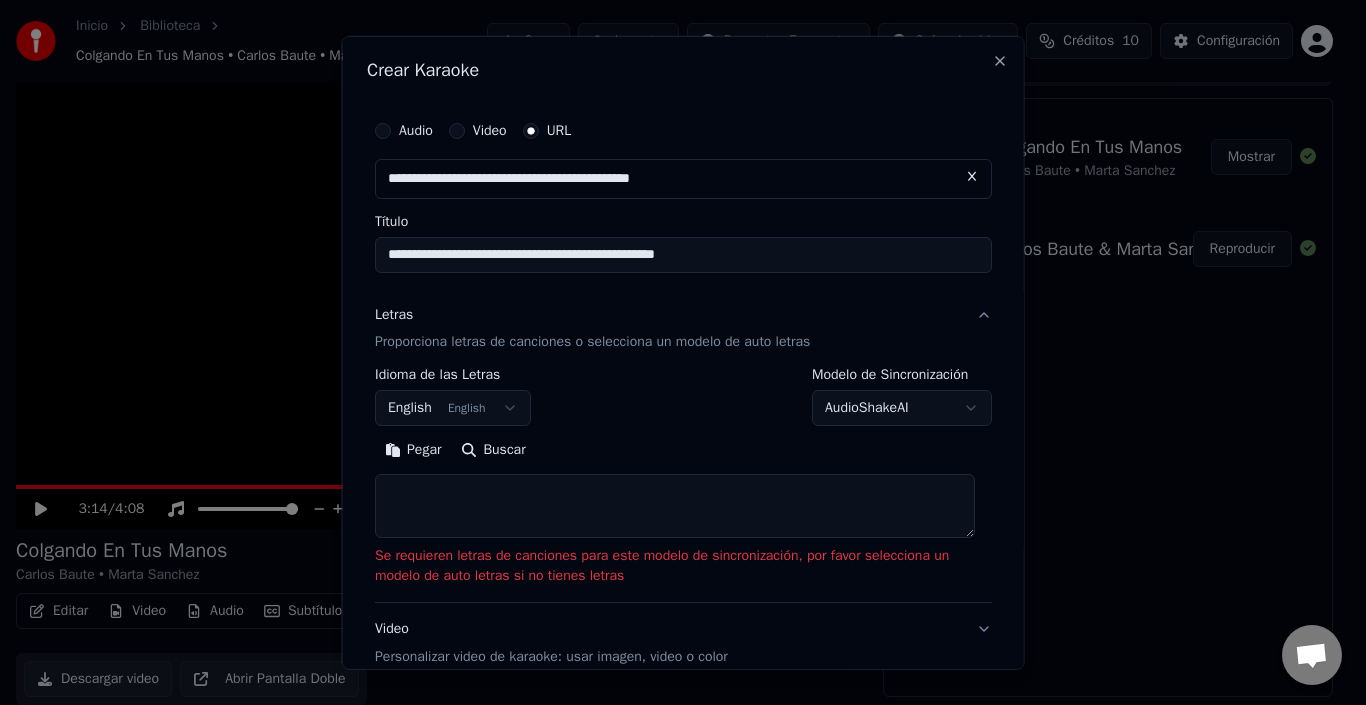 paste on "**********" 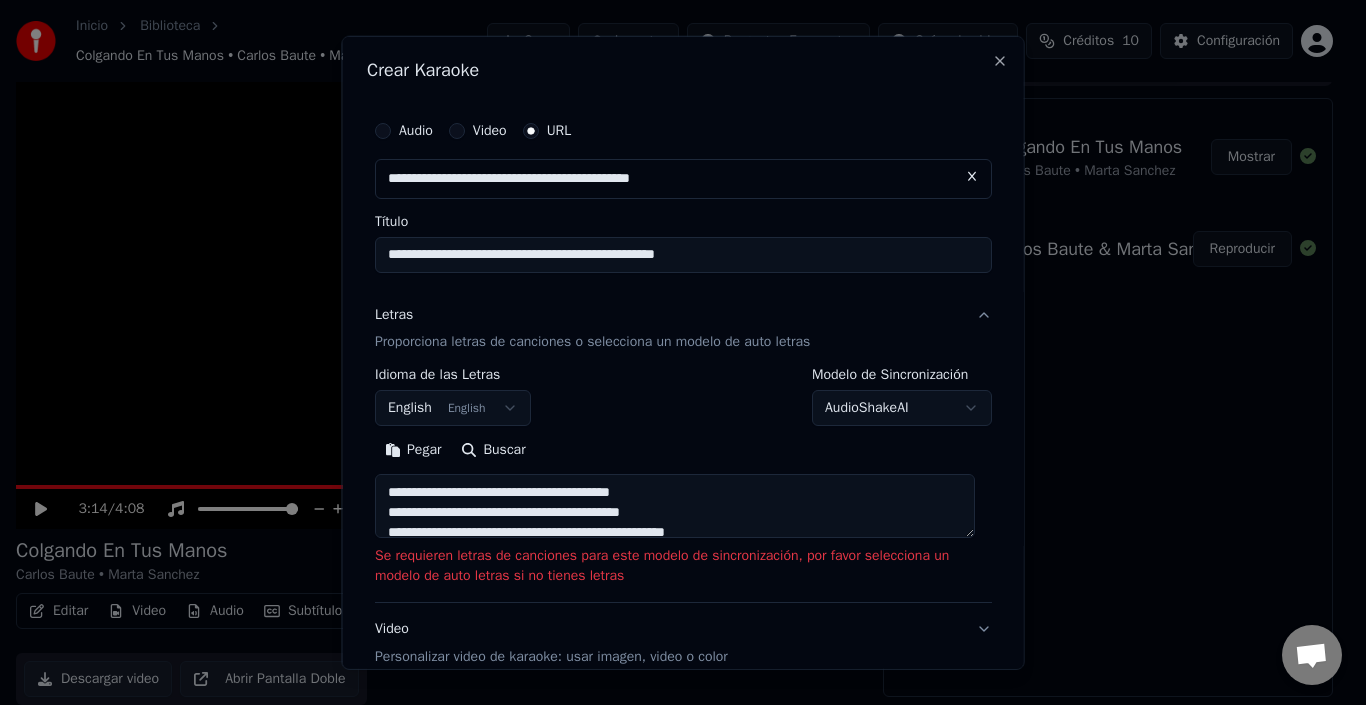 scroll, scrollTop: 545, scrollLeft: 0, axis: vertical 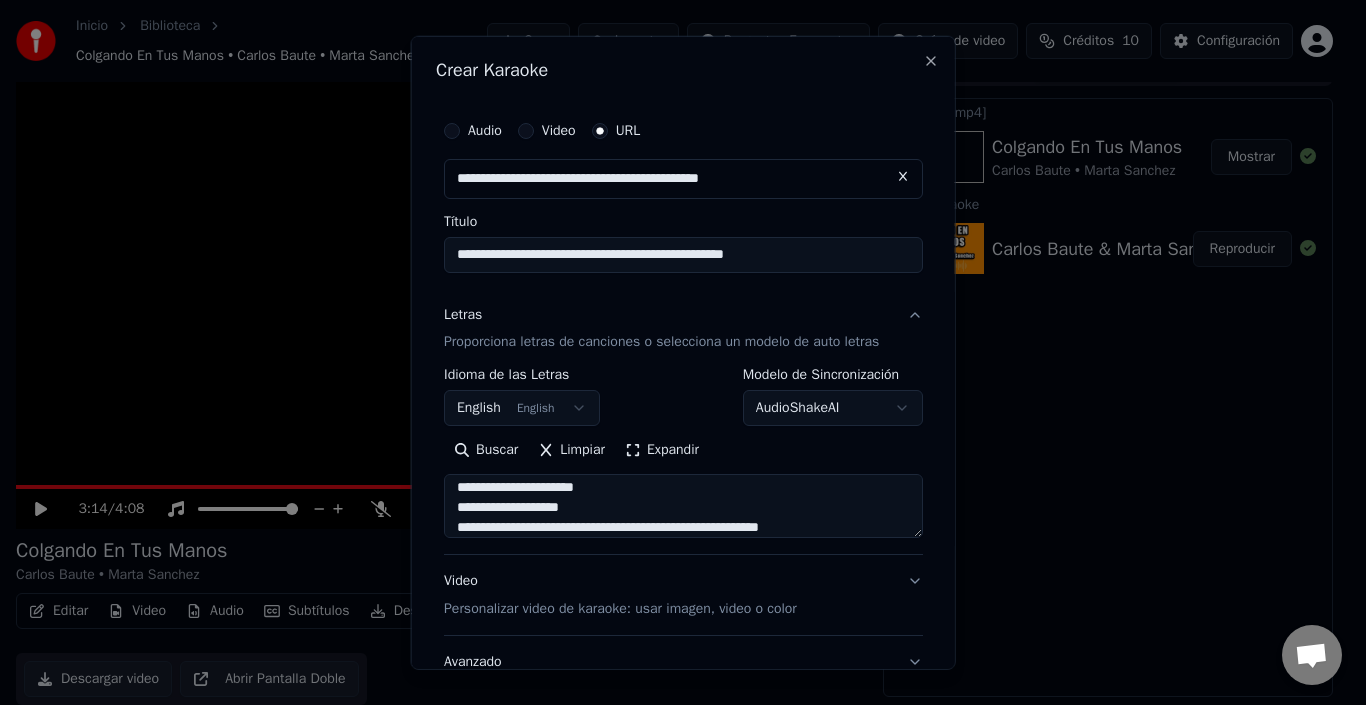 type on "**********" 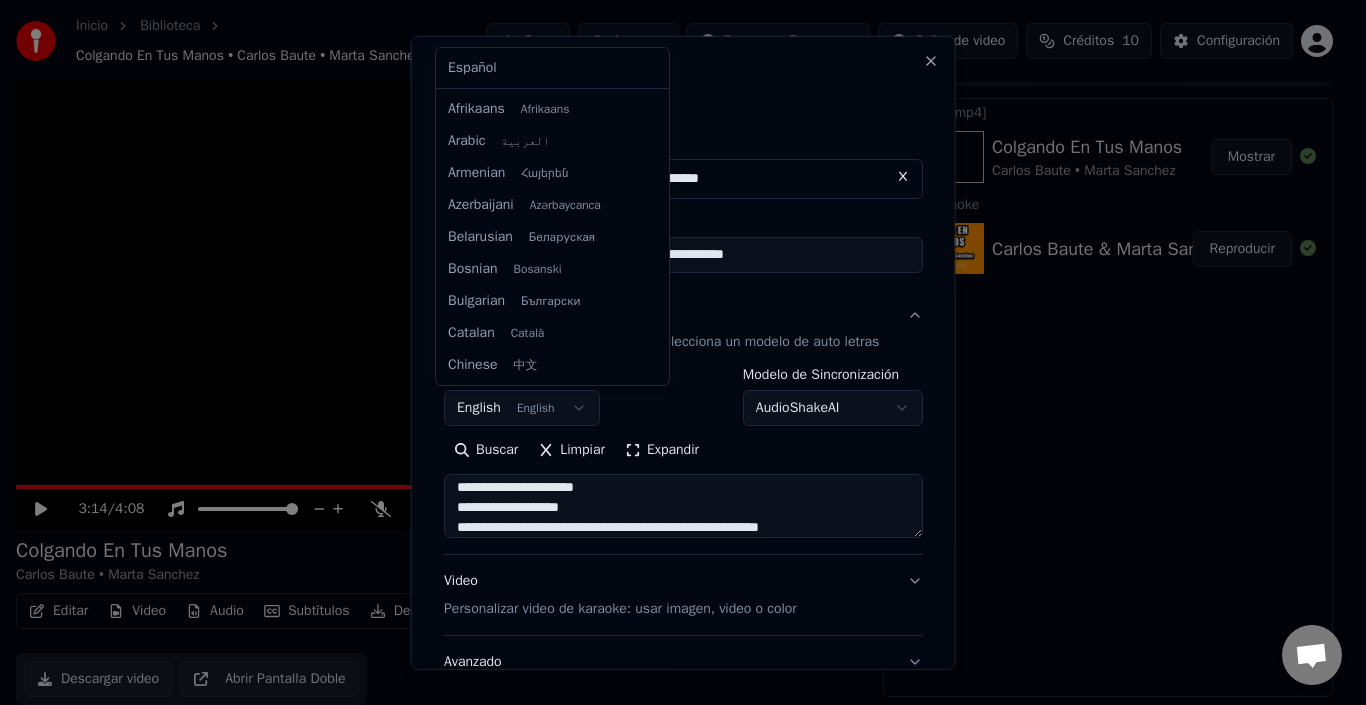 click on "**********" at bounding box center [674, 320] 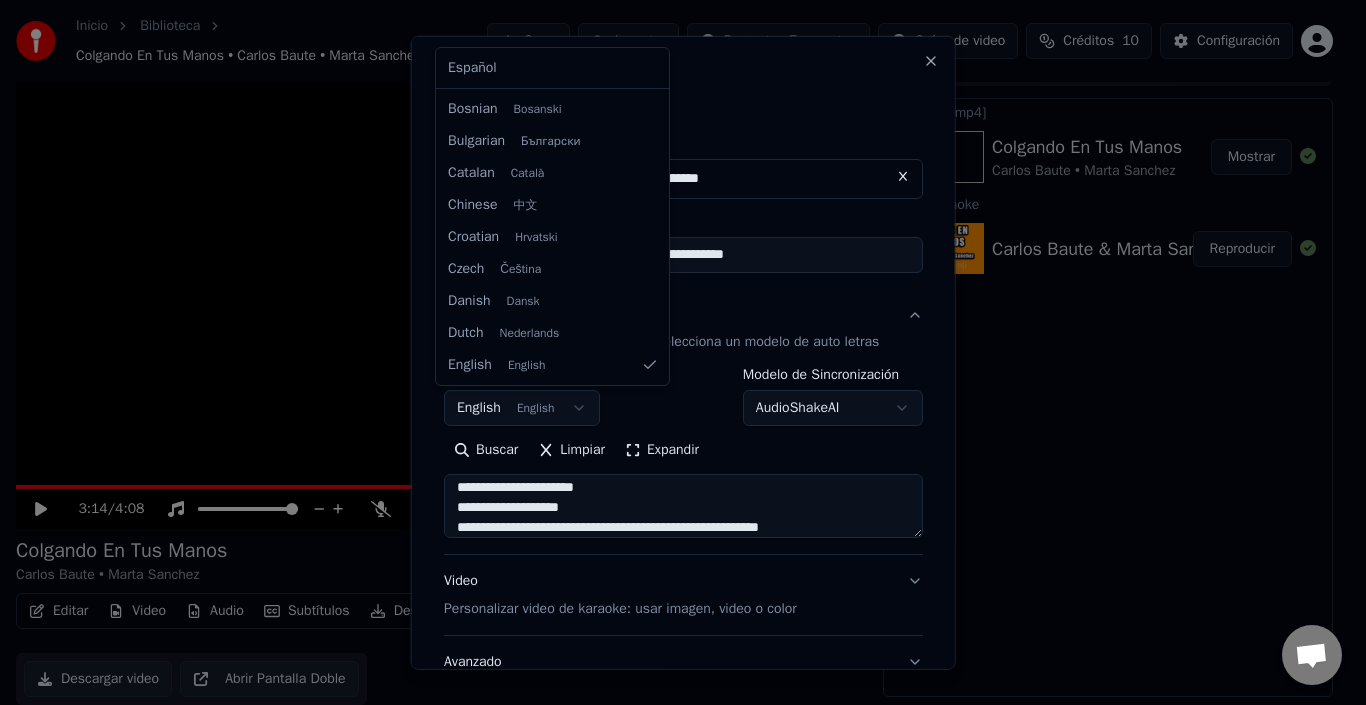 scroll, scrollTop: 192, scrollLeft: 0, axis: vertical 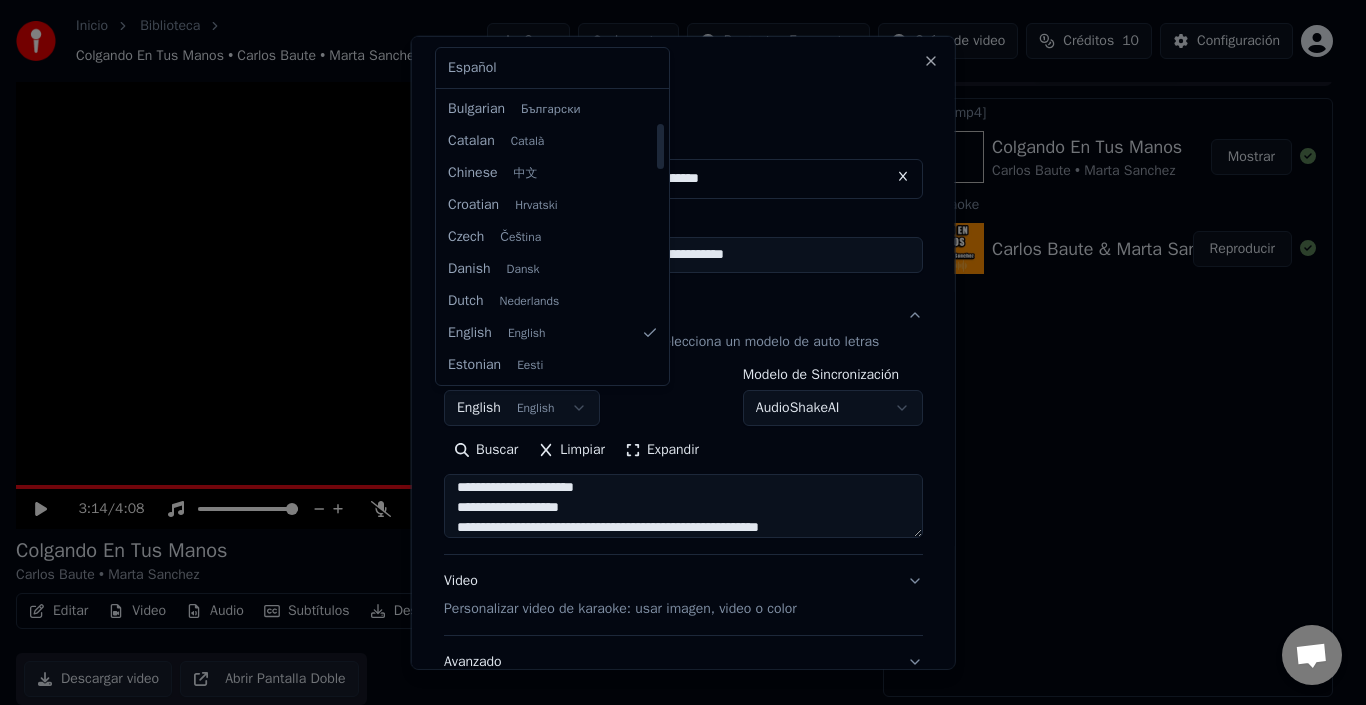 select on "**" 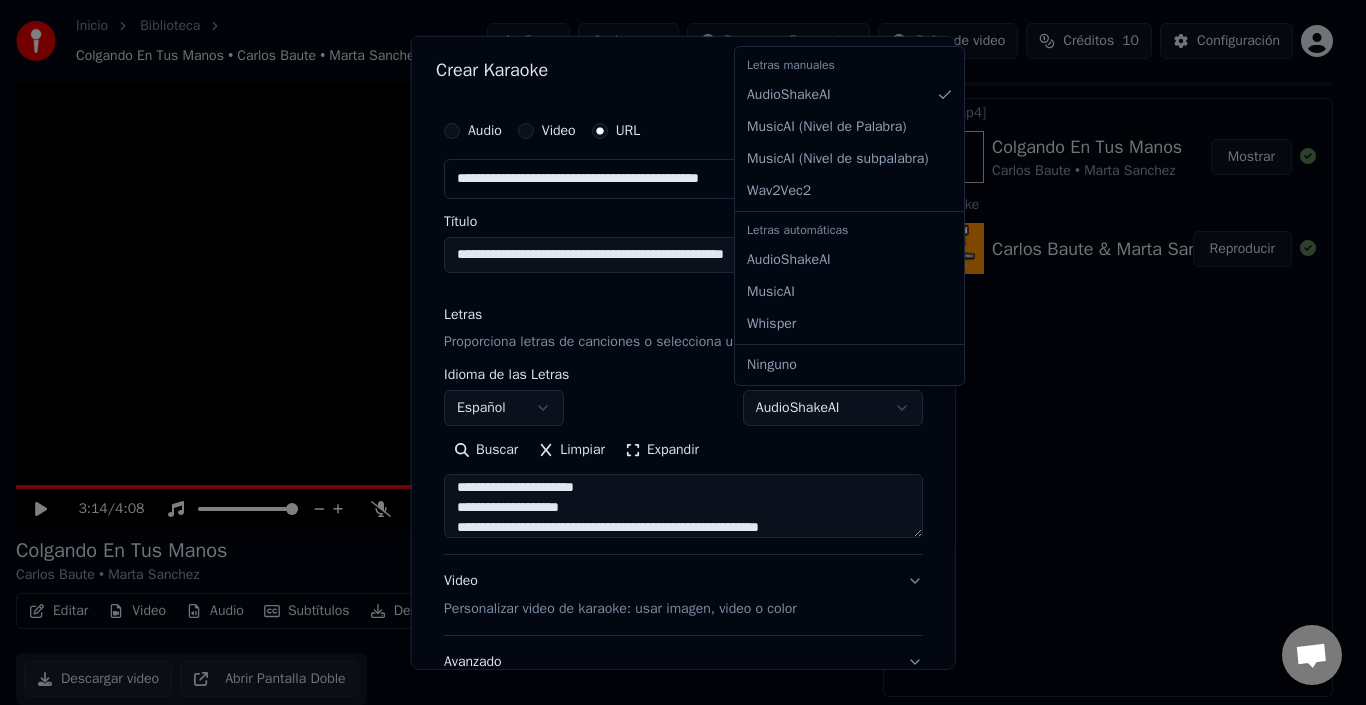 click on "**********" at bounding box center [674, 320] 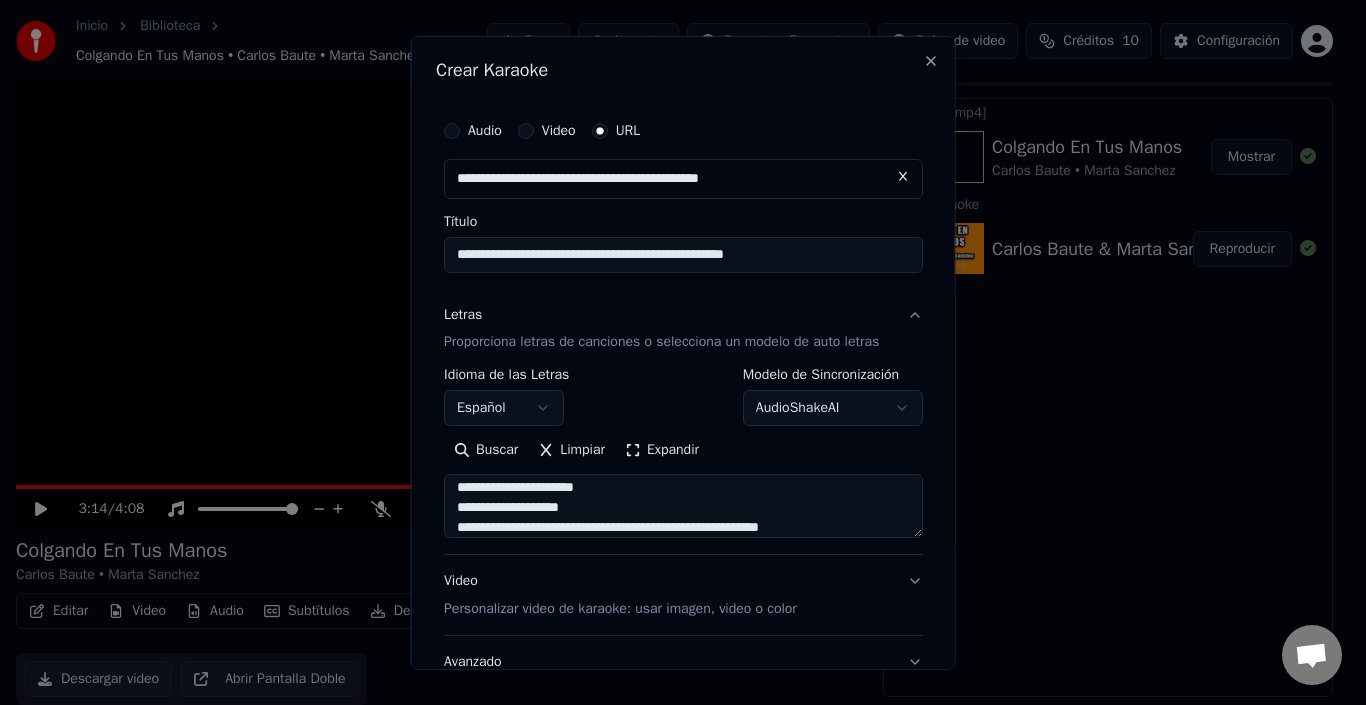 click on "**********" at bounding box center (674, 320) 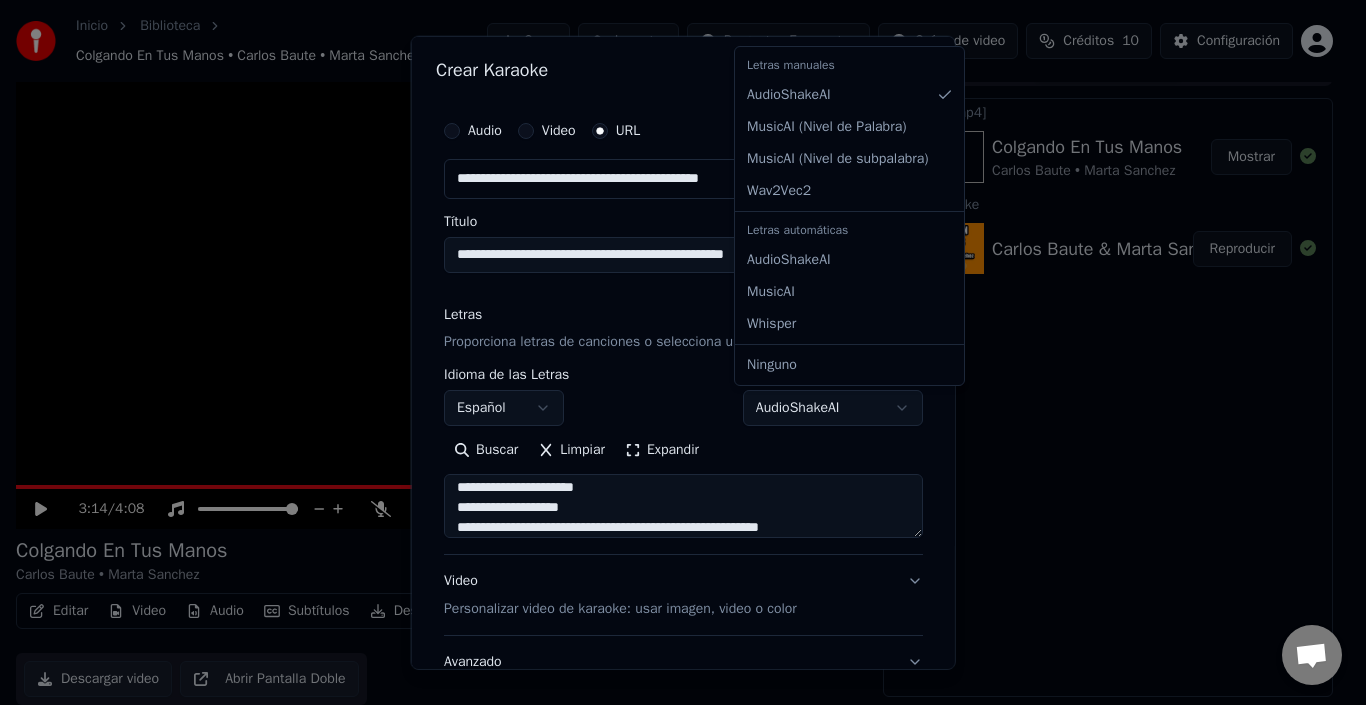 click on "**********" at bounding box center (674, 320) 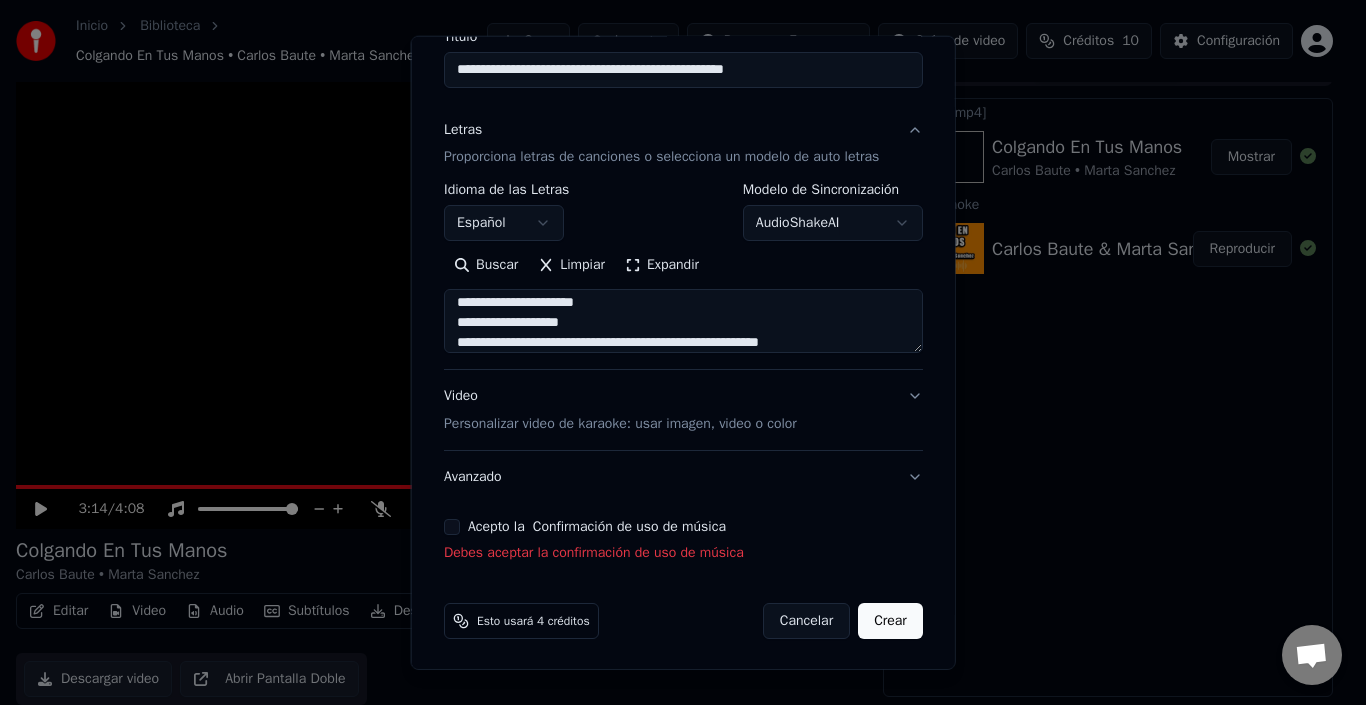 scroll, scrollTop: 187, scrollLeft: 0, axis: vertical 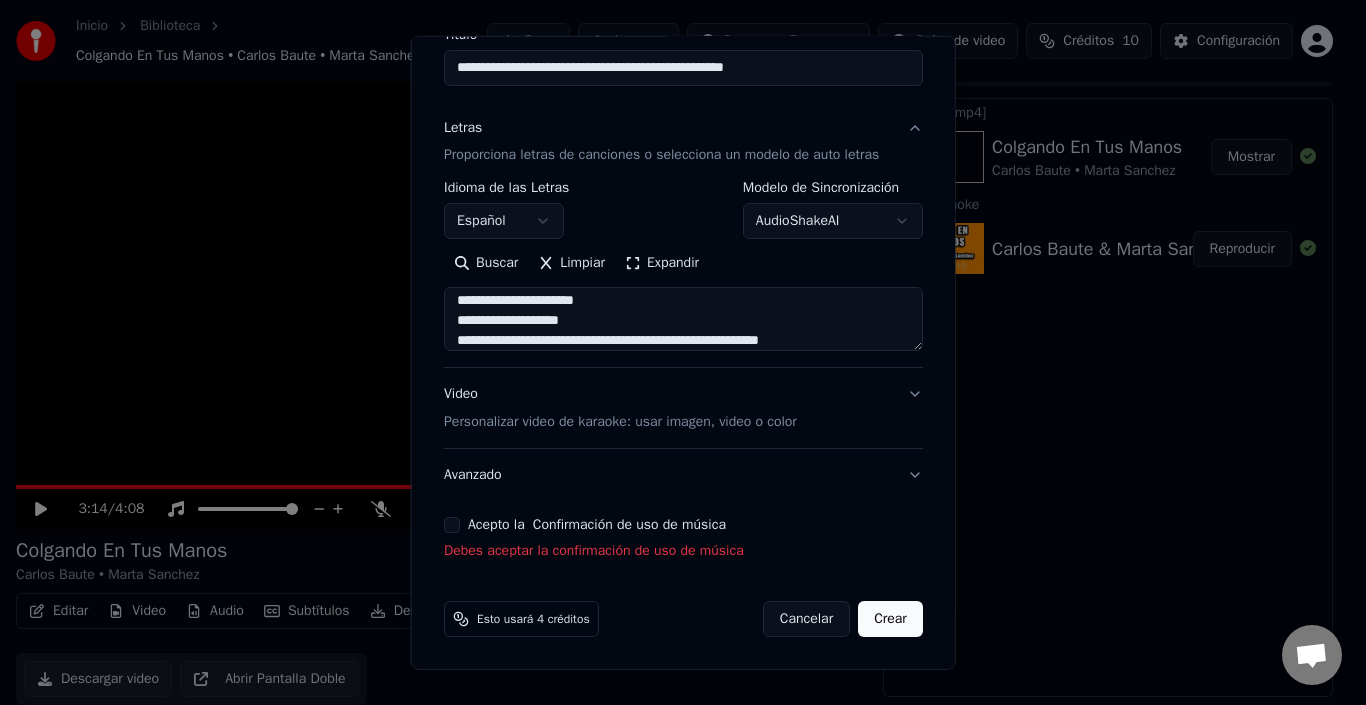 click on "Acepto la   Confirmación de uso de música" at bounding box center (452, 525) 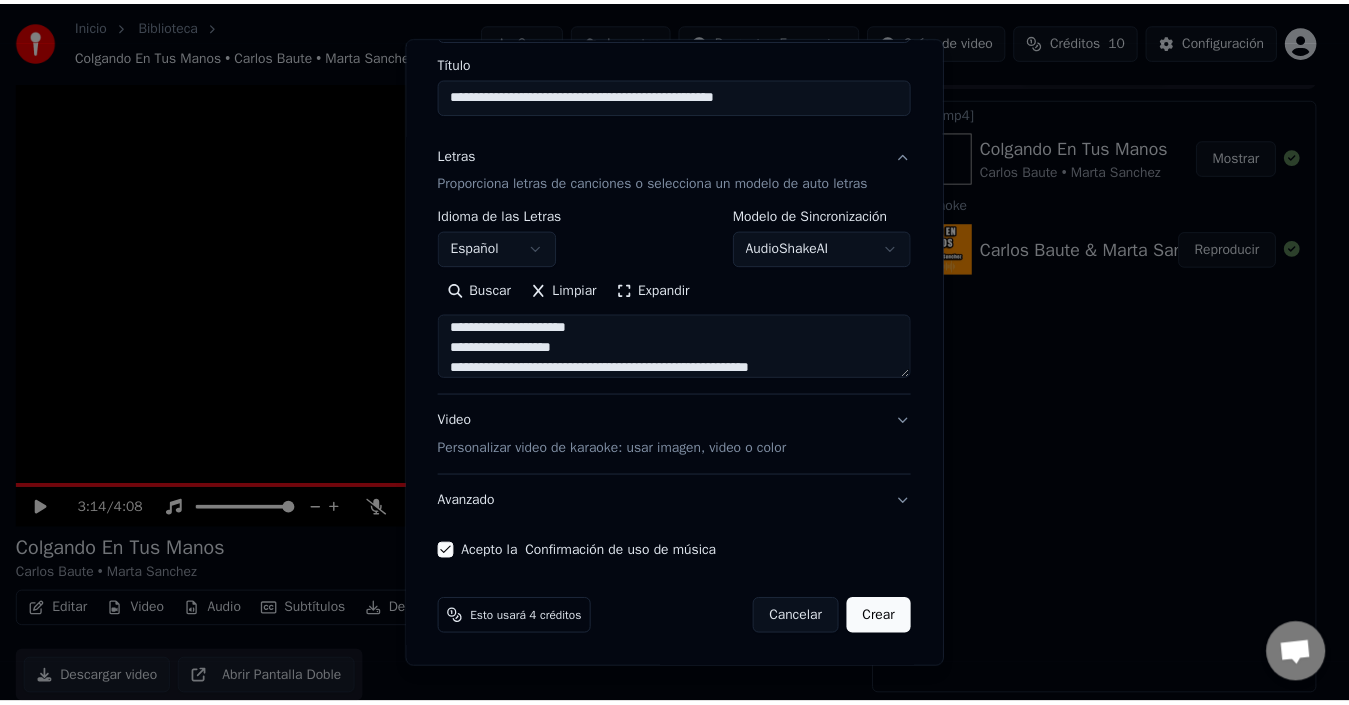 scroll, scrollTop: 159, scrollLeft: 0, axis: vertical 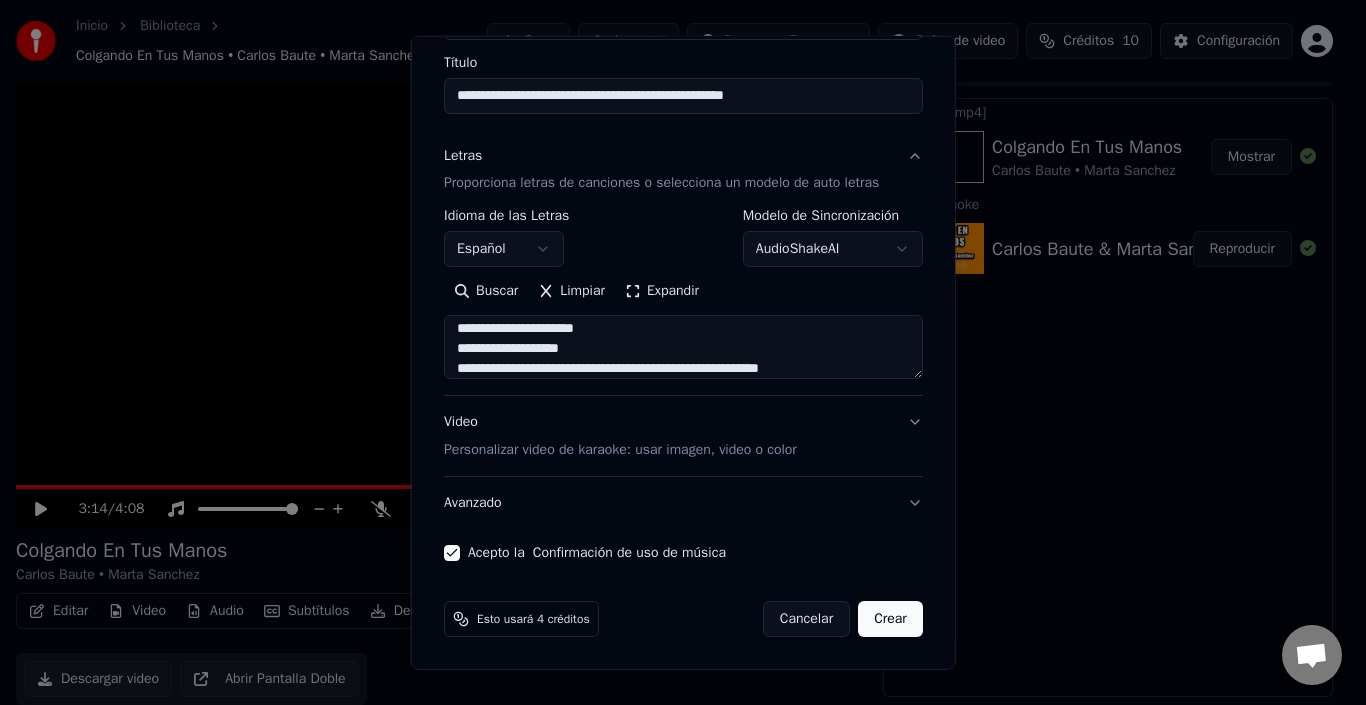 click on "Crear" at bounding box center (890, 619) 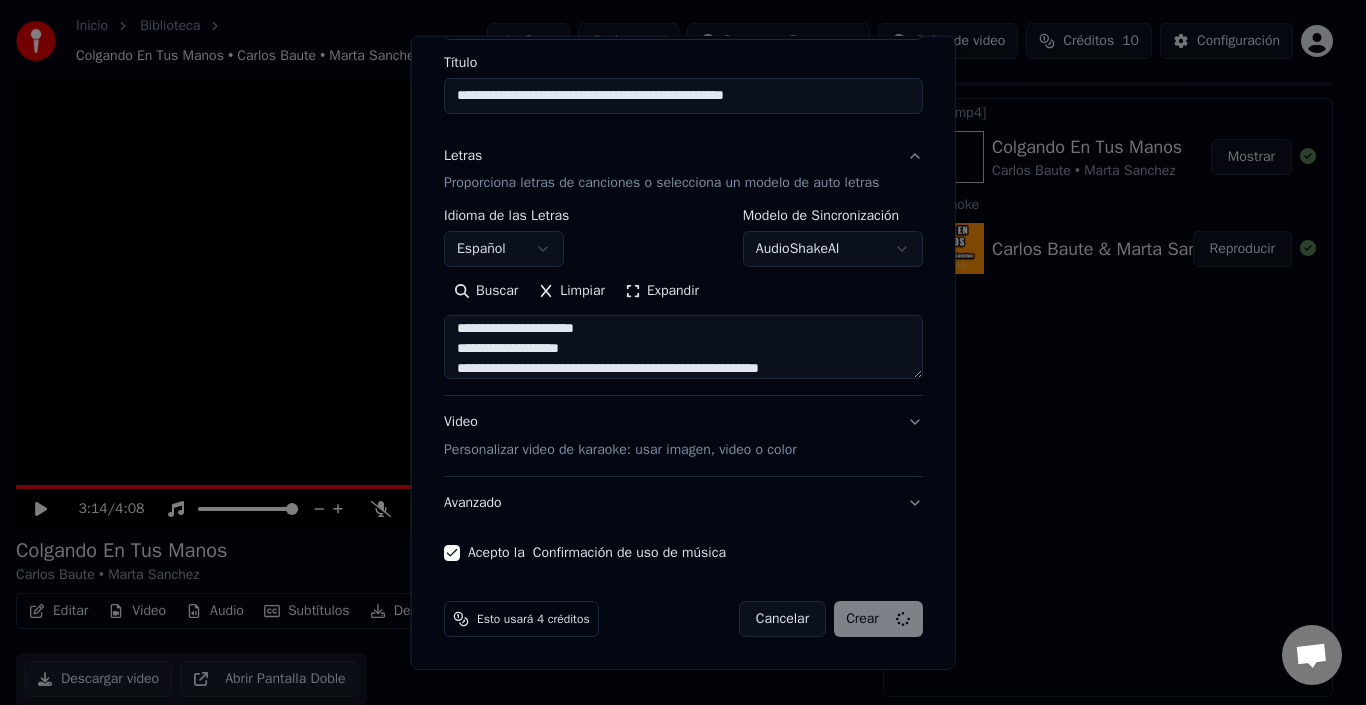 select 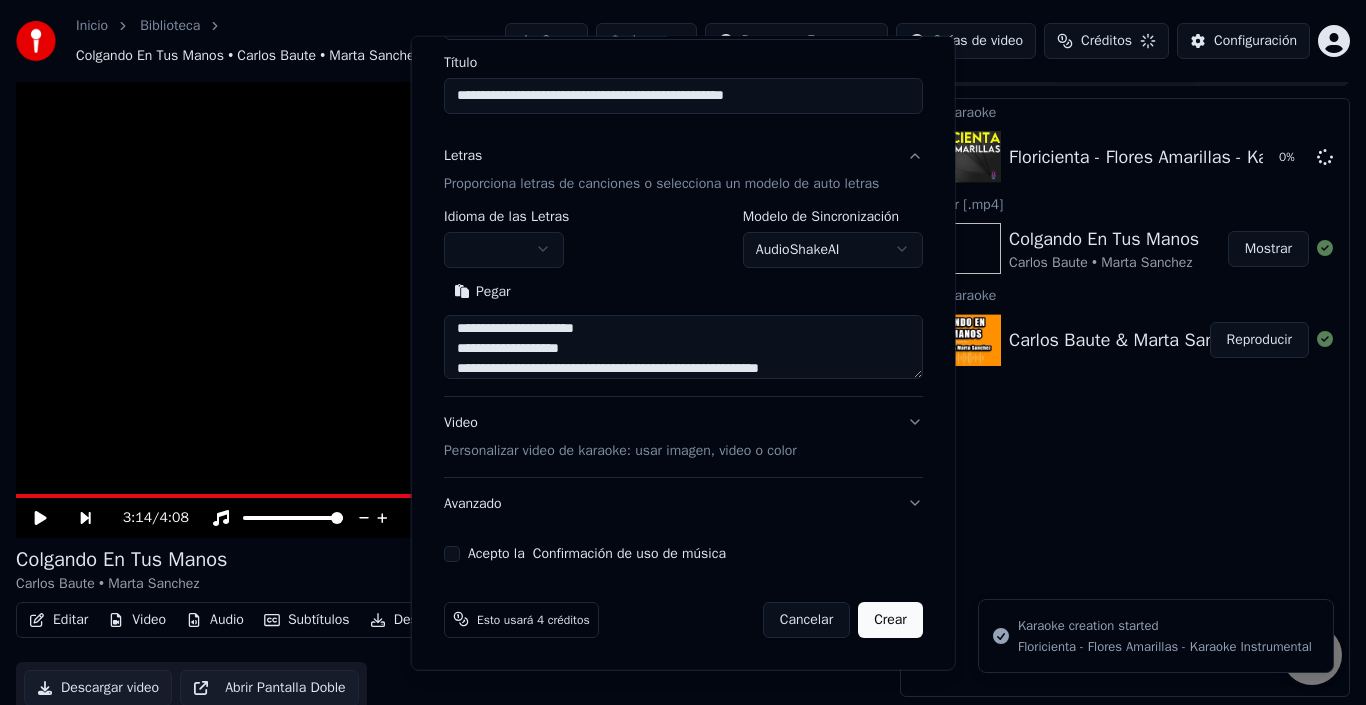 type 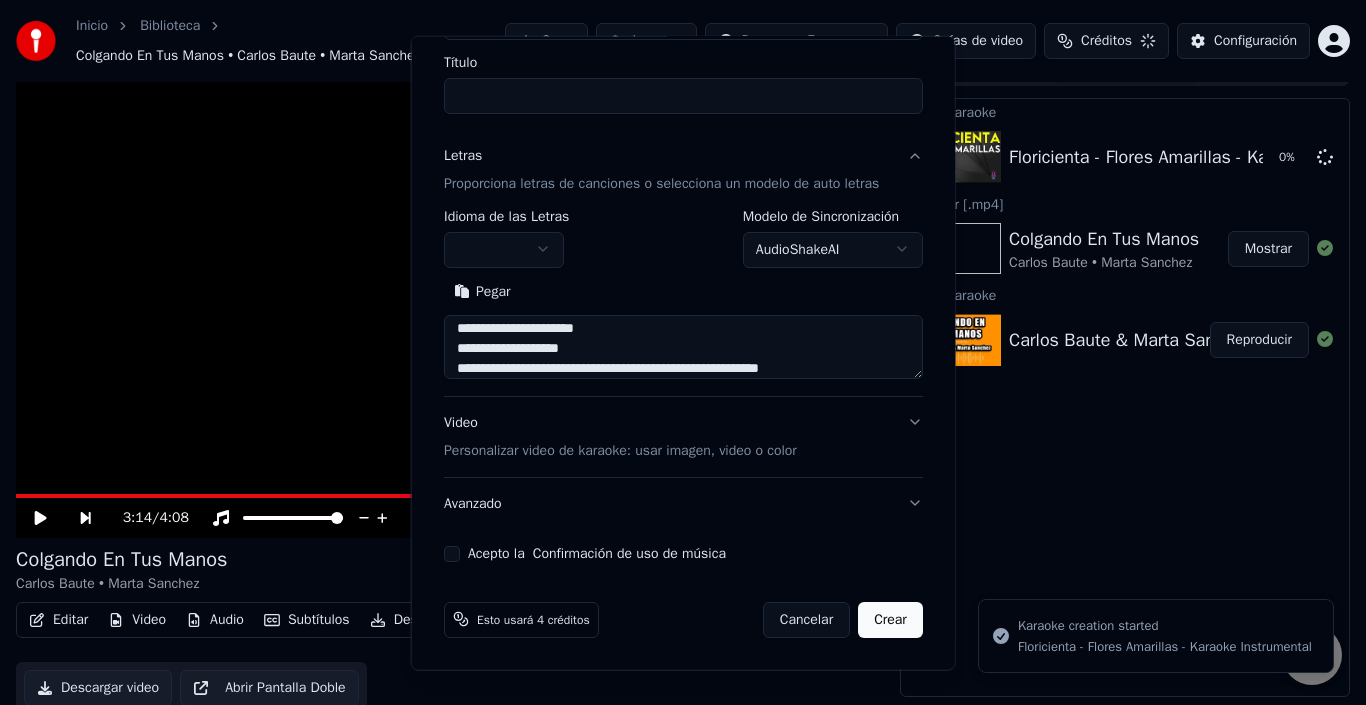 type 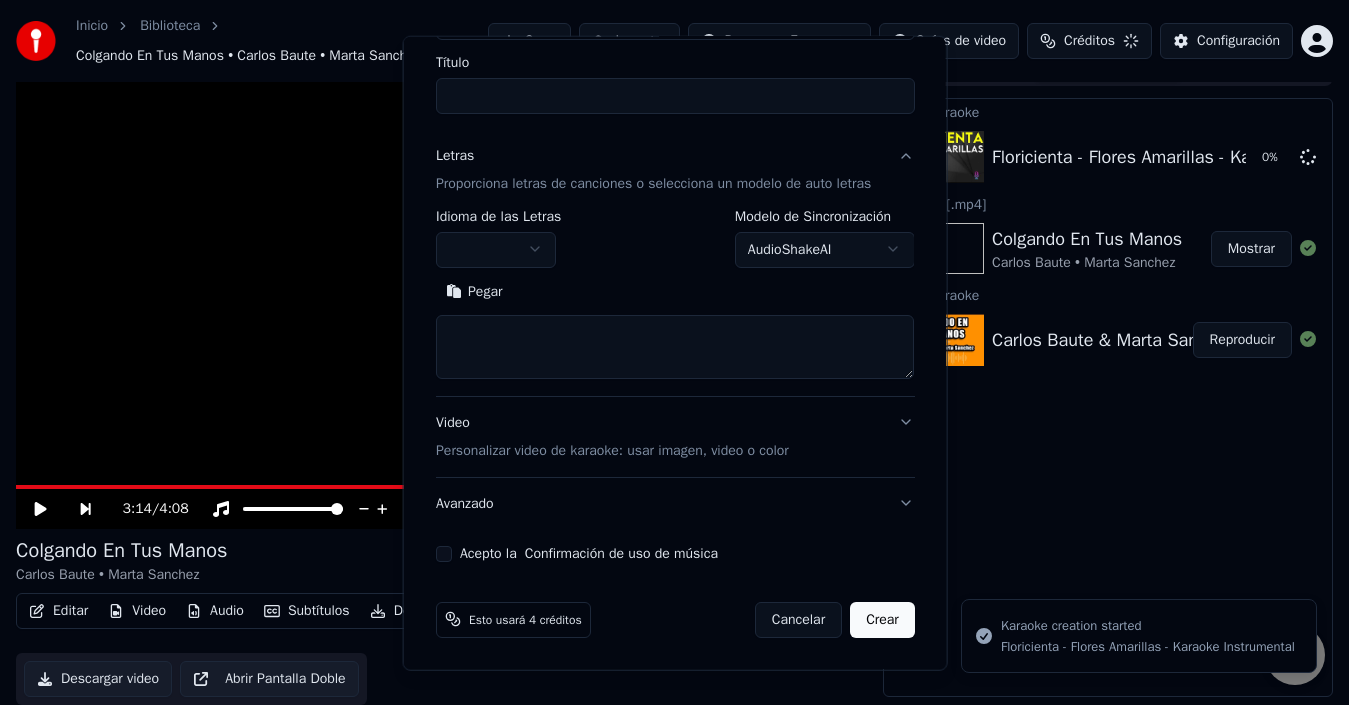 scroll, scrollTop: 0, scrollLeft: 0, axis: both 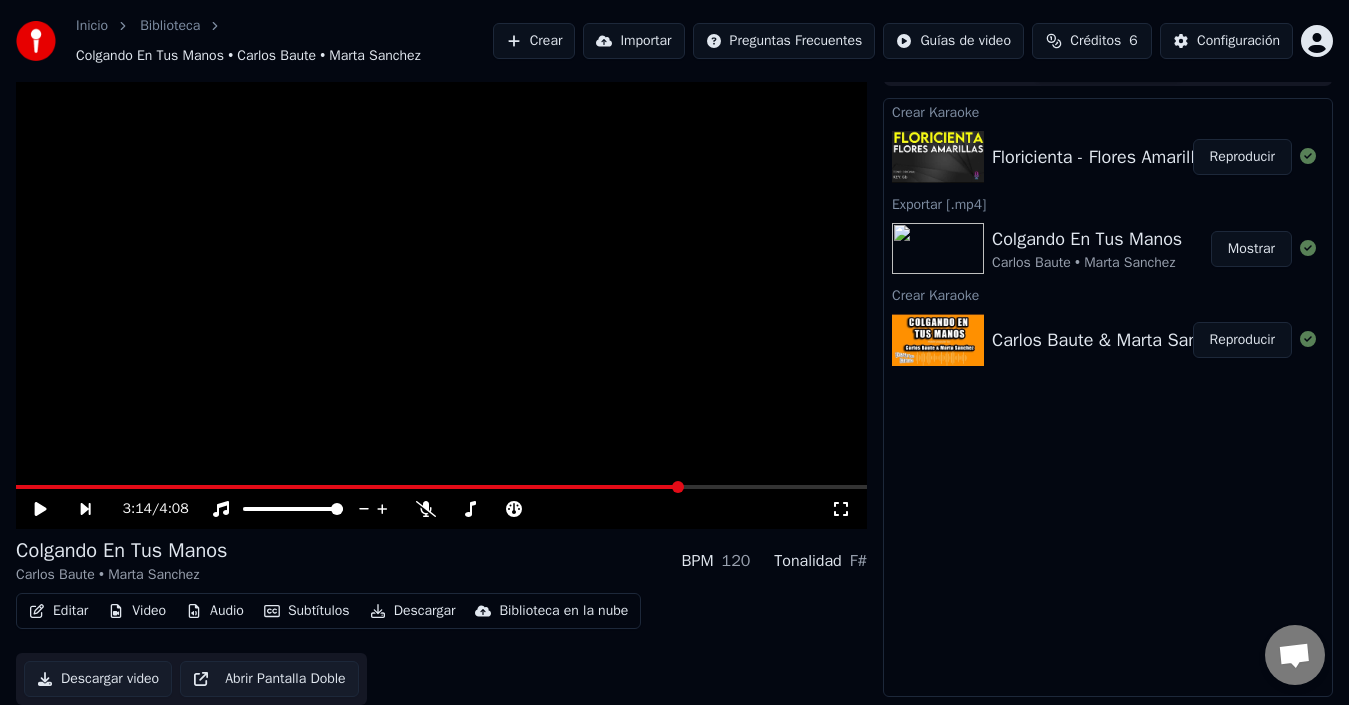 click on "Reproducir" at bounding box center [1242, 157] 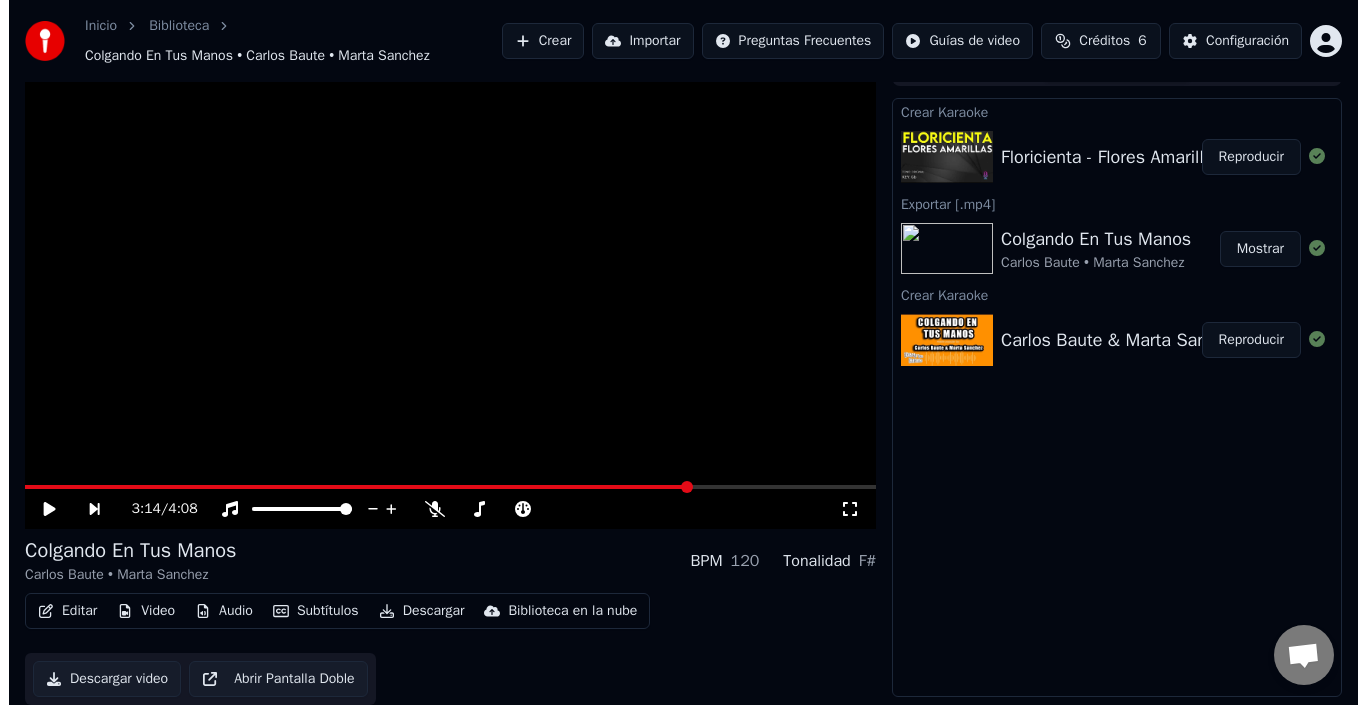 scroll, scrollTop: 22, scrollLeft: 0, axis: vertical 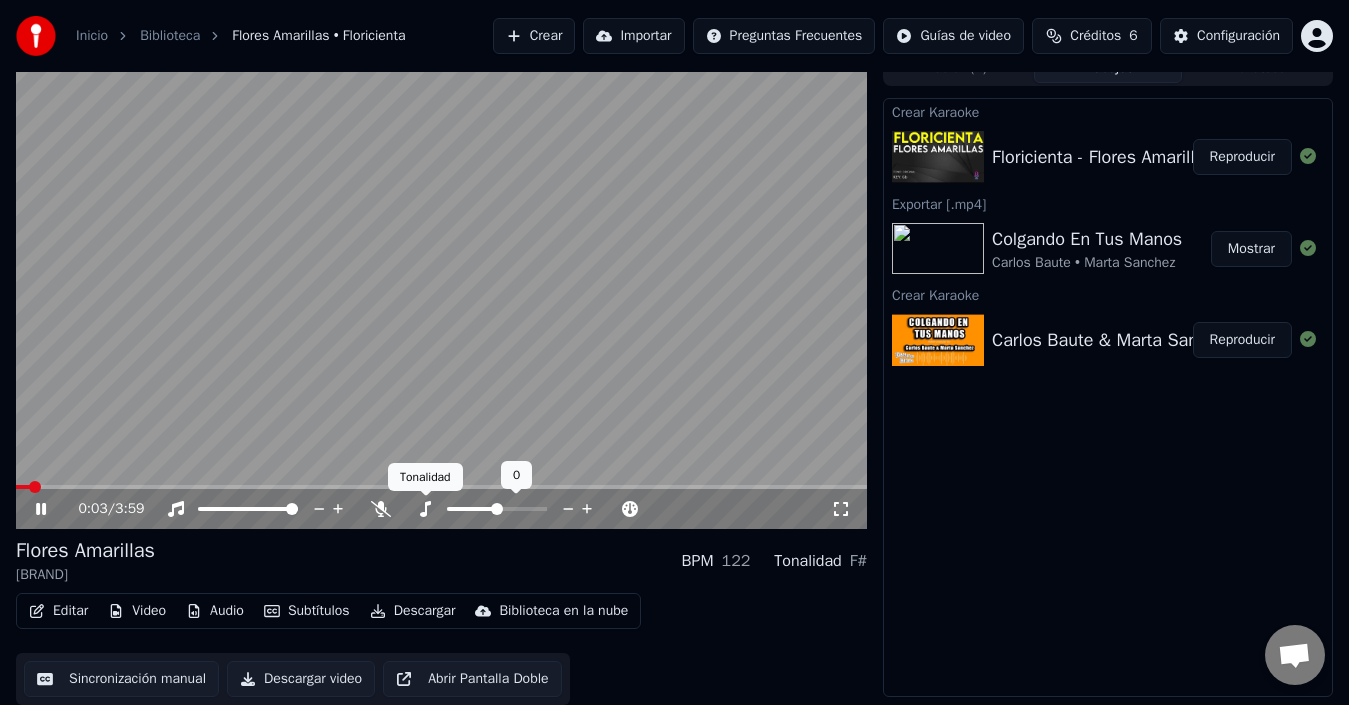 click 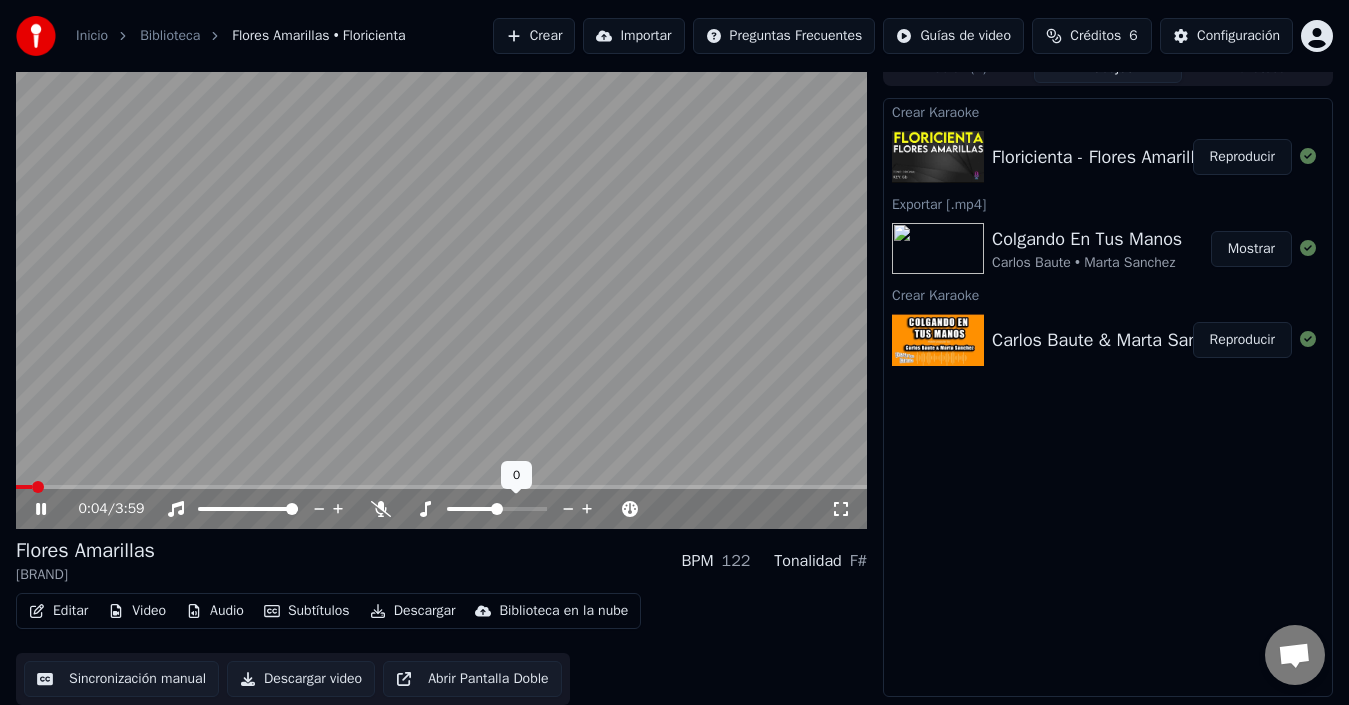 click 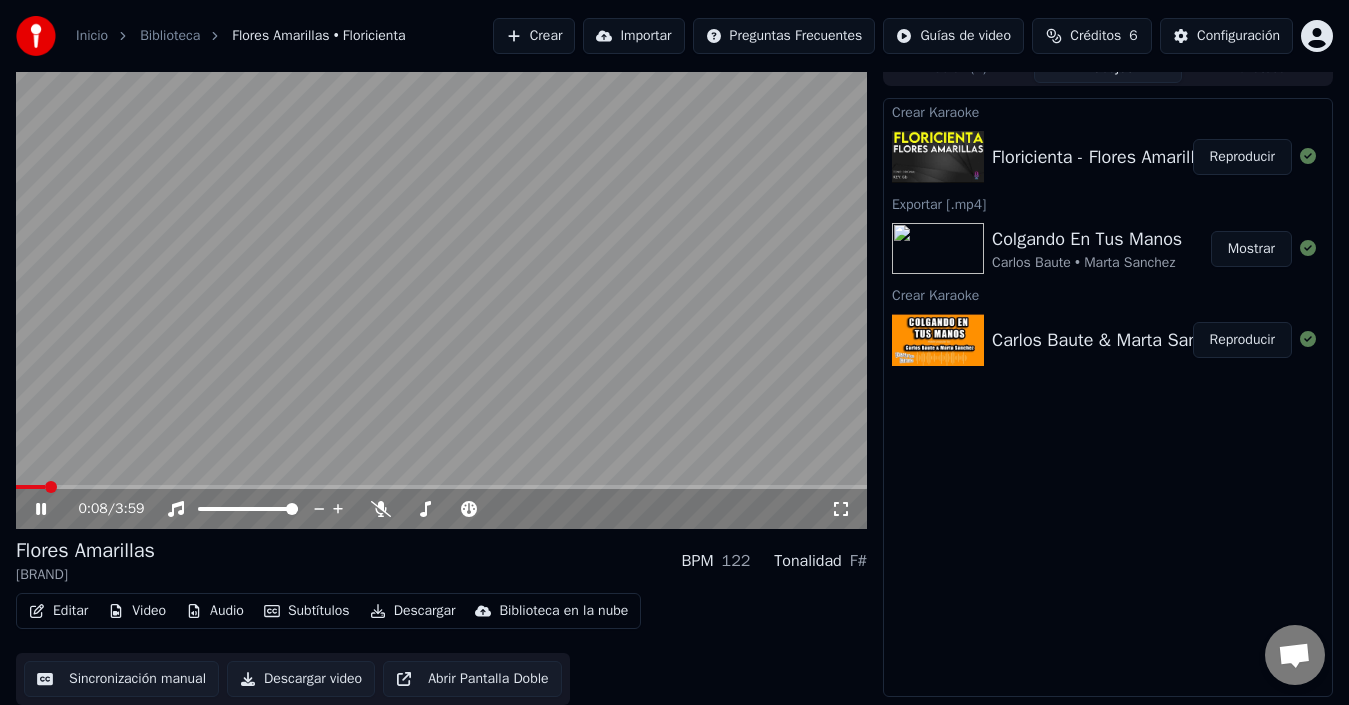 click on "Subtítulos" at bounding box center (307, 611) 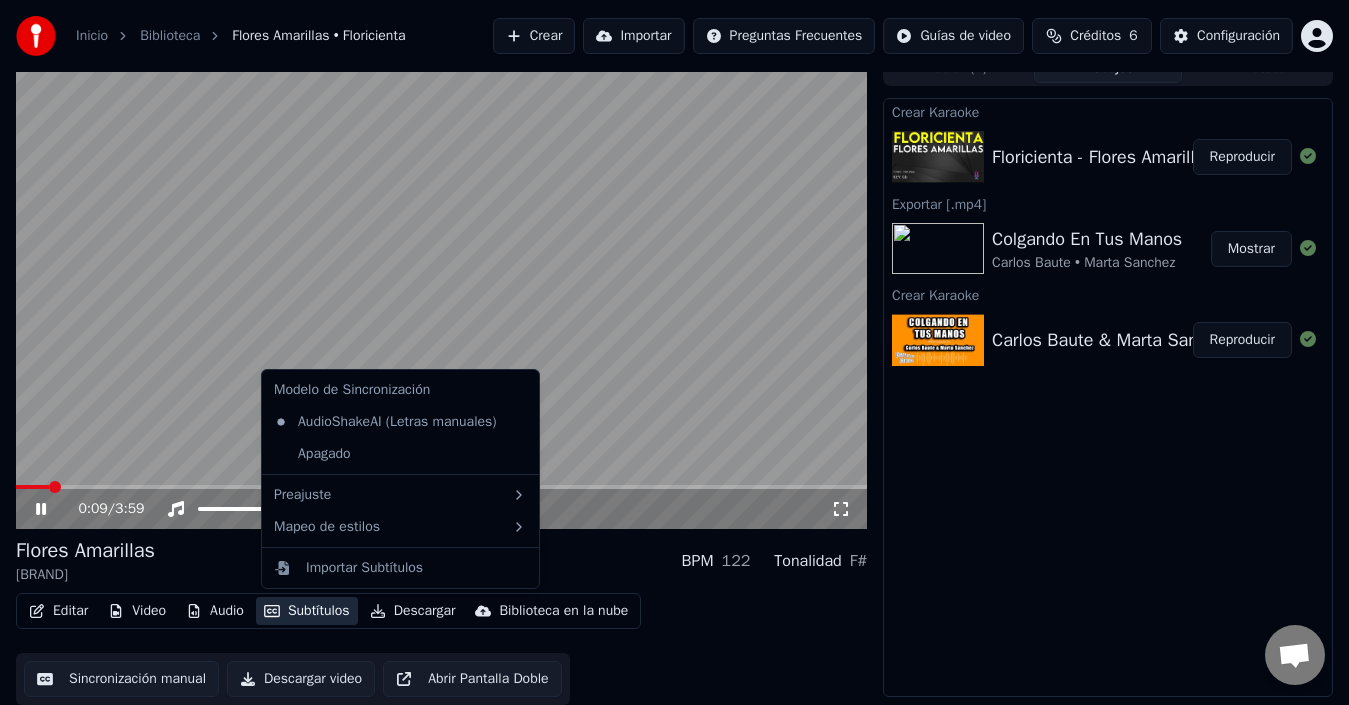 click 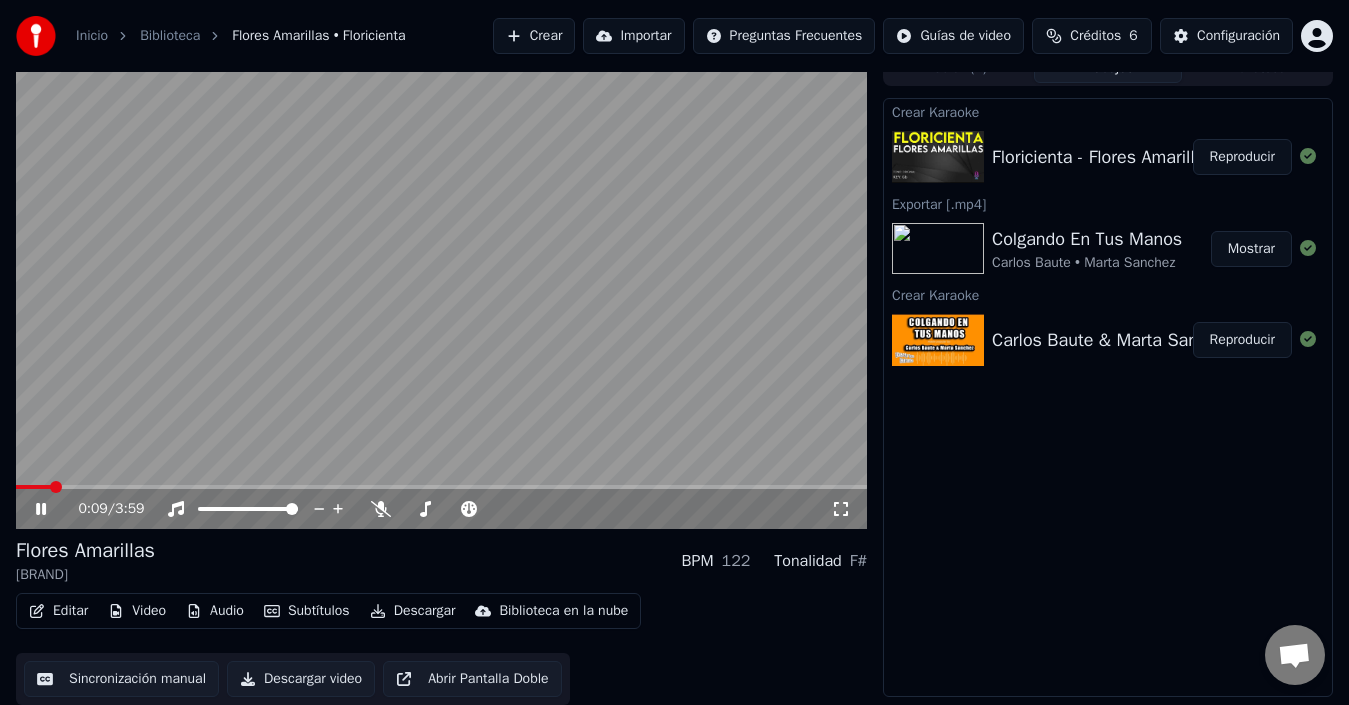 click 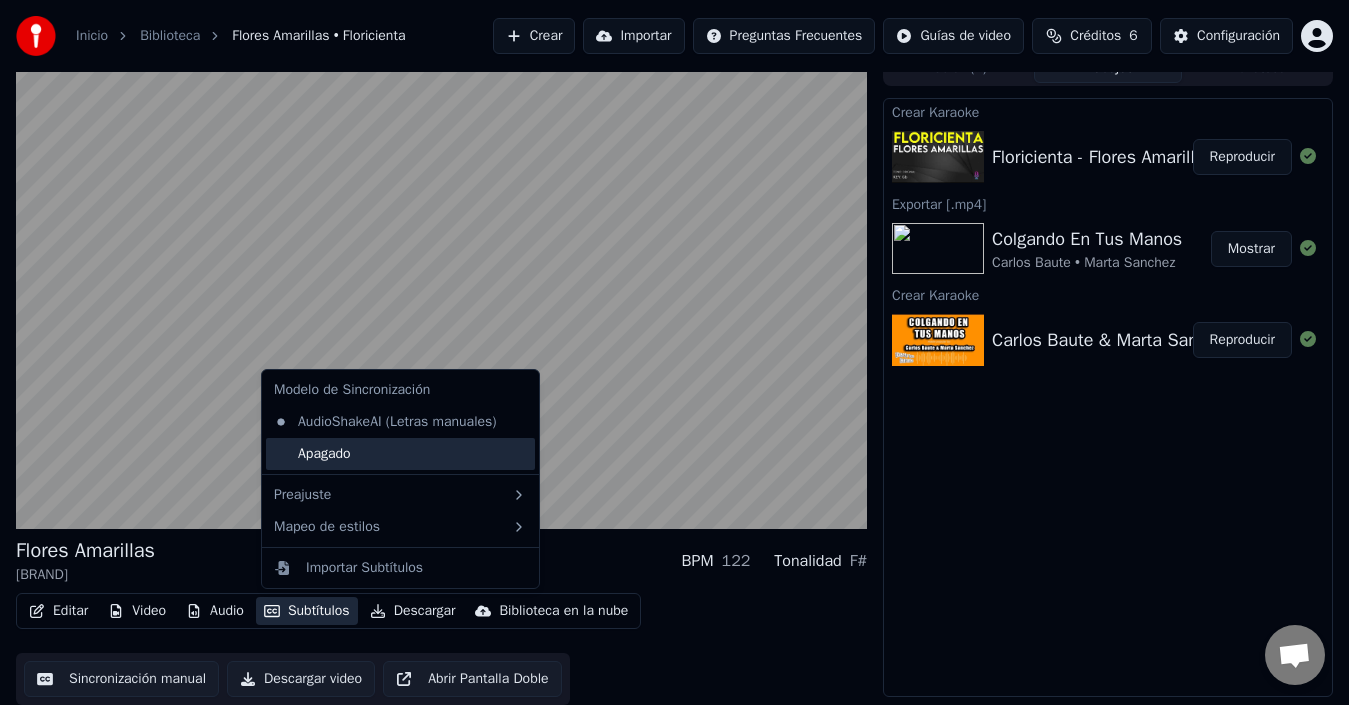 click on "Apagado" at bounding box center (400, 454) 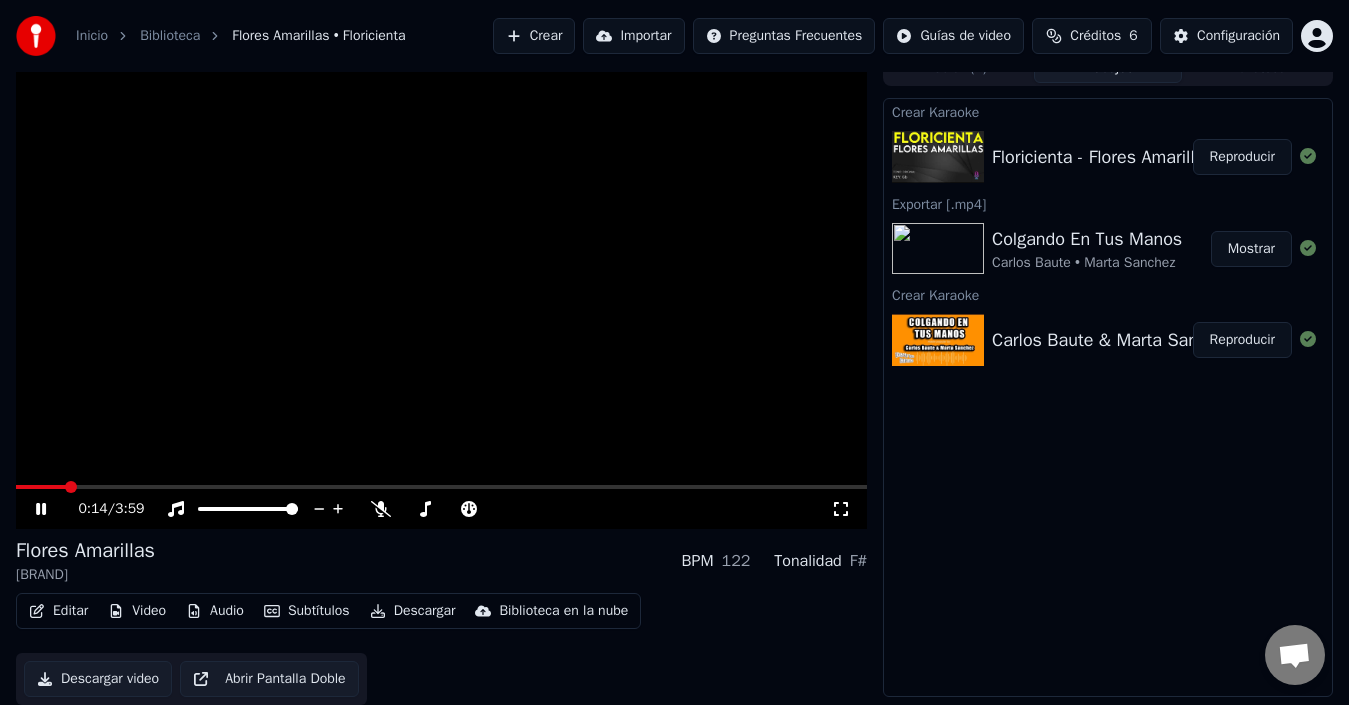click on "Descargar" at bounding box center [413, 611] 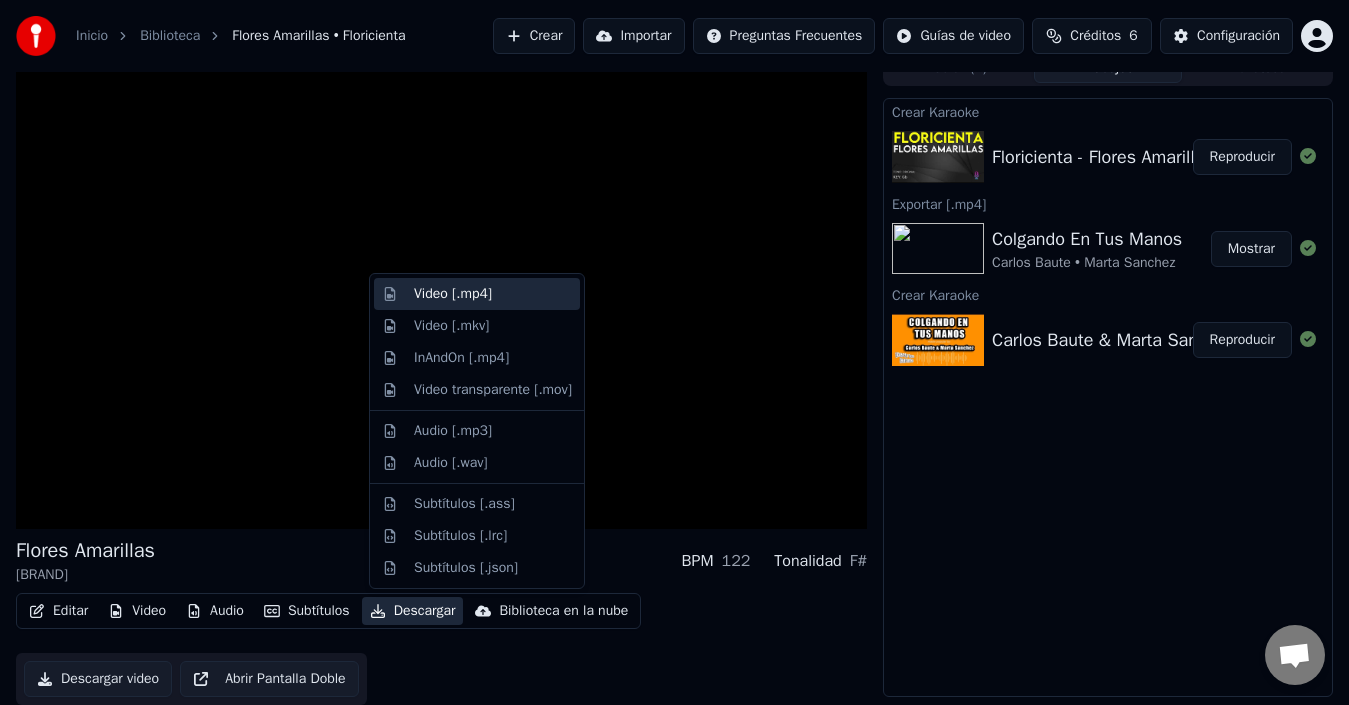 click on "Video [.mp4]" at bounding box center [453, 294] 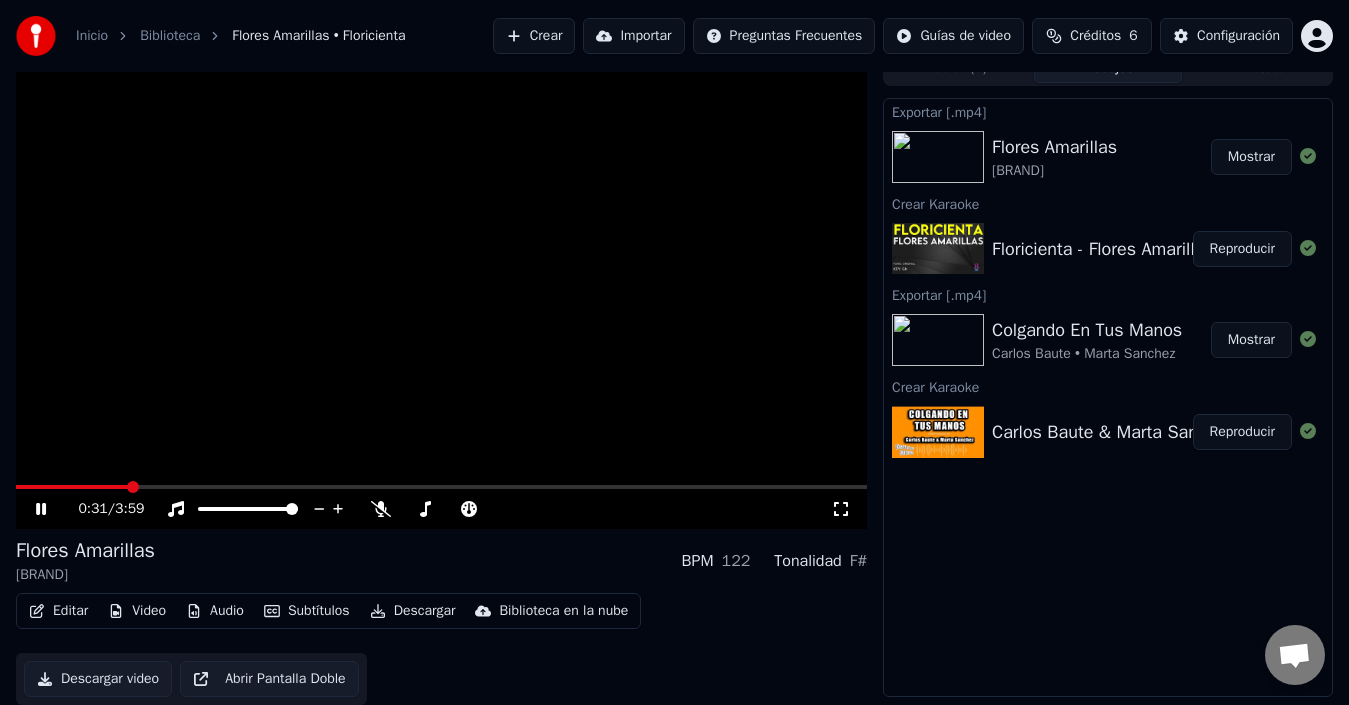 click on "Editar Video Audio Subtítulos Descargar Biblioteca en la nube Descargar video Abrir Pantalla Doble" at bounding box center (441, 649) 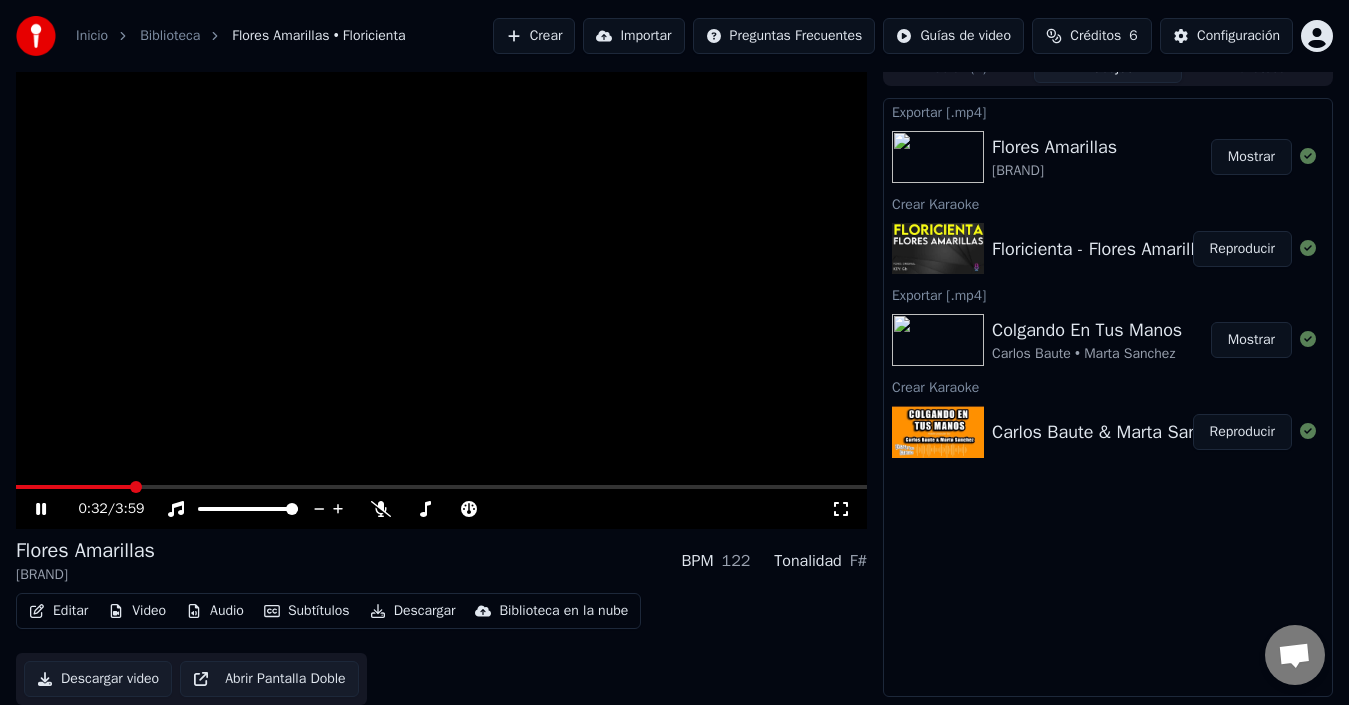 click on "Descargar video" at bounding box center [98, 679] 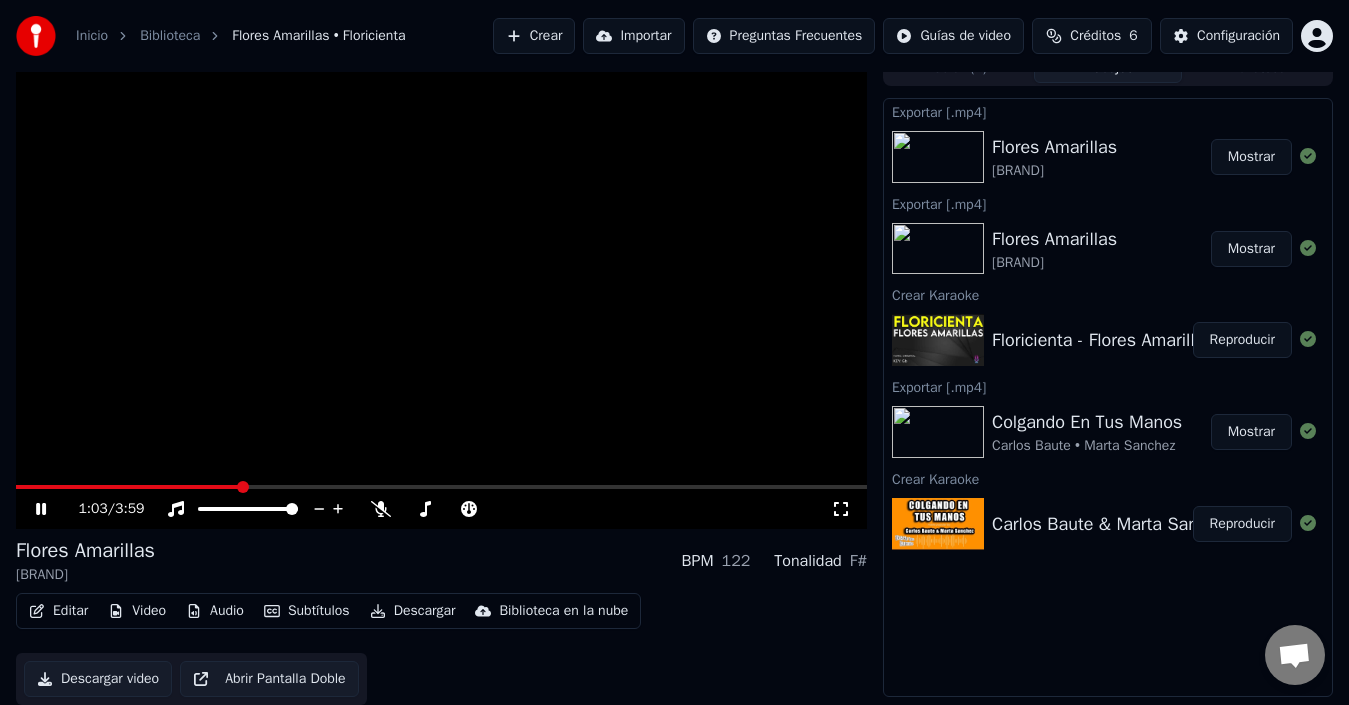click 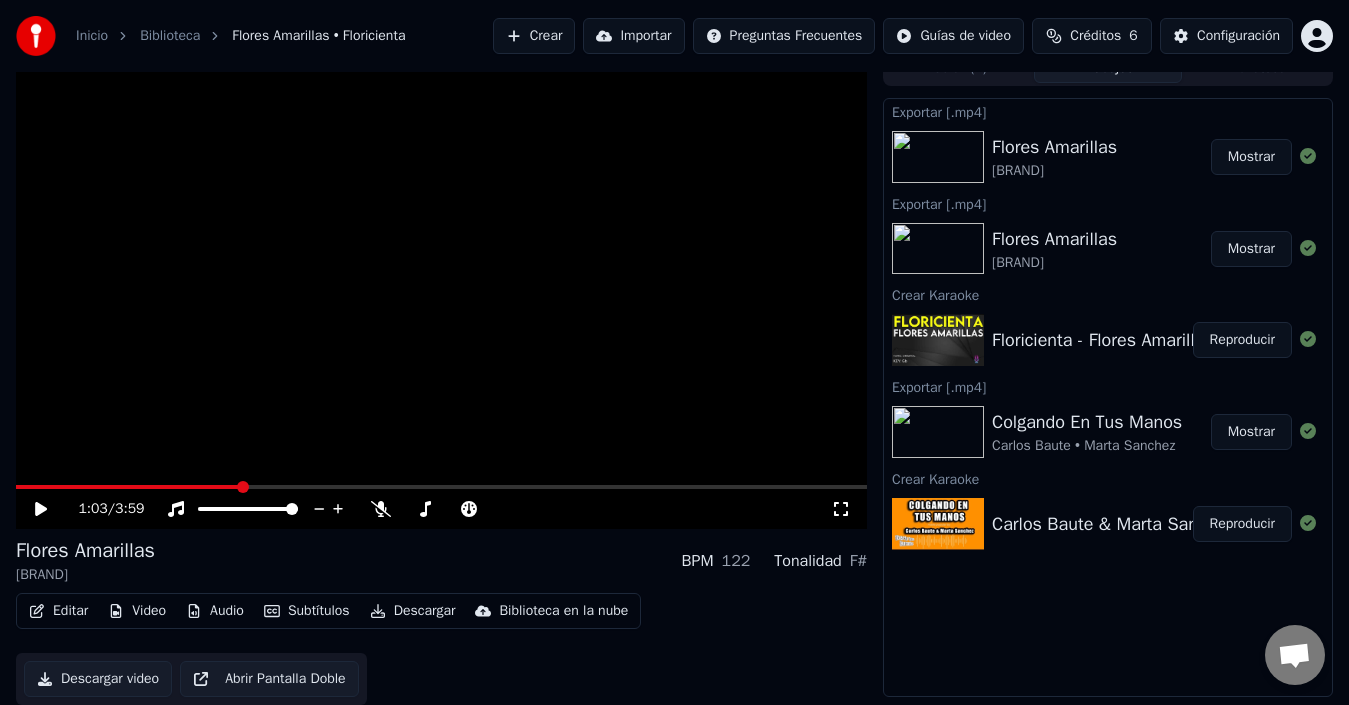 click on "Importar" at bounding box center (633, 36) 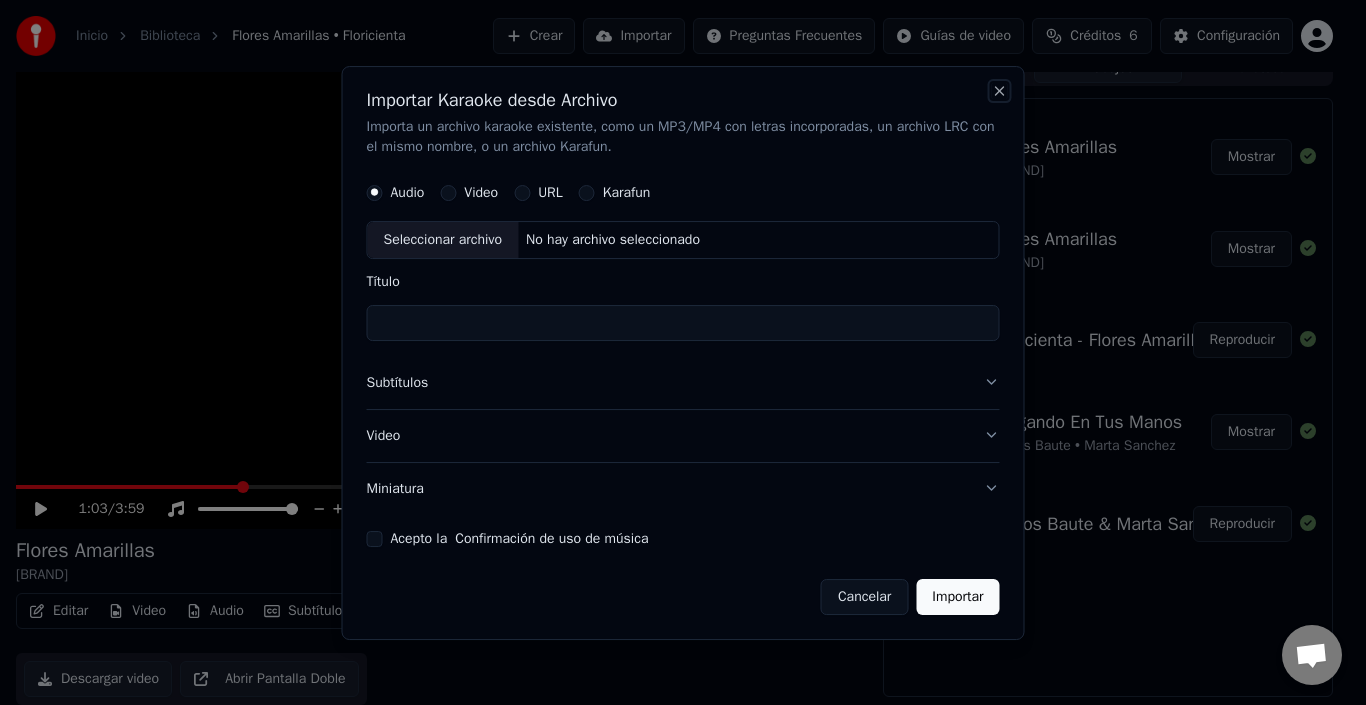 click on "Close" at bounding box center (1000, 91) 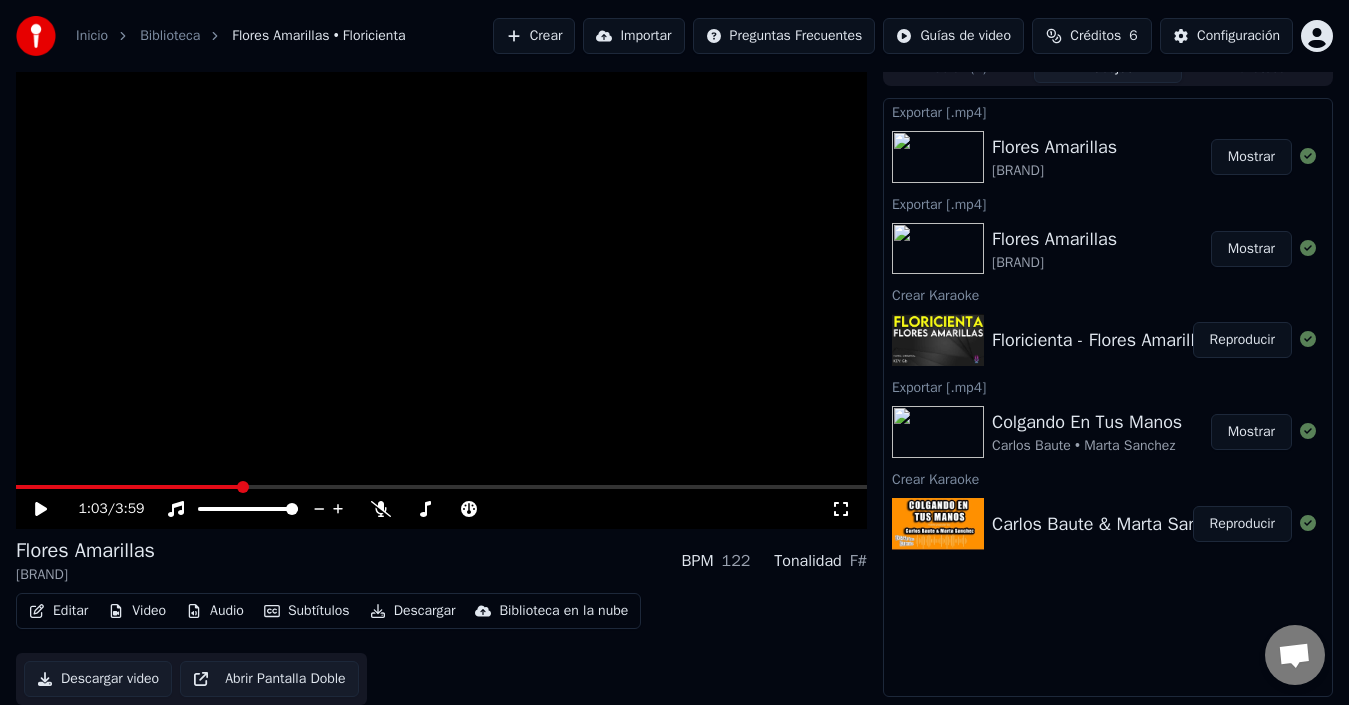 click on "Flores Amarillas Floricienta Mostrar" at bounding box center (1108, 249) 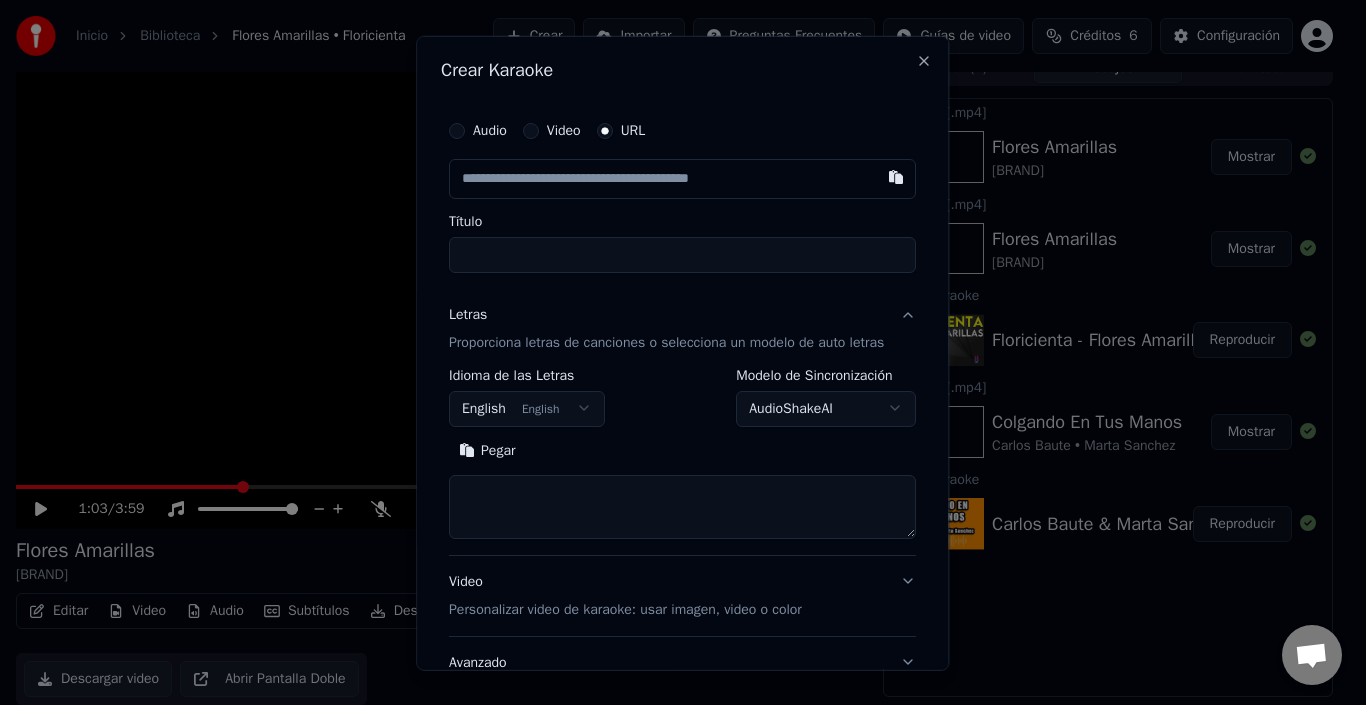 click at bounding box center (682, 178) 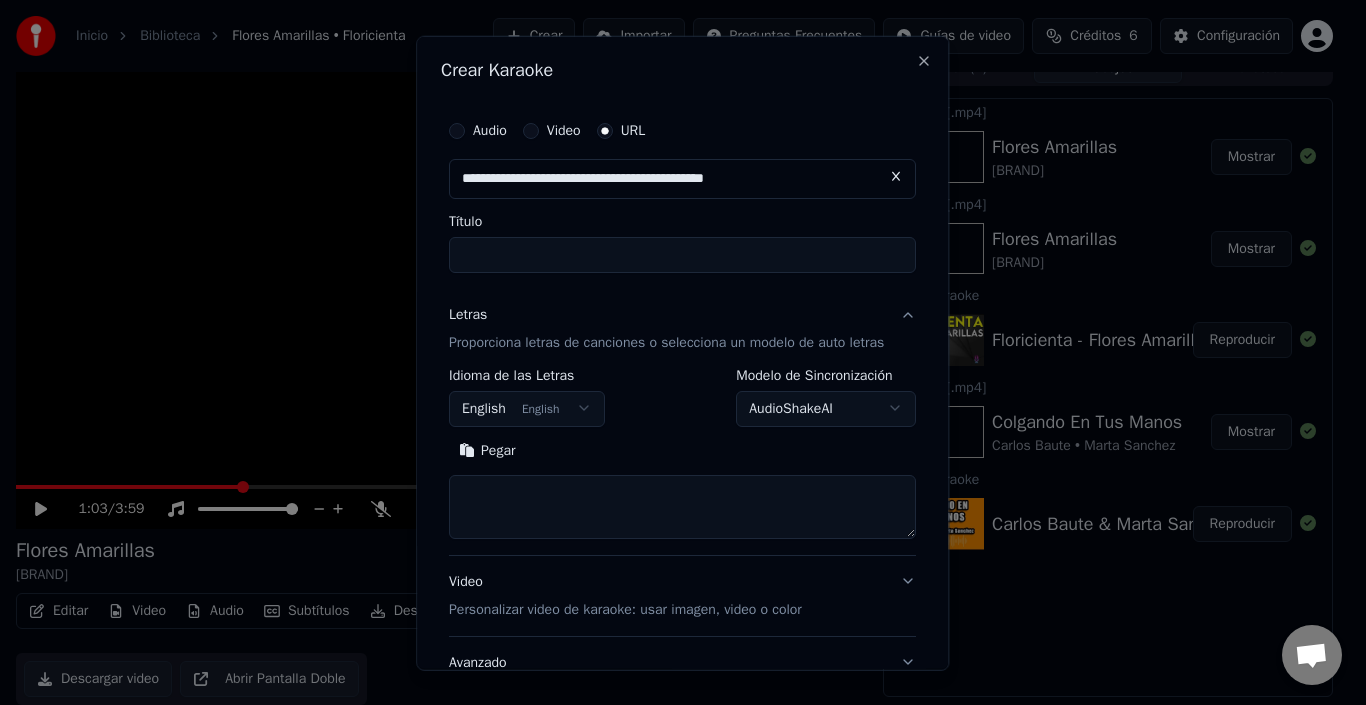 type on "**********" 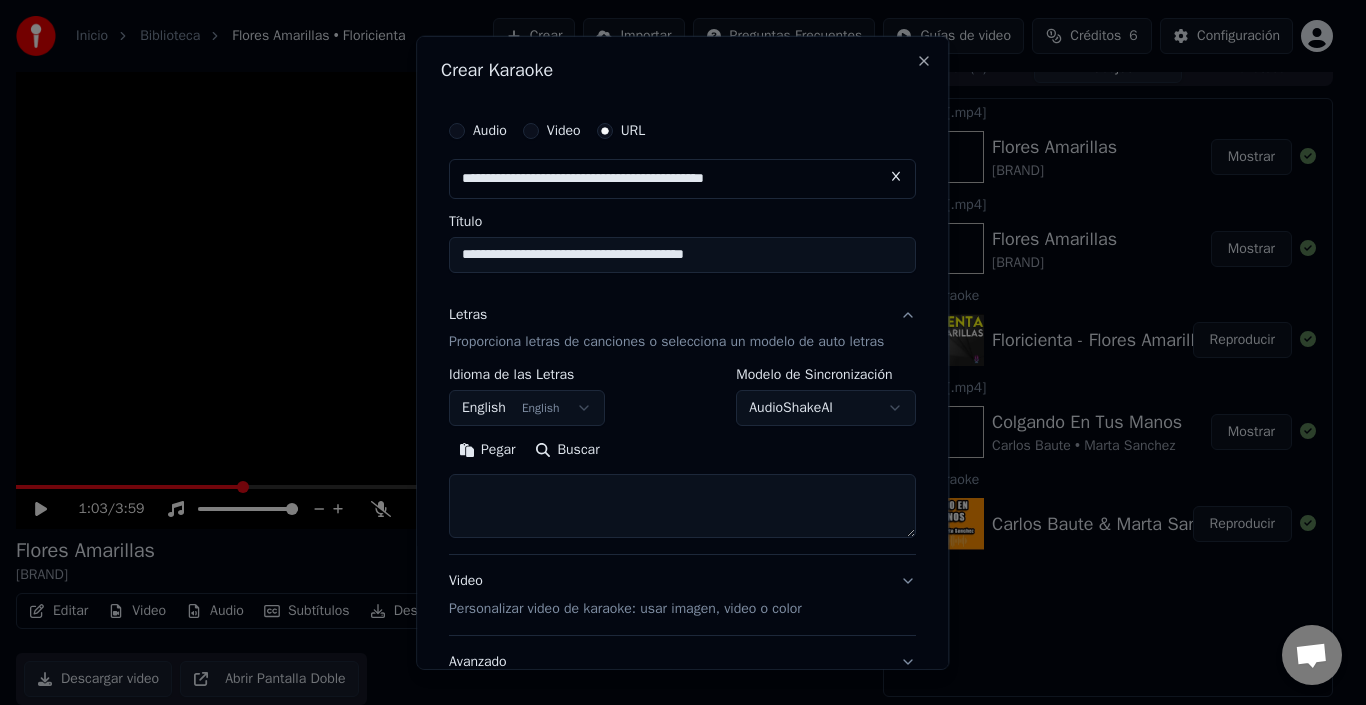 type on "**********" 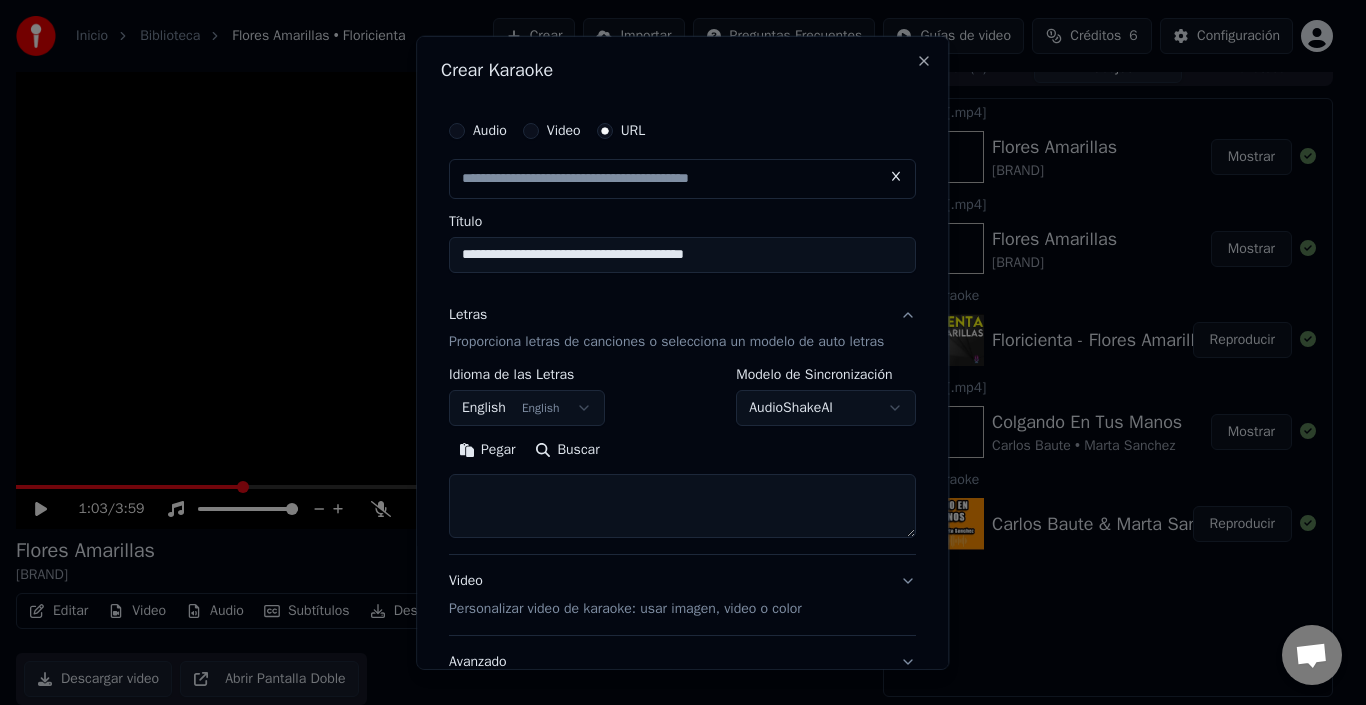 click at bounding box center (682, 506) 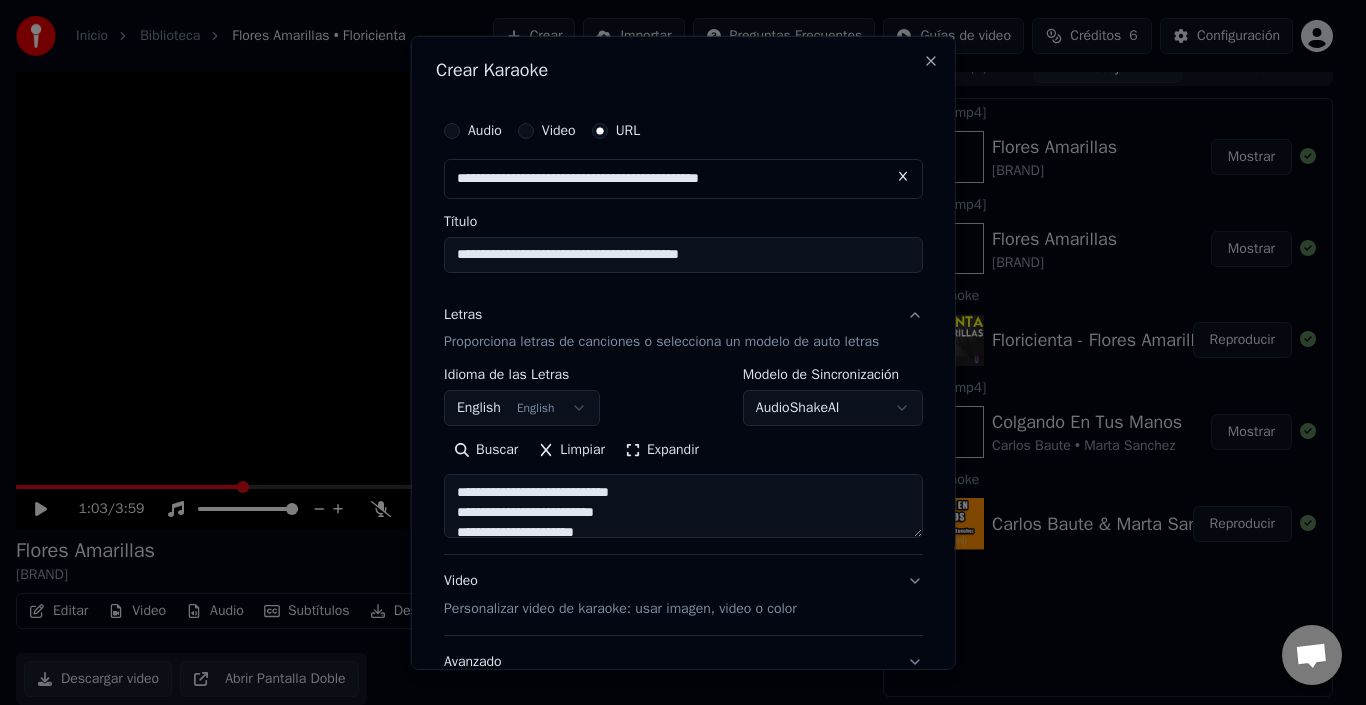 scroll, scrollTop: 745, scrollLeft: 0, axis: vertical 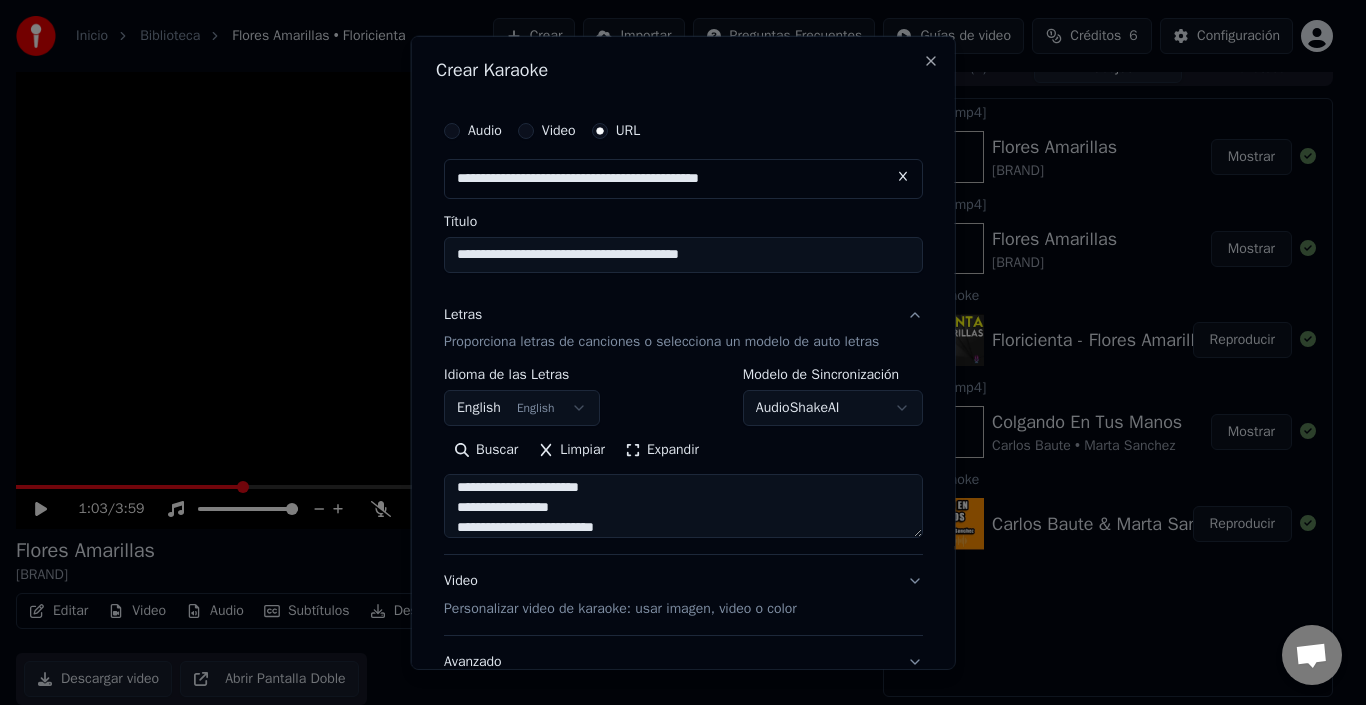 type on "**********" 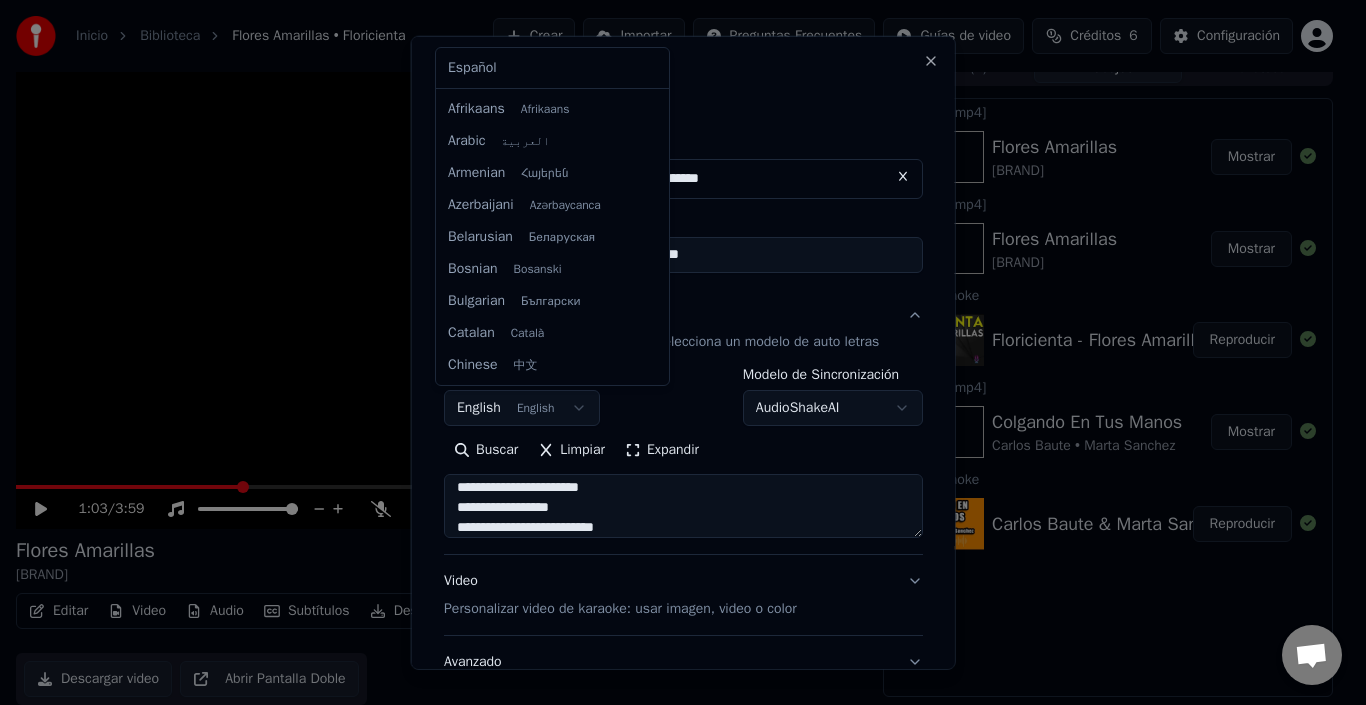 scroll, scrollTop: 160, scrollLeft: 0, axis: vertical 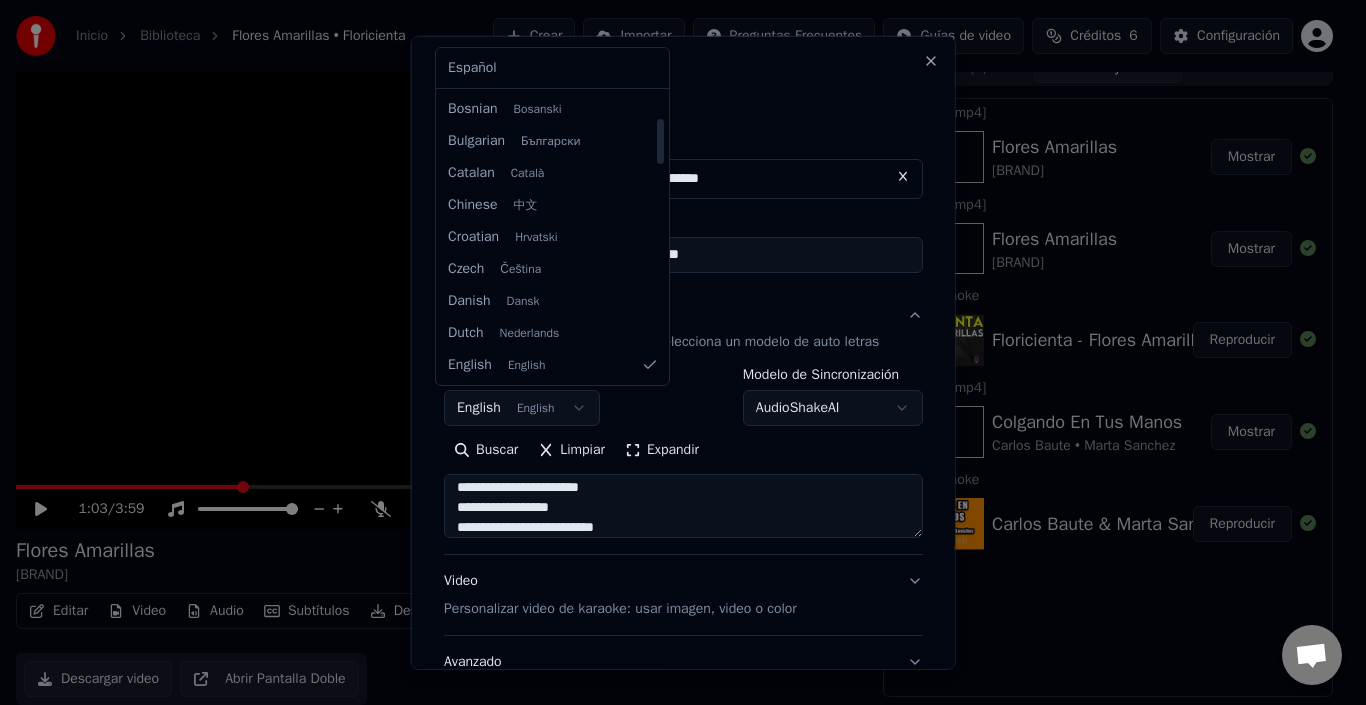 select on "**" 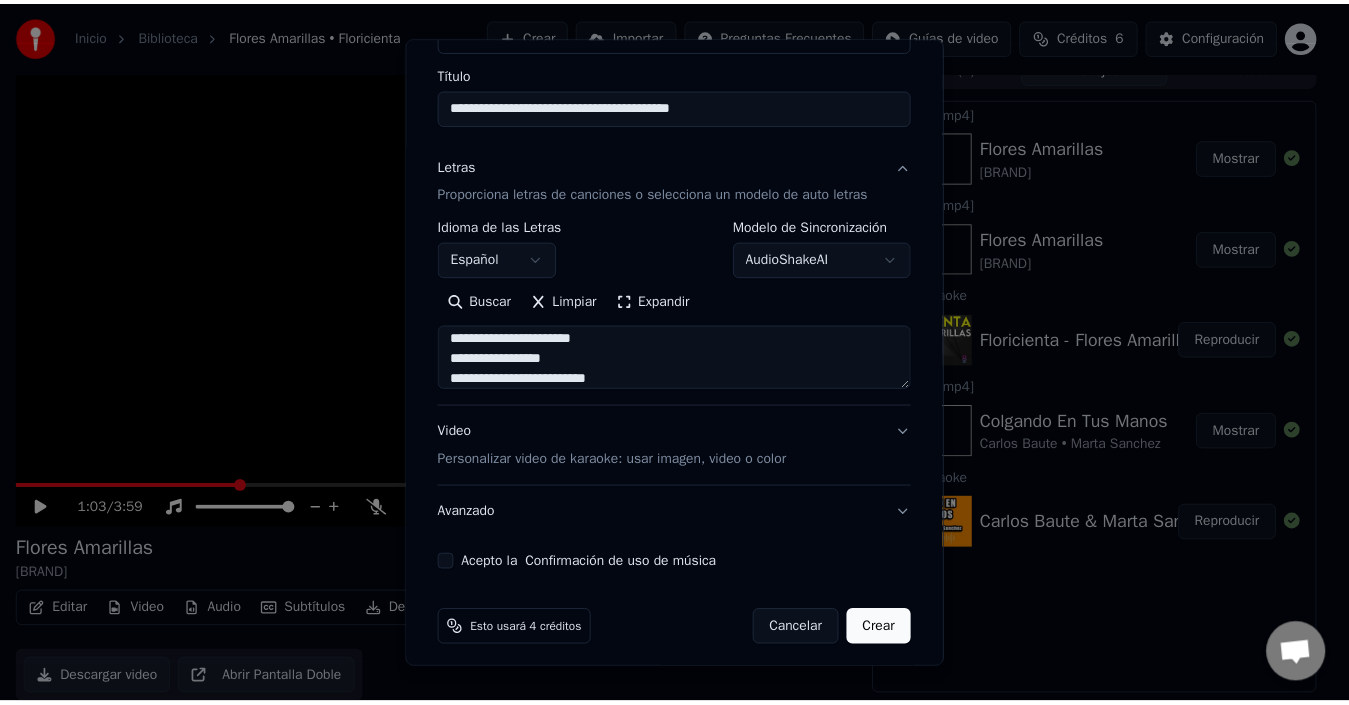 scroll, scrollTop: 159, scrollLeft: 0, axis: vertical 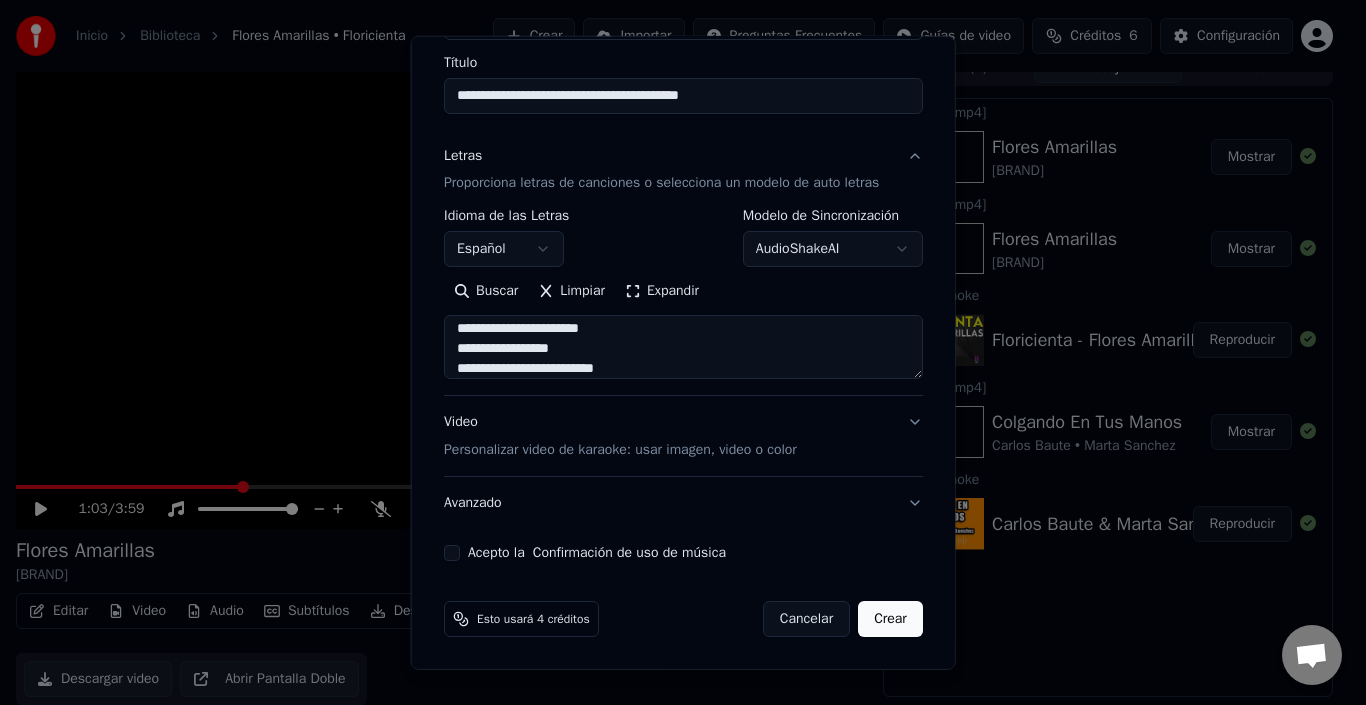 click on "Acepto la   Confirmación de uso de música" at bounding box center (452, 553) 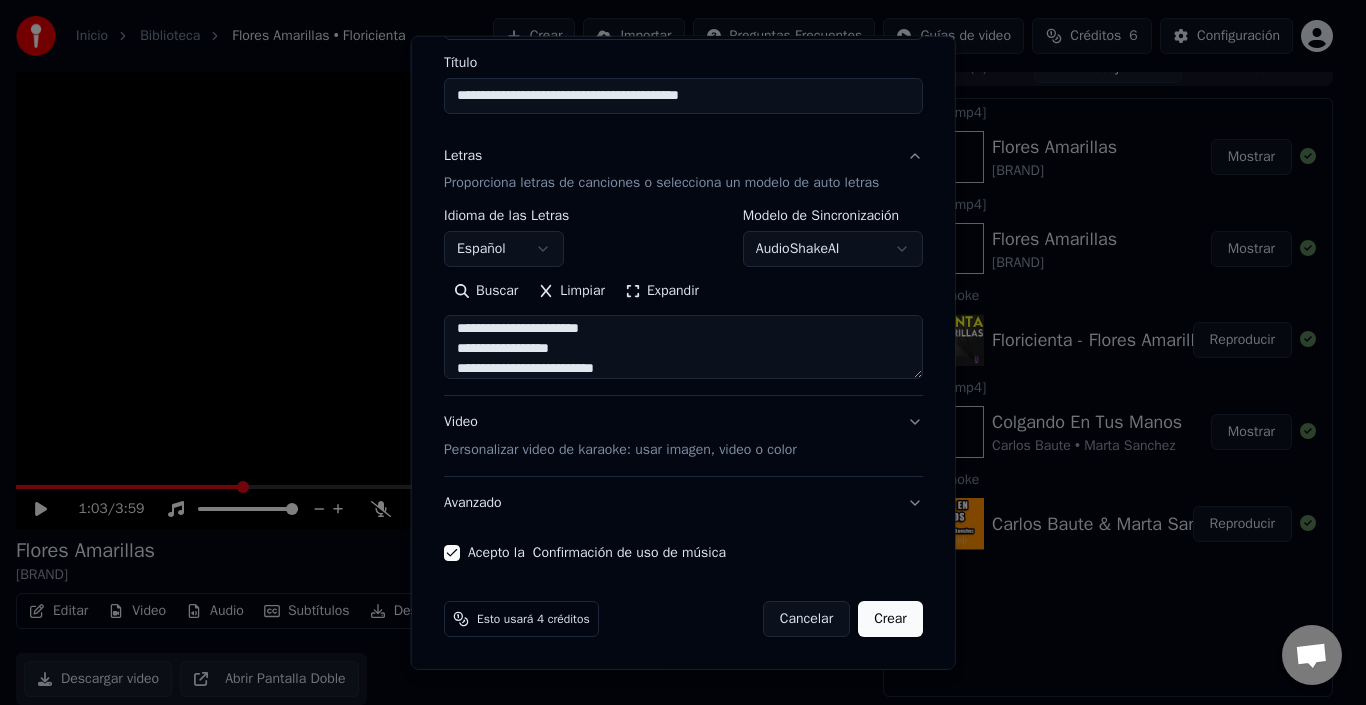 click on "Crear" at bounding box center [890, 619] 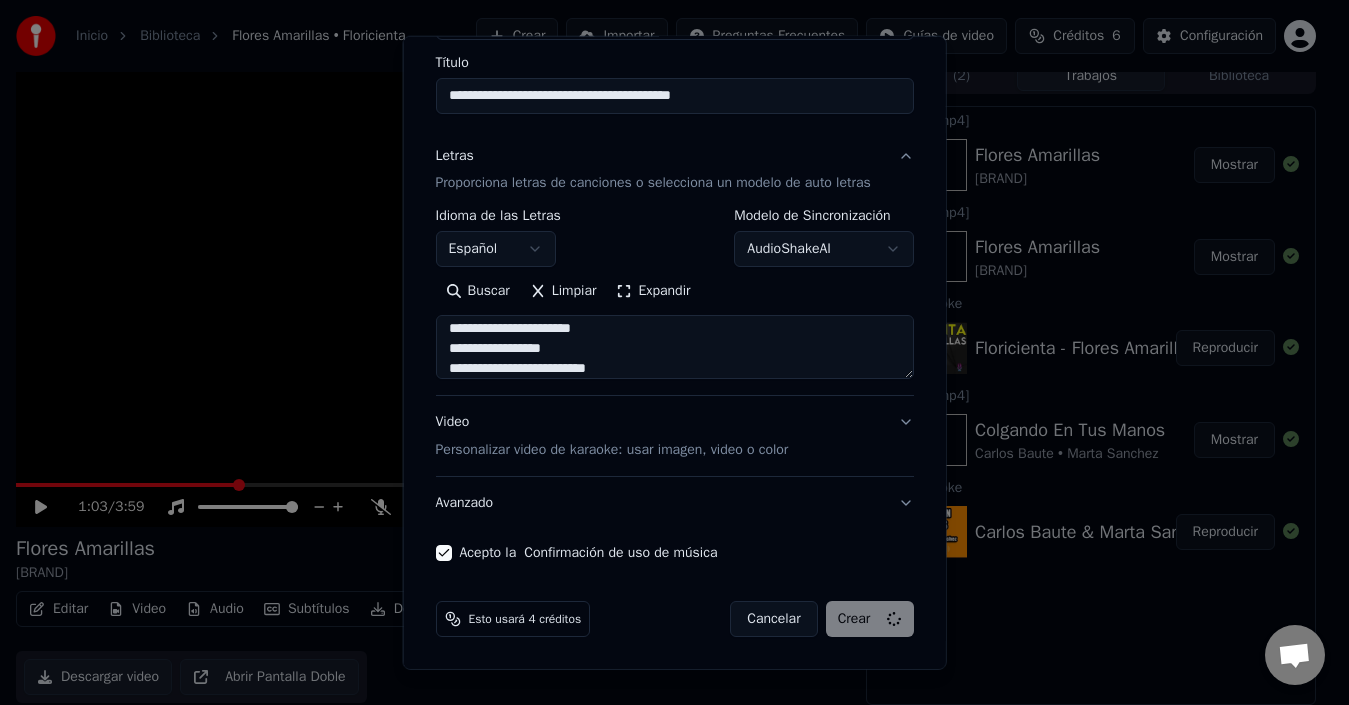type 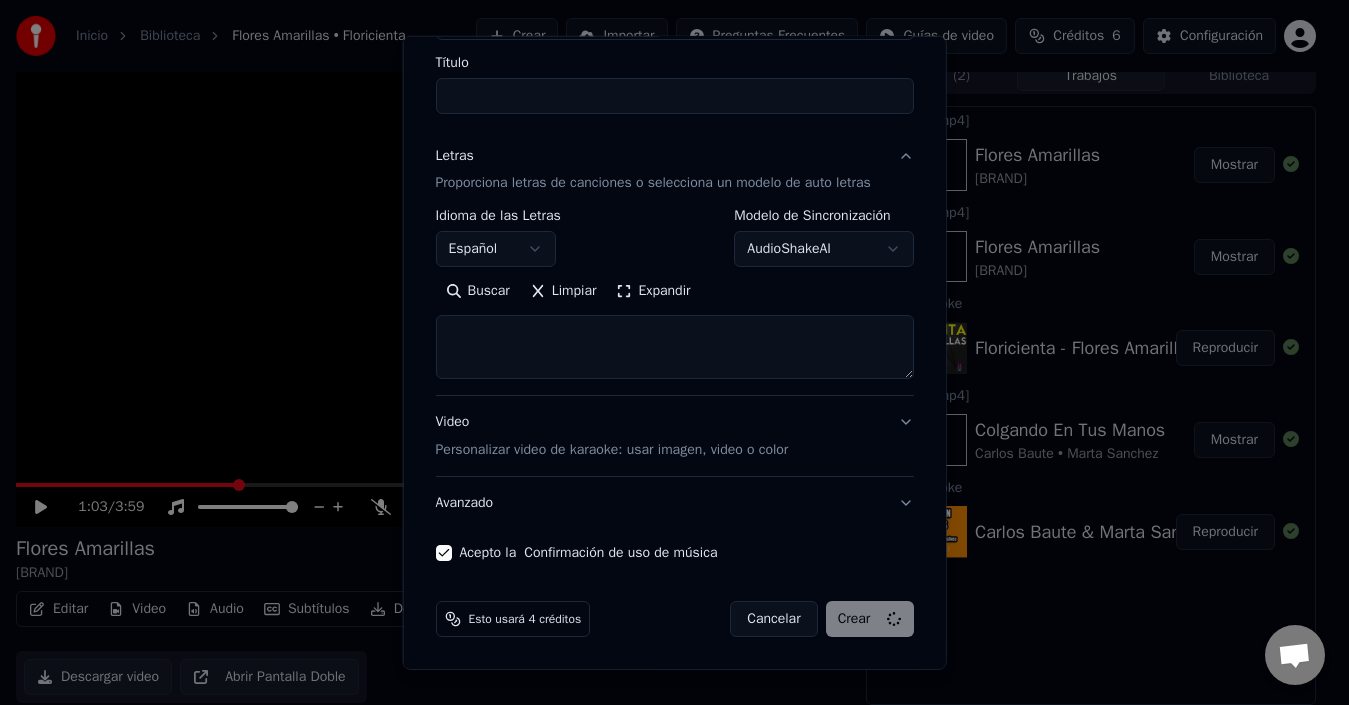 select 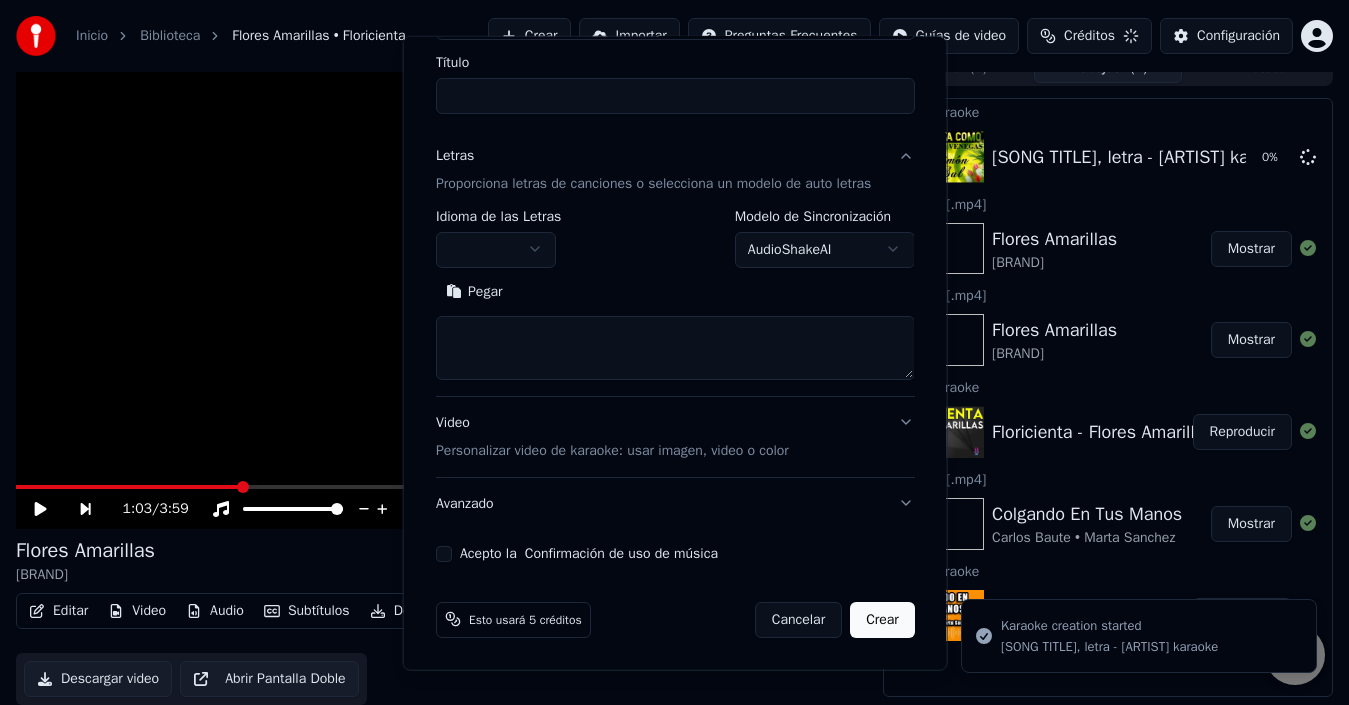 scroll, scrollTop: 0, scrollLeft: 0, axis: both 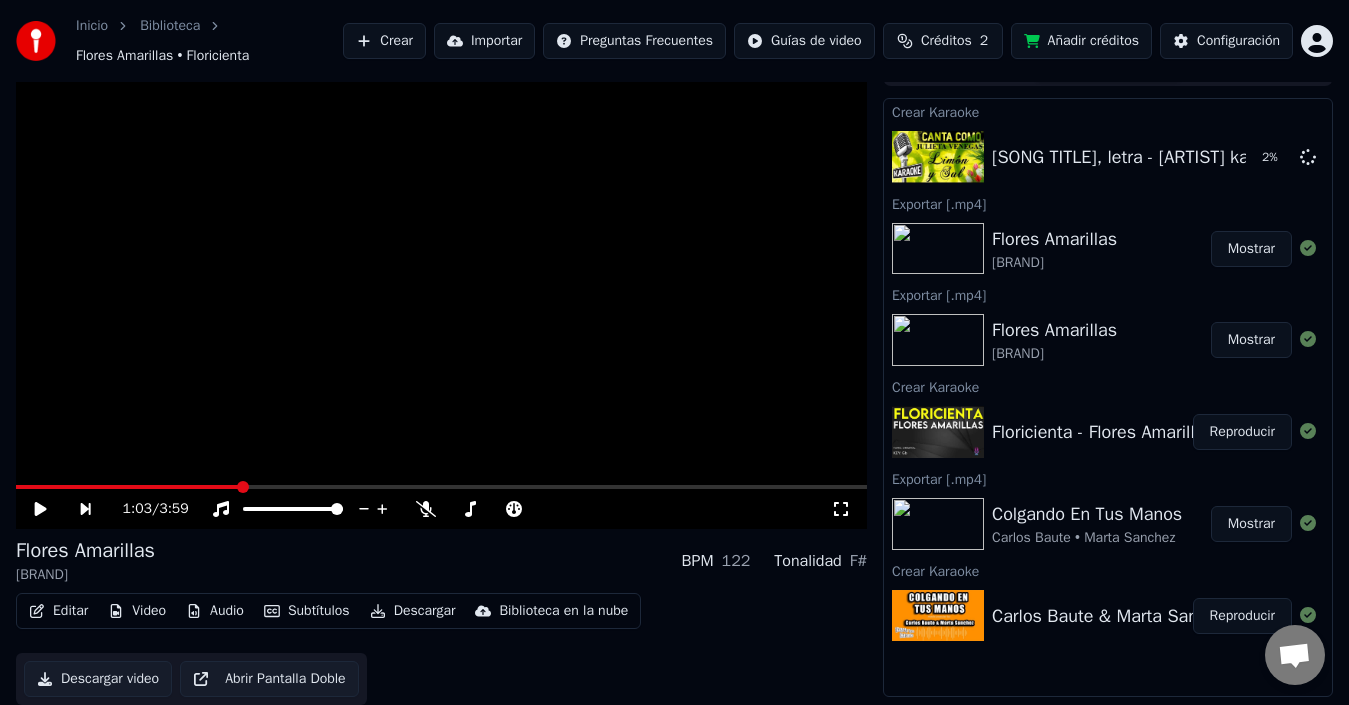 click on "Añadir créditos" at bounding box center (1081, 41) 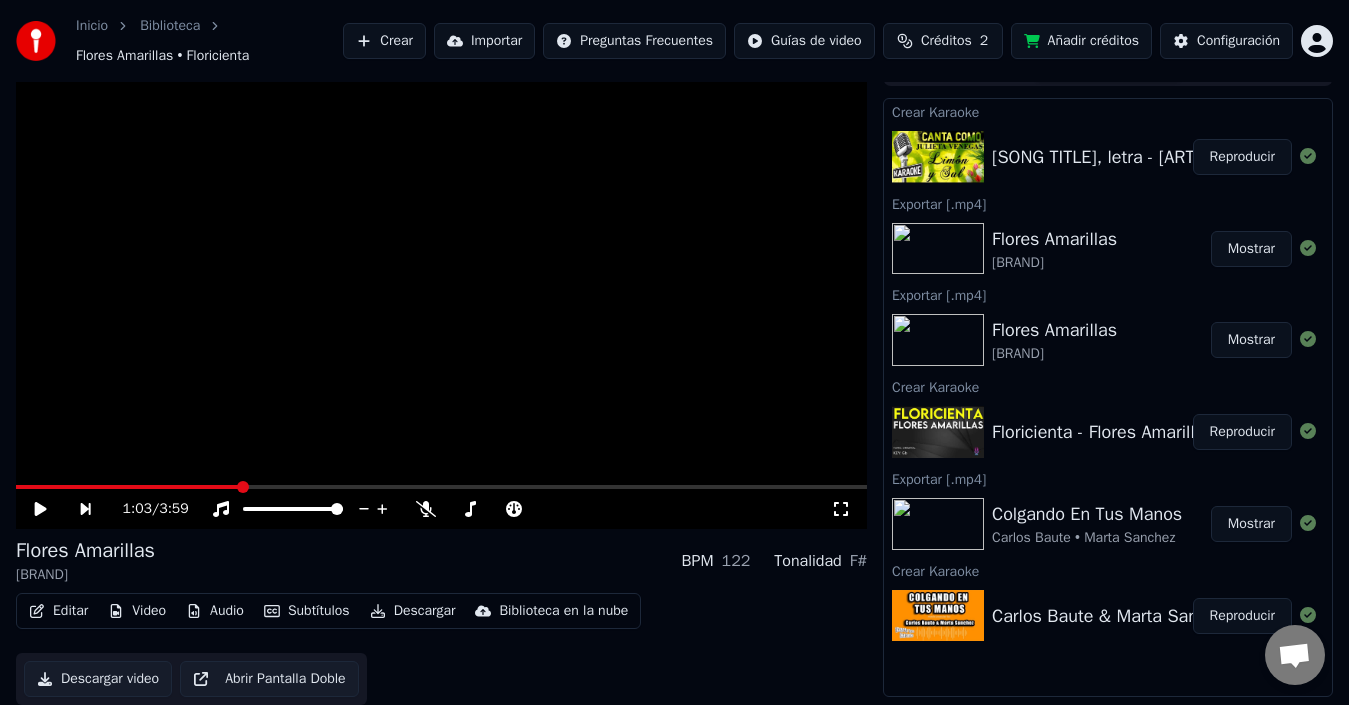 click on "Reproducir" at bounding box center [1242, 157] 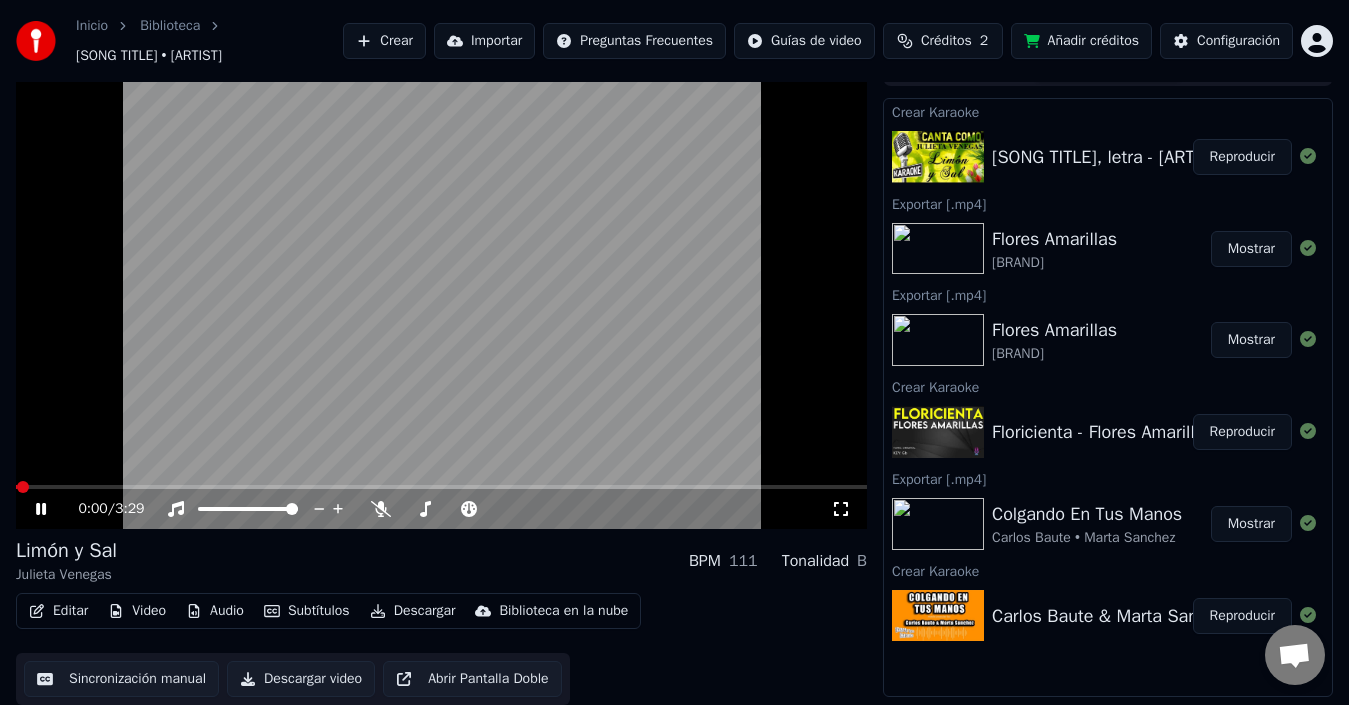click on "Subtítulos" at bounding box center [307, 611] 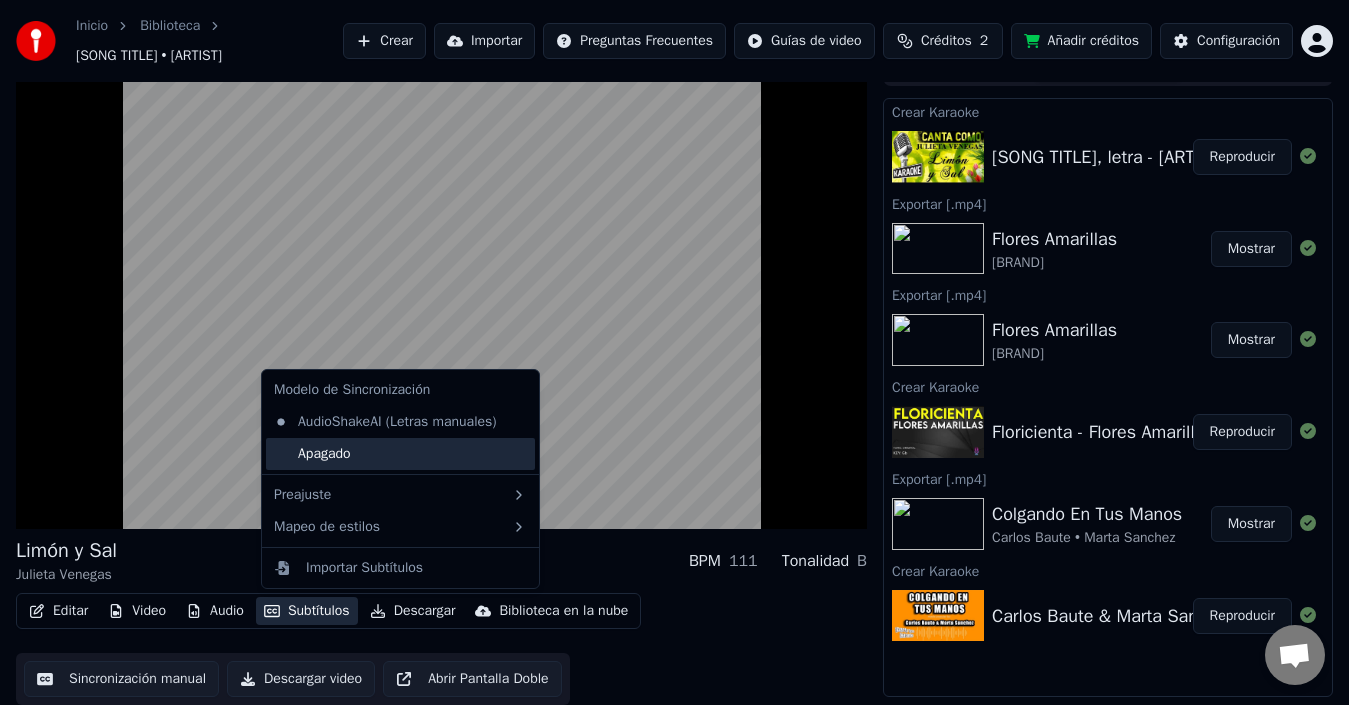 click on "Apagado" at bounding box center [400, 454] 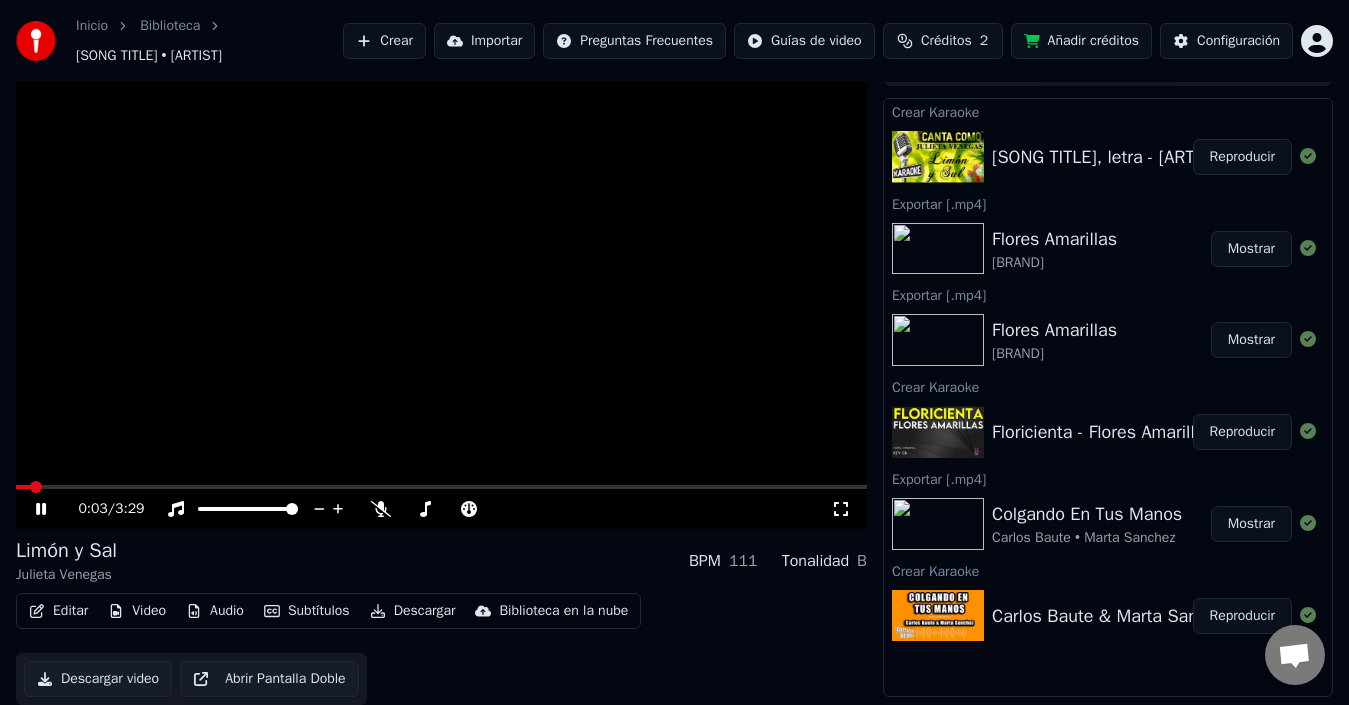 click on "Descargar video" at bounding box center [98, 679] 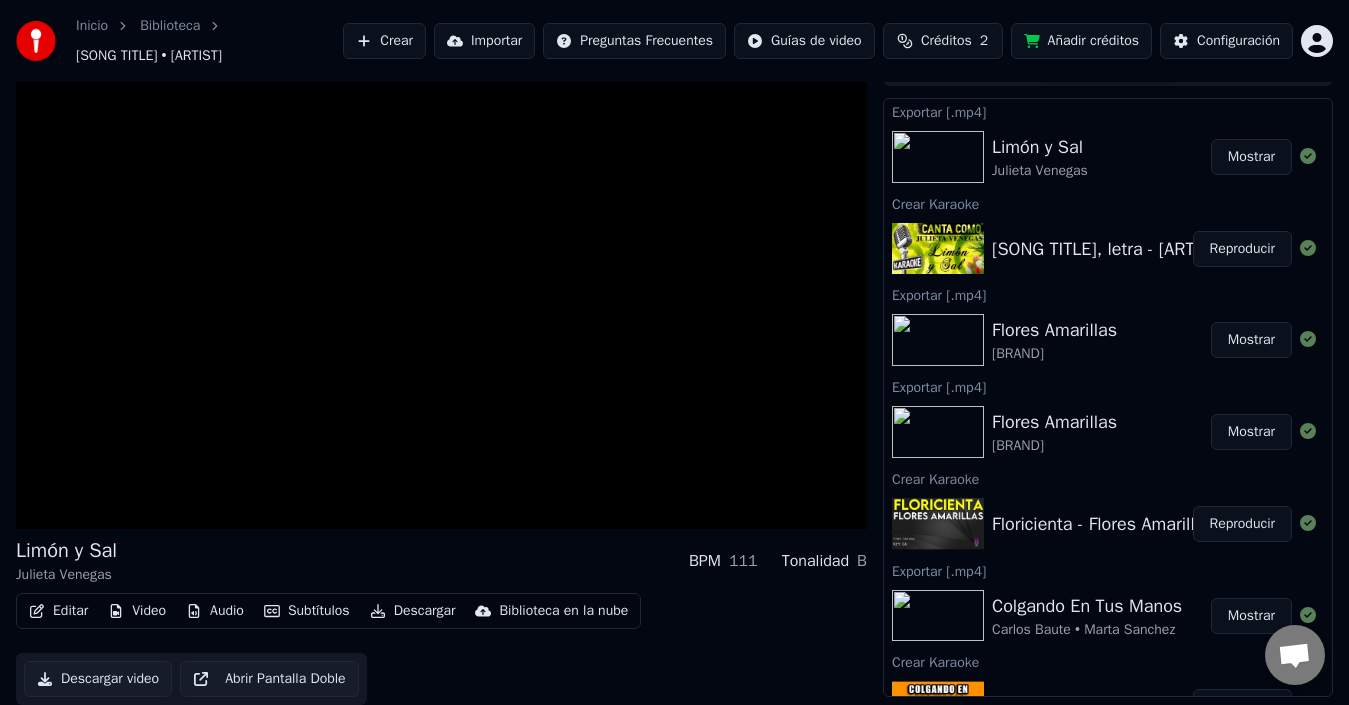 click on "Editar Video Audio Subtítulos Descargar Biblioteca en la nube Descargar video Abrir Pantalla Doble" at bounding box center (441, 649) 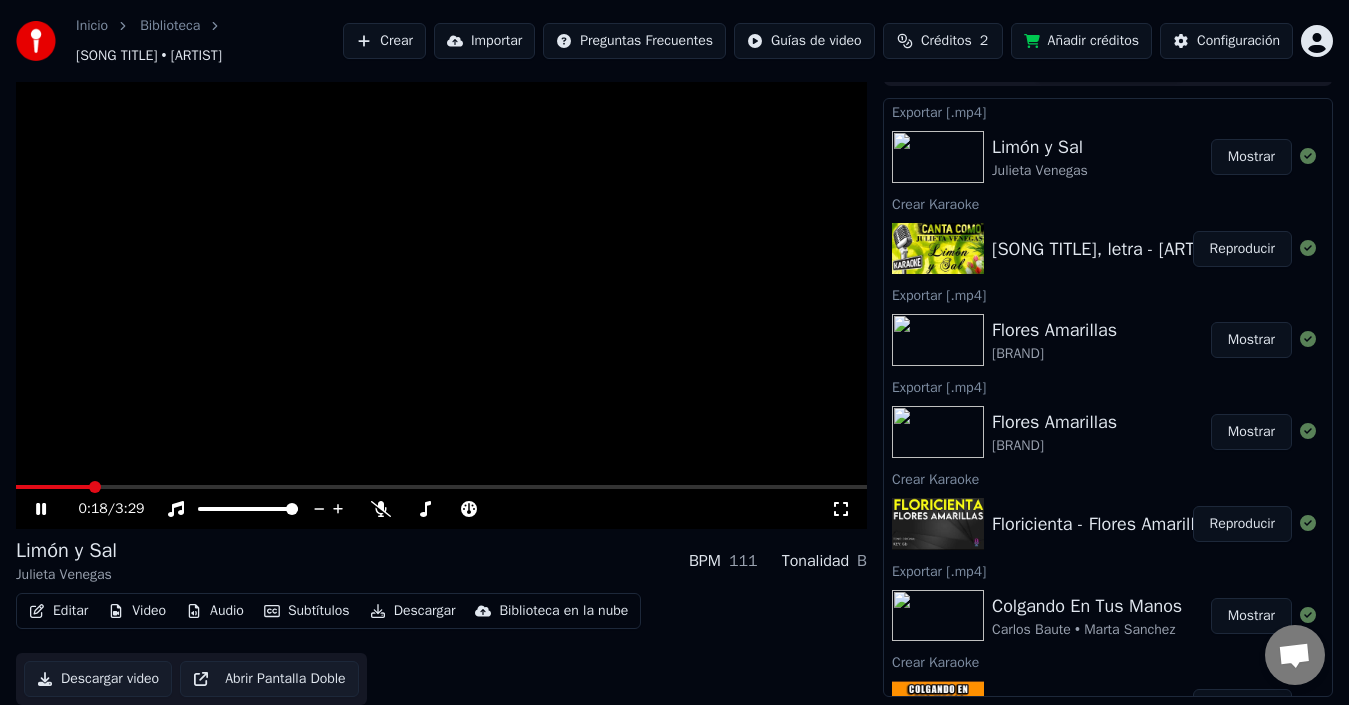 click on "Mostrar" at bounding box center (1251, 157) 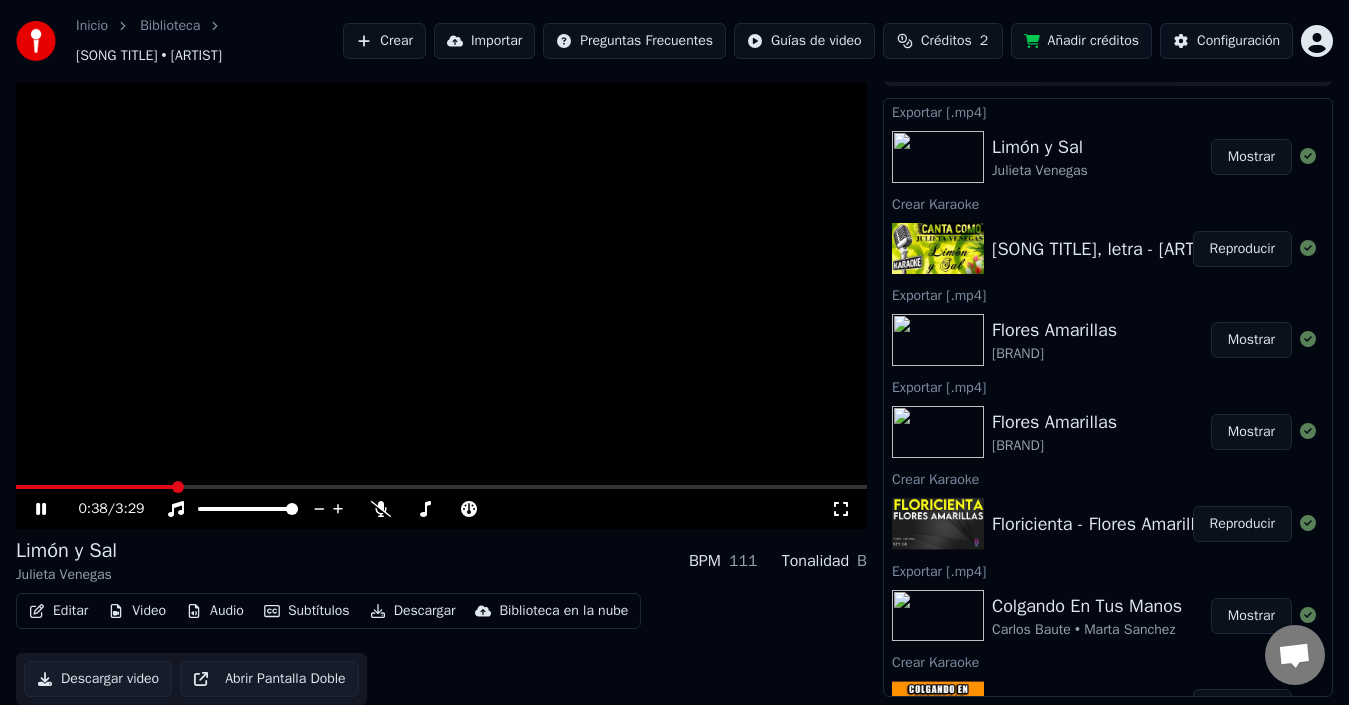 click at bounding box center [441, 289] 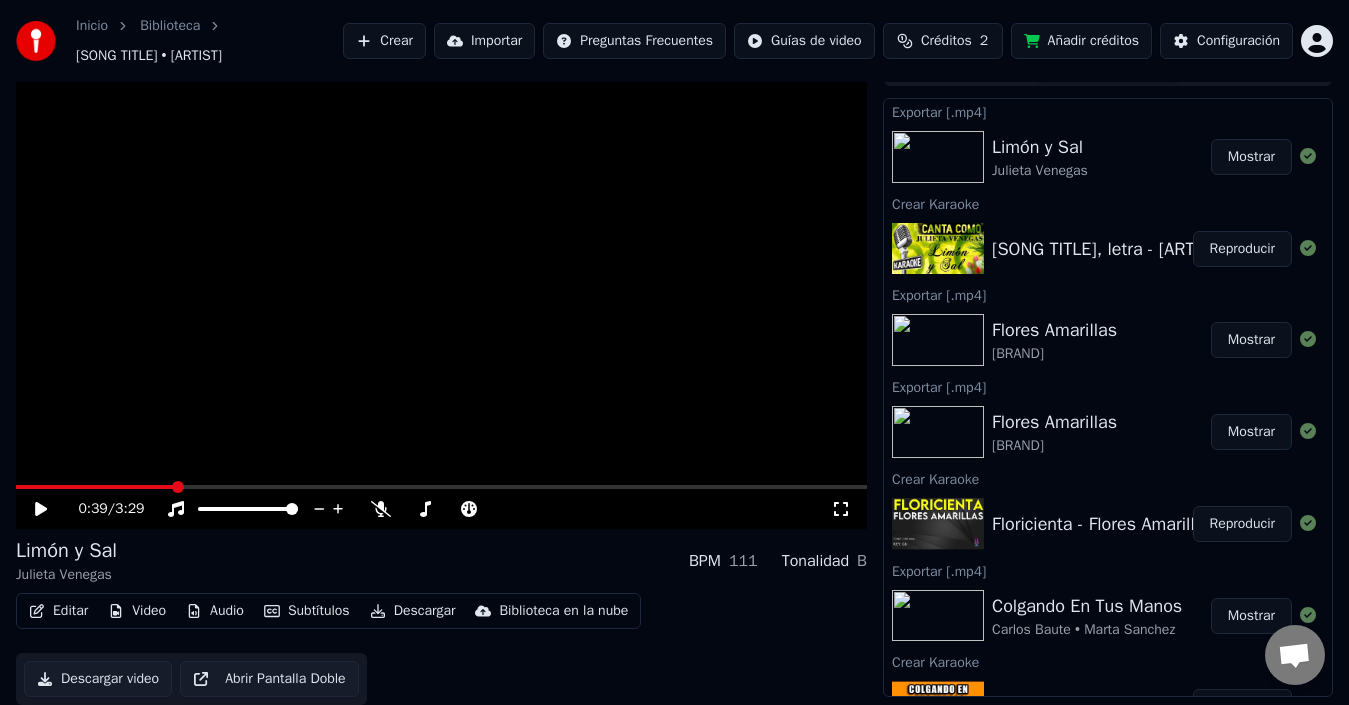 click on "Editar Video Audio Subtítulos Descargar Biblioteca en la nube Descargar video Abrir Pantalla Doble" at bounding box center (441, 649) 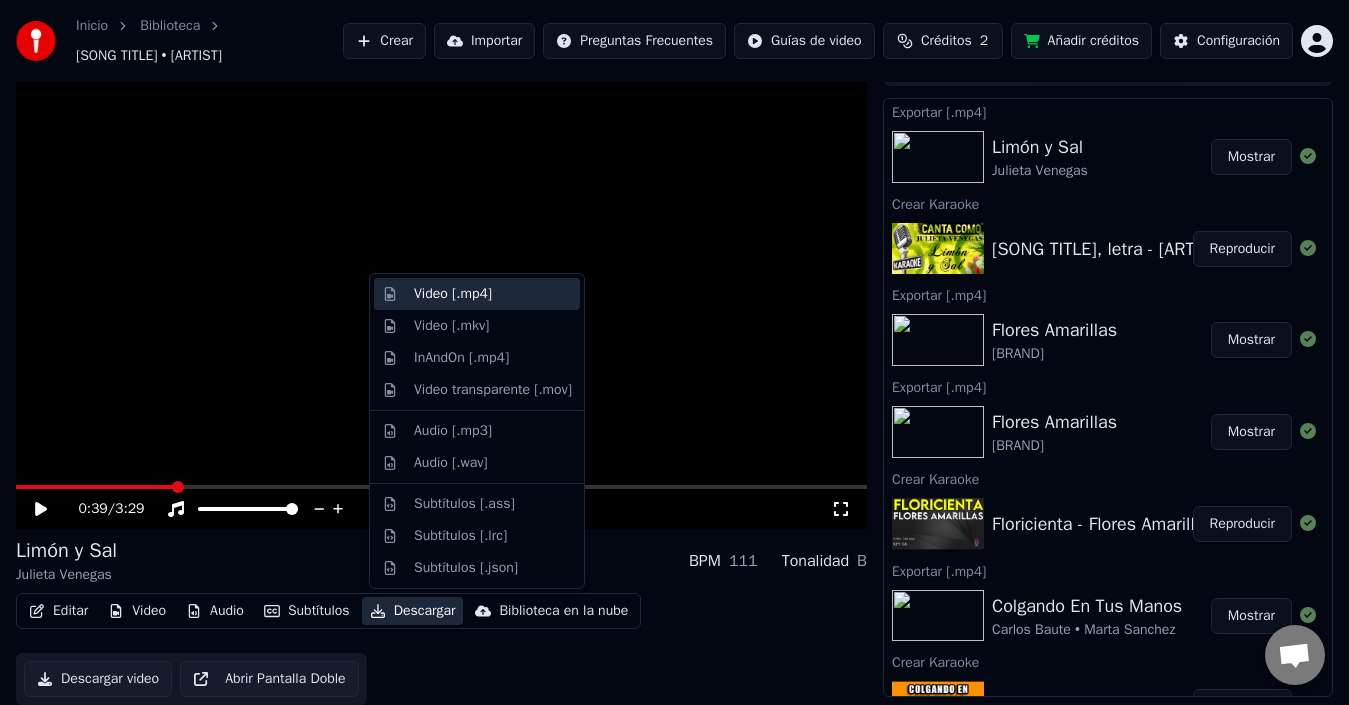 click on "Video [.mp4]" at bounding box center (453, 294) 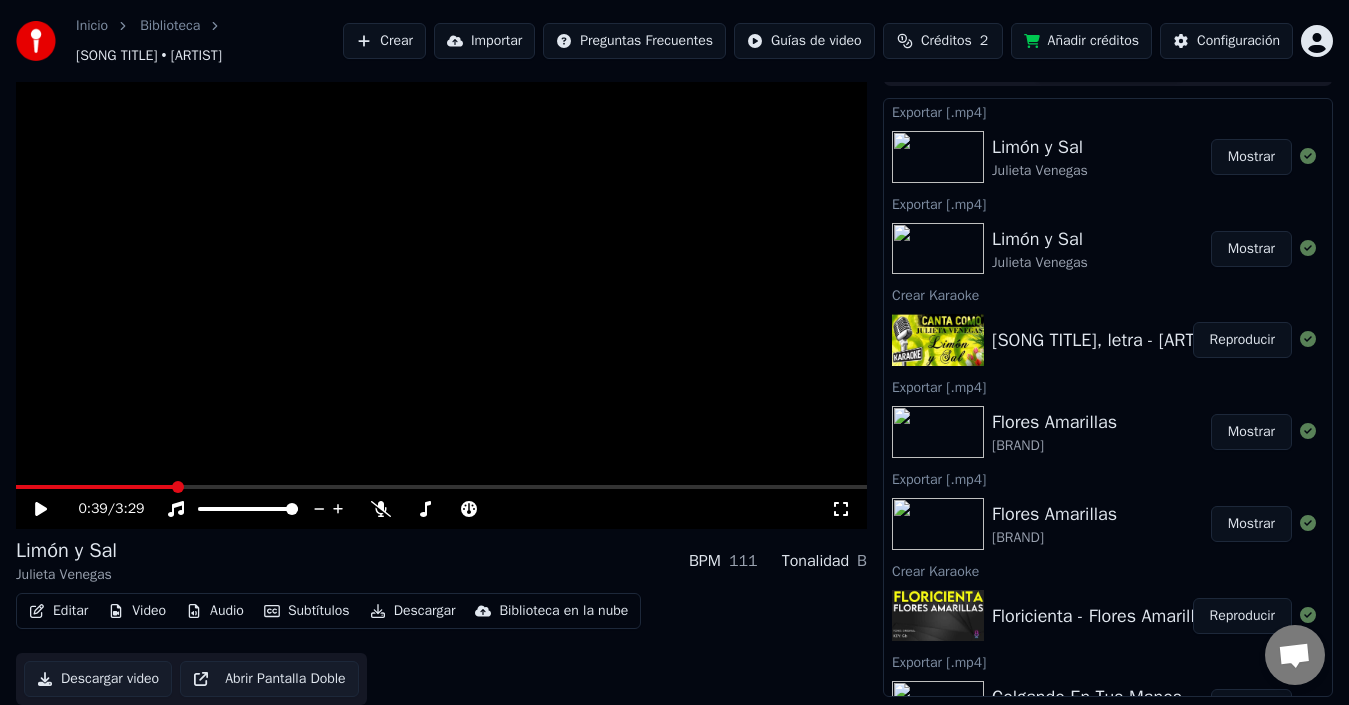 click on "Mostrar" at bounding box center (1251, 157) 